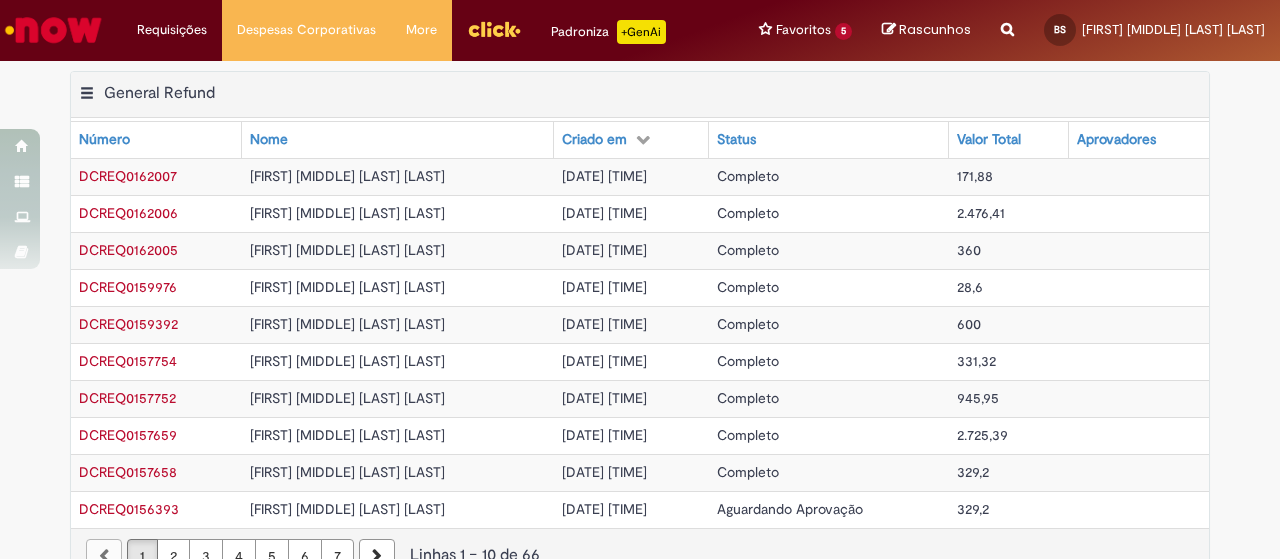 scroll, scrollTop: 0, scrollLeft: 0, axis: both 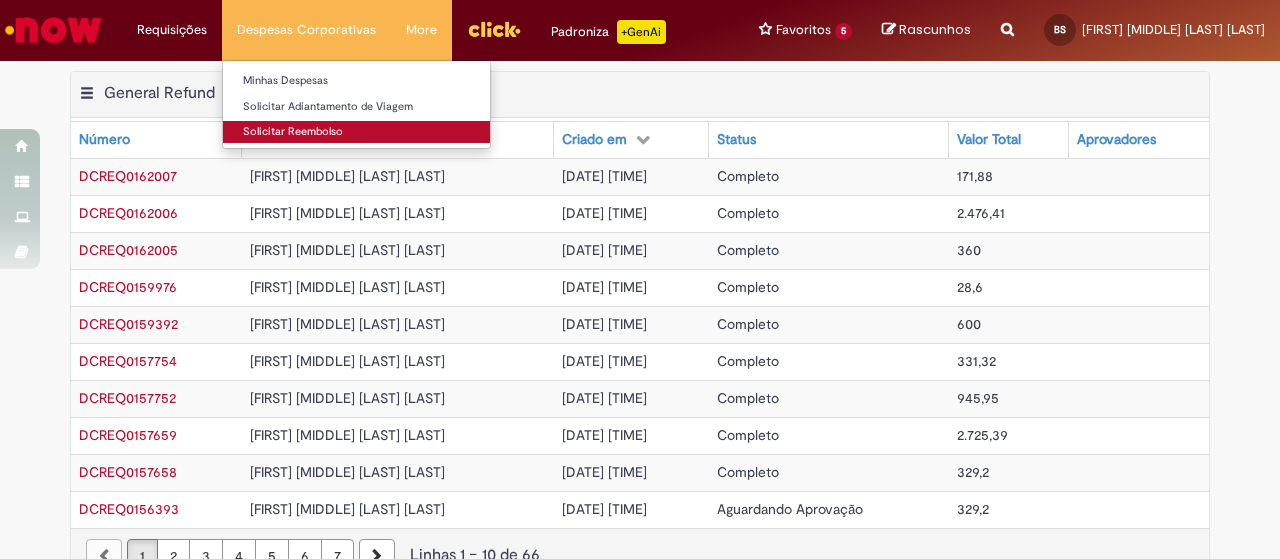 click on "Solicitar Reembolso" at bounding box center (356, 132) 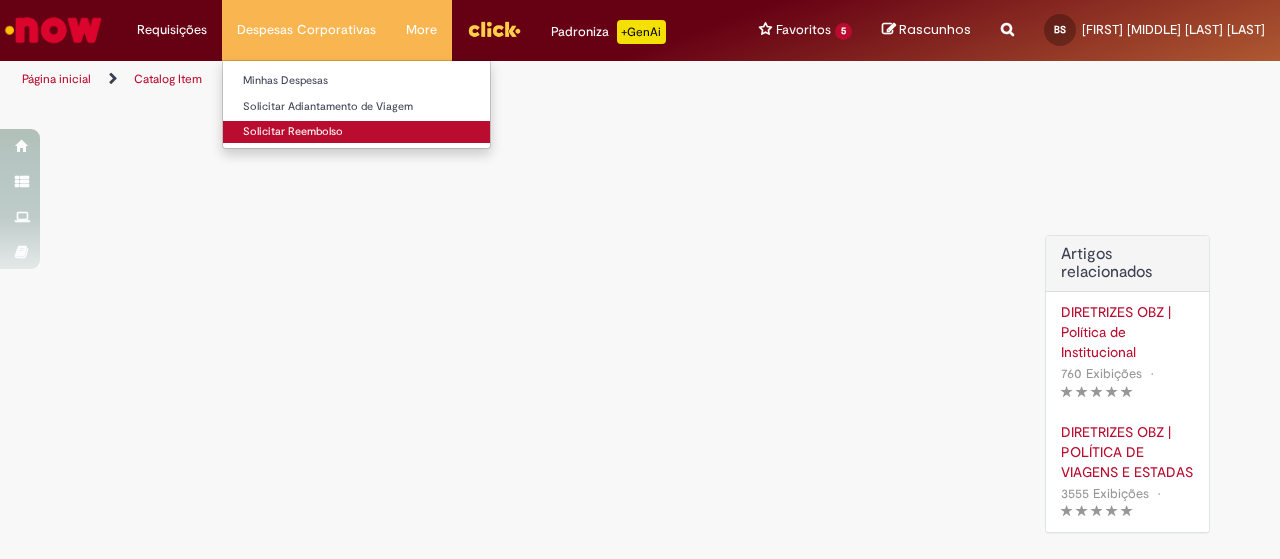 click on "Solicitar Reembolso" at bounding box center [356, 132] 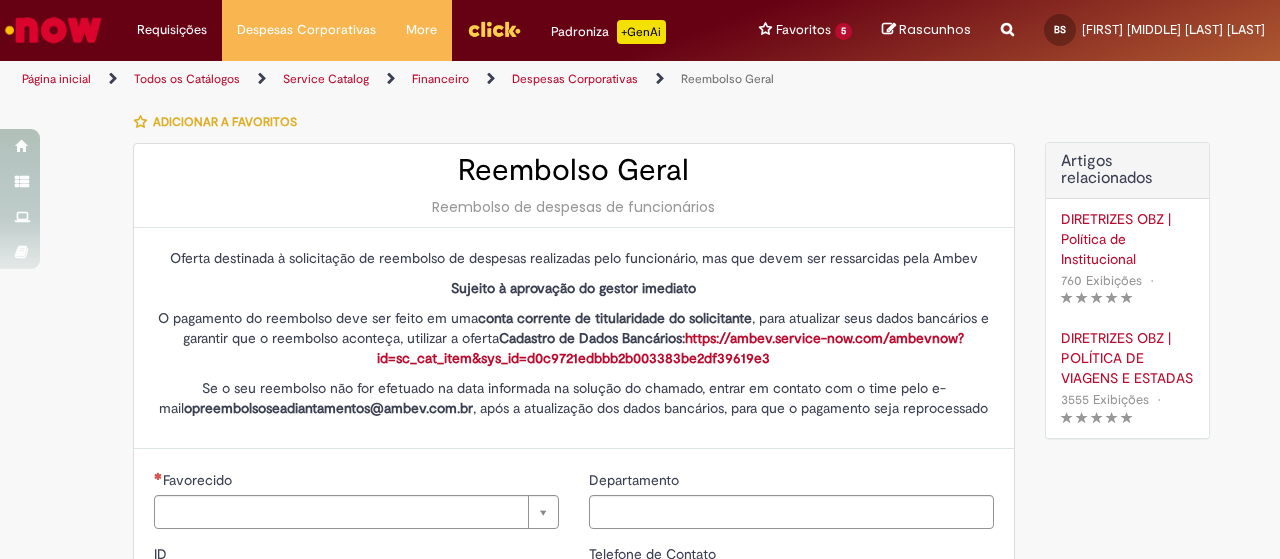type on "********" 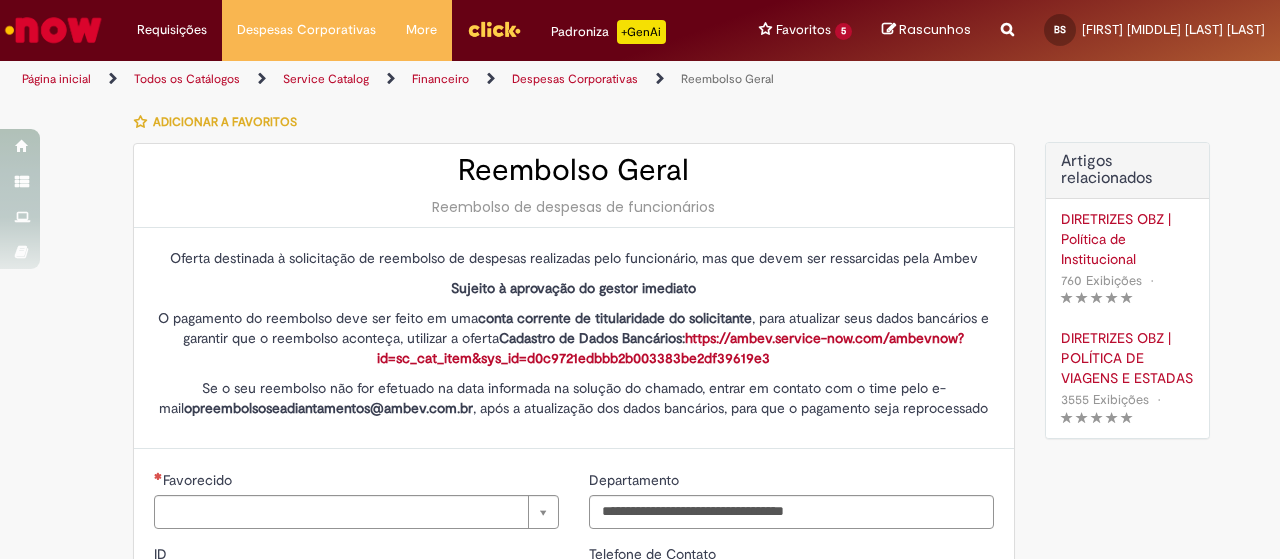 type on "**********" 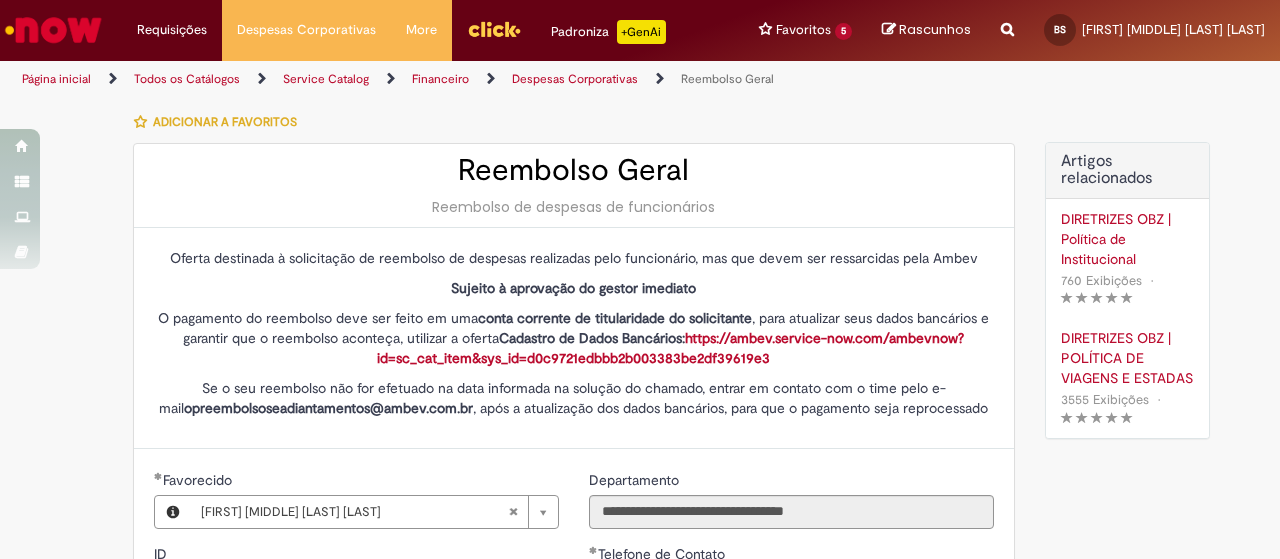 type on "**********" 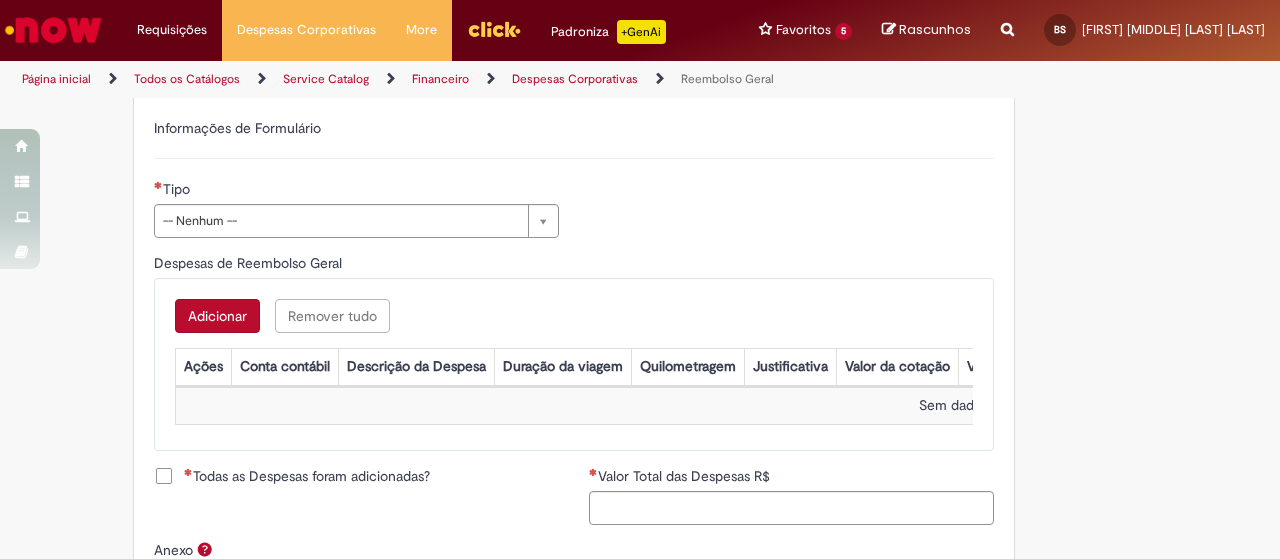 scroll, scrollTop: 692, scrollLeft: 0, axis: vertical 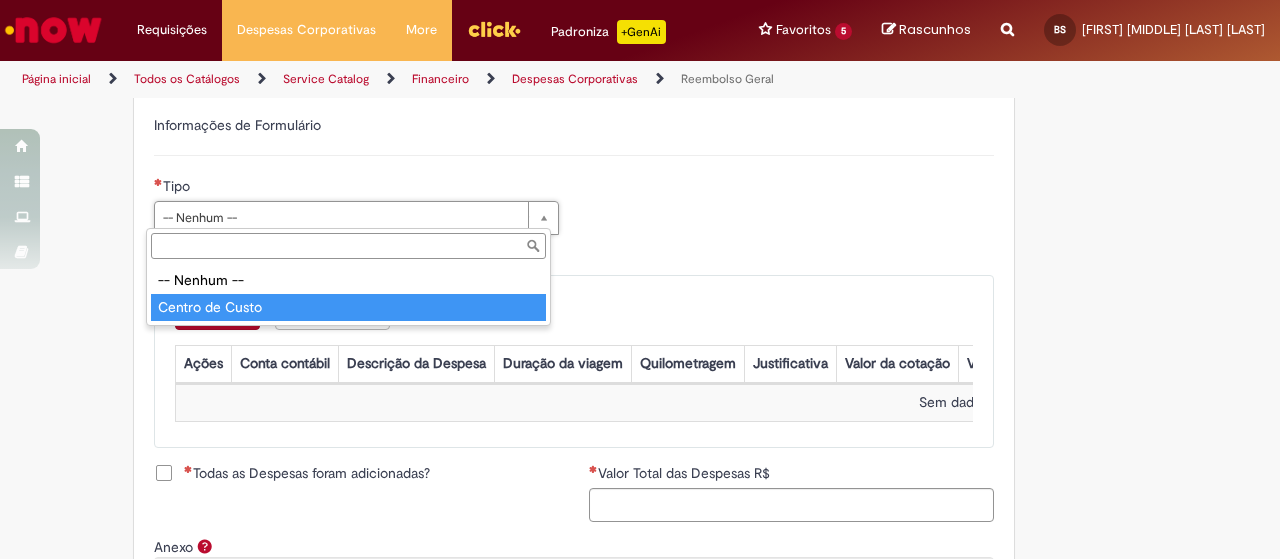 type on "**********" 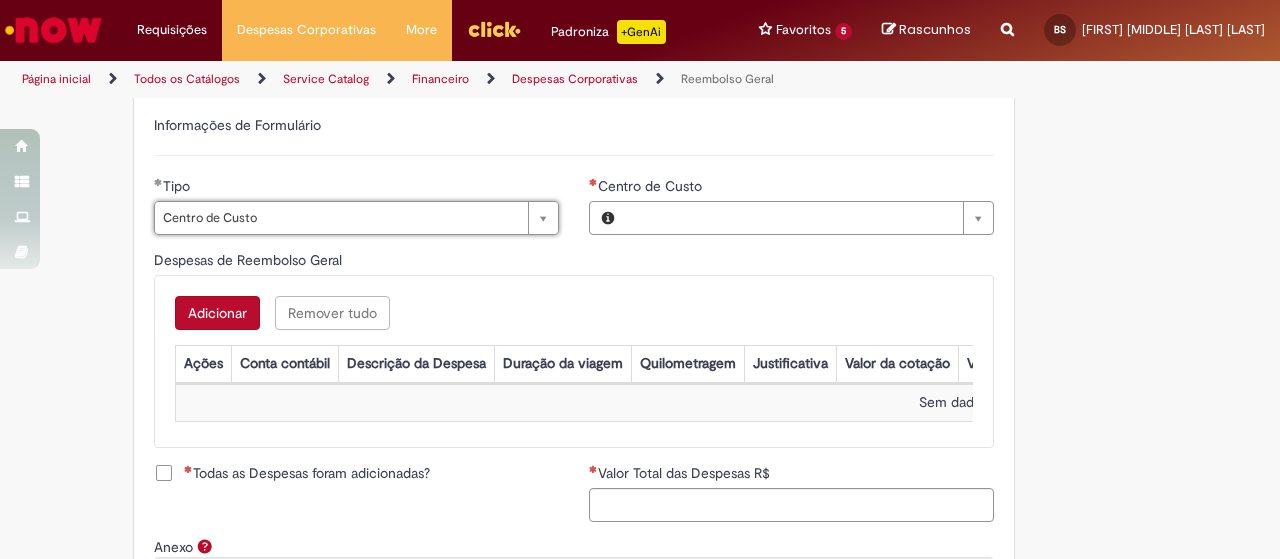 type on "**********" 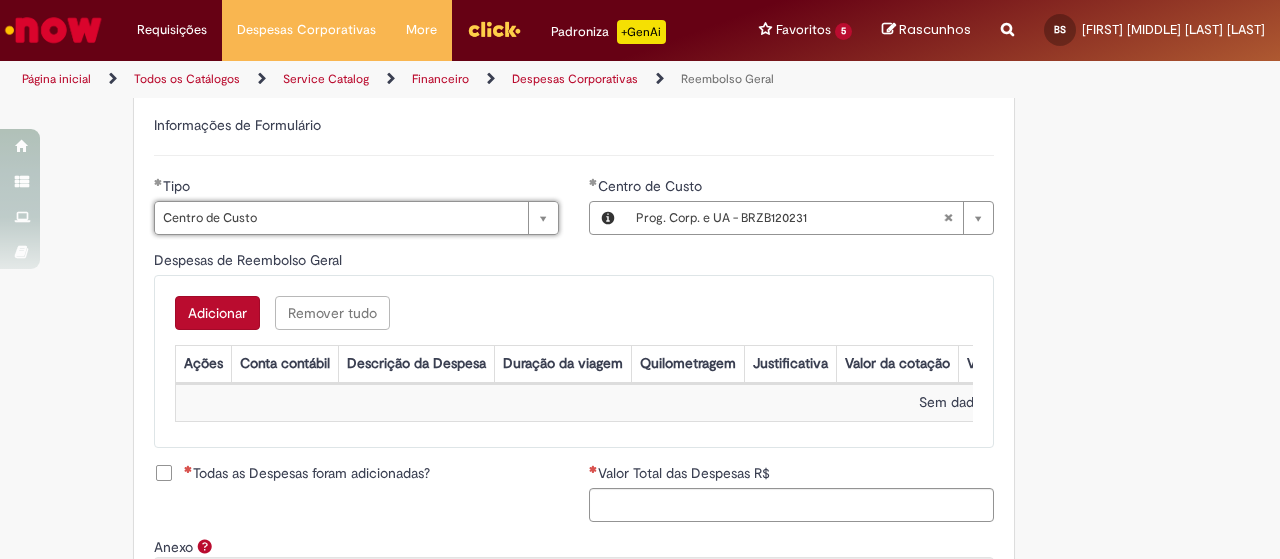 type 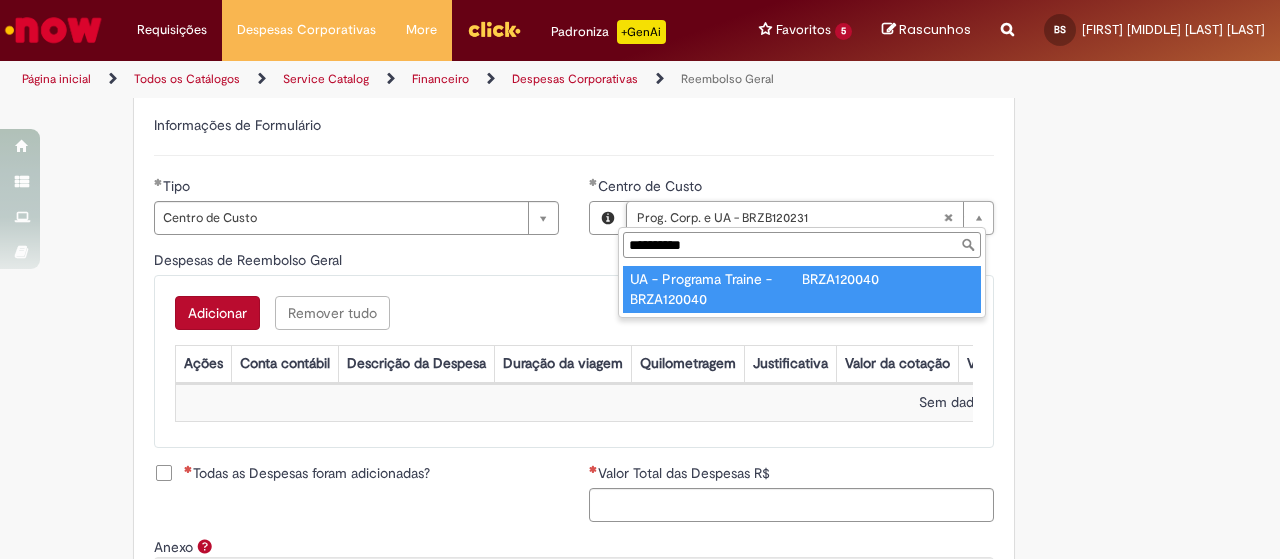type on "**********" 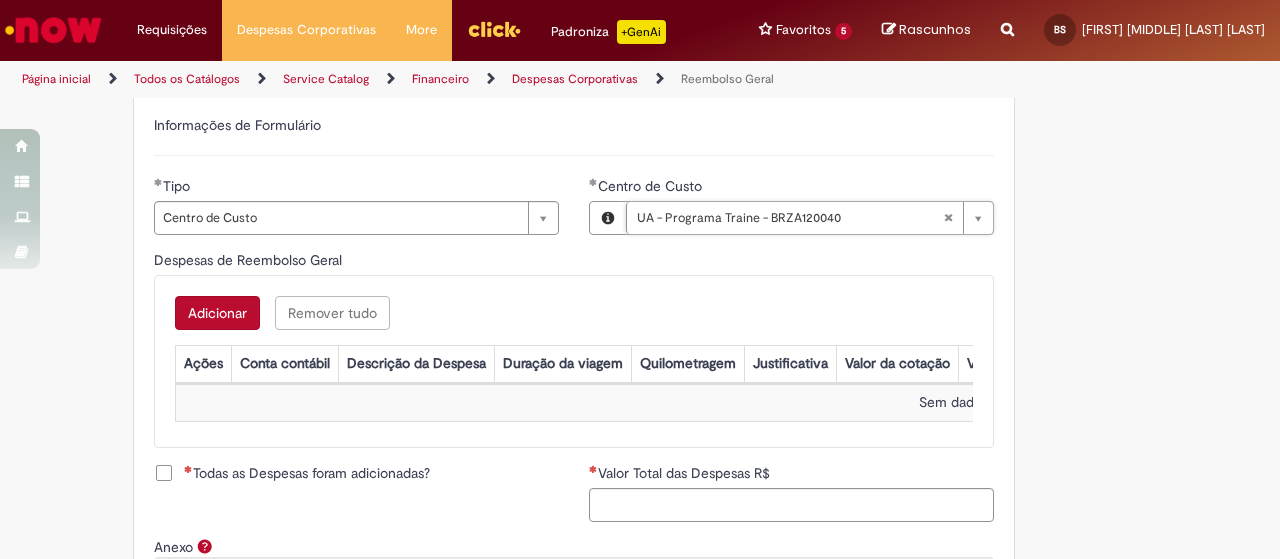scroll, scrollTop: 0, scrollLeft: 189, axis: horizontal 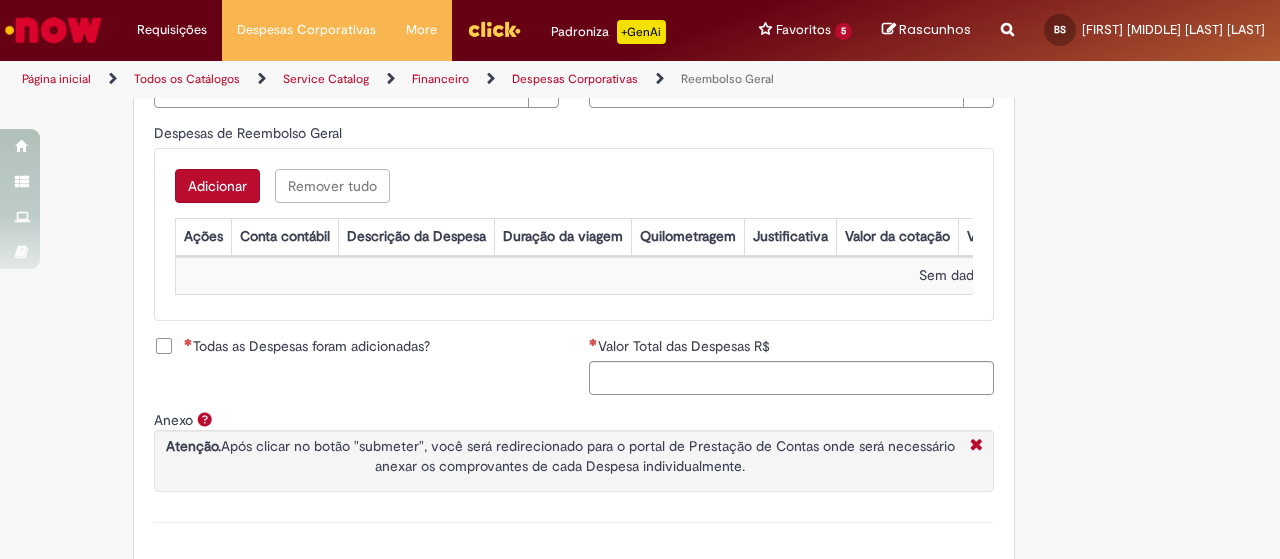 click on "Adicionar" at bounding box center (217, 186) 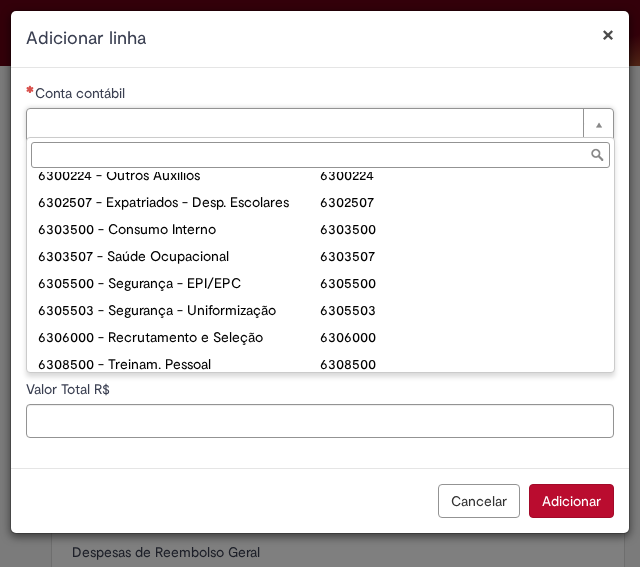 scroll, scrollTop: 920, scrollLeft: 0, axis: vertical 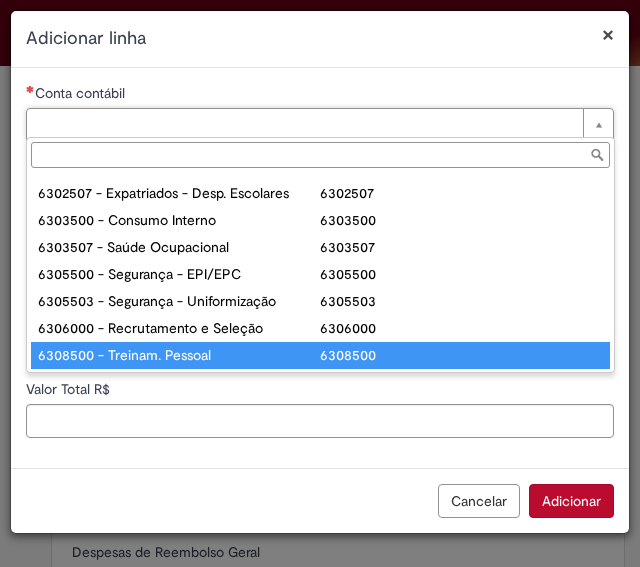 type on "**********" 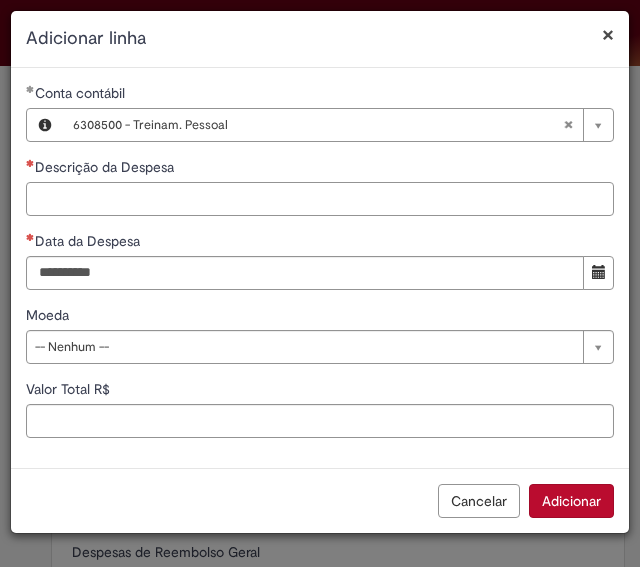 click on "Descrição da Despesa" at bounding box center (320, 199) 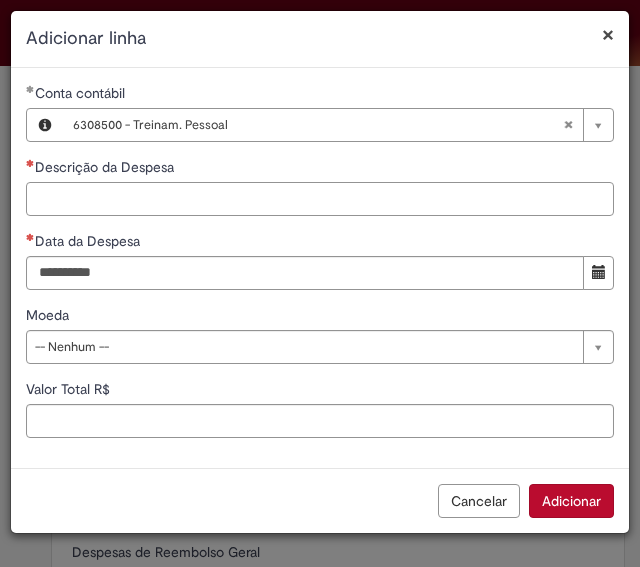 click on "Descrição da Despesa" at bounding box center [320, 199] 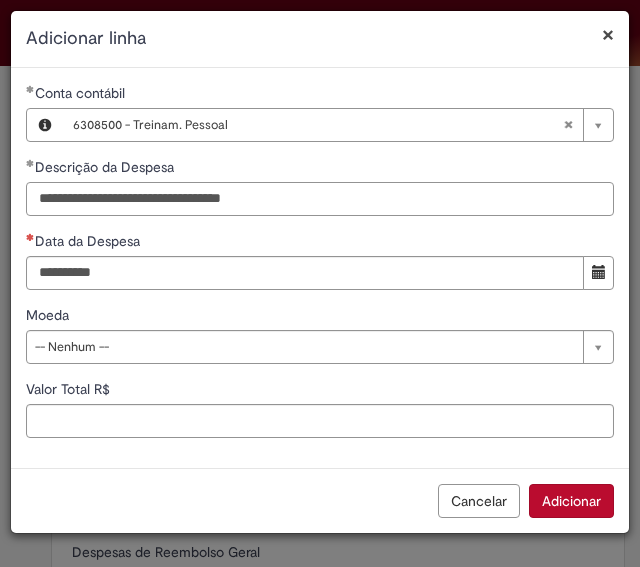 drag, startPoint x: 328, startPoint y: 193, endPoint x: 237, endPoint y: 195, distance: 91.02197 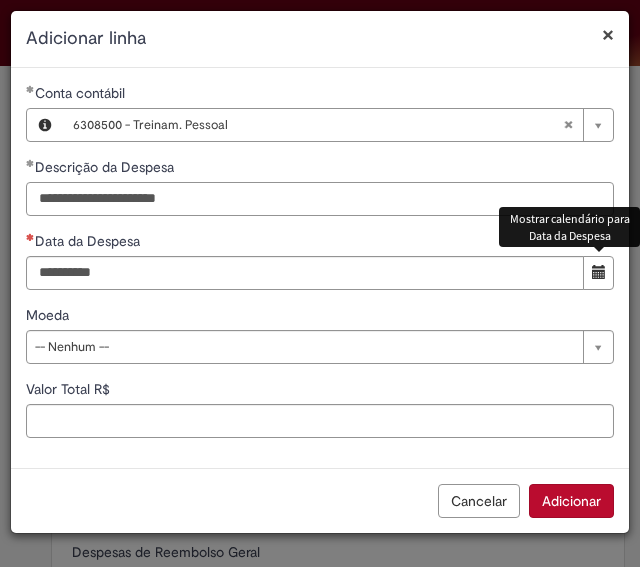type on "**********" 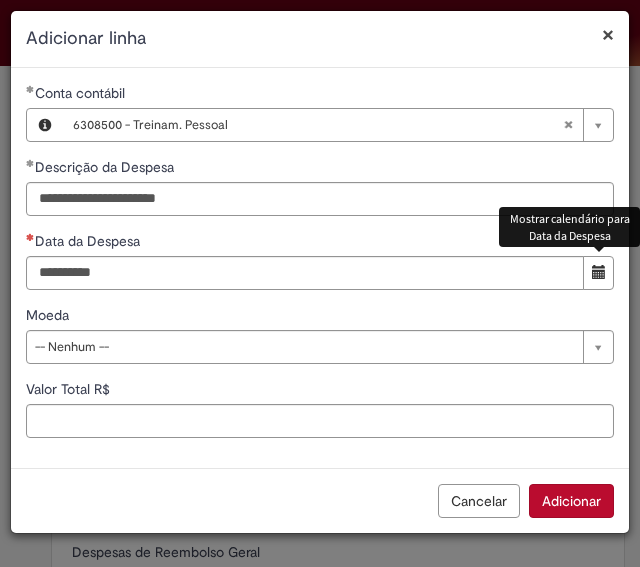 click at bounding box center (598, 273) 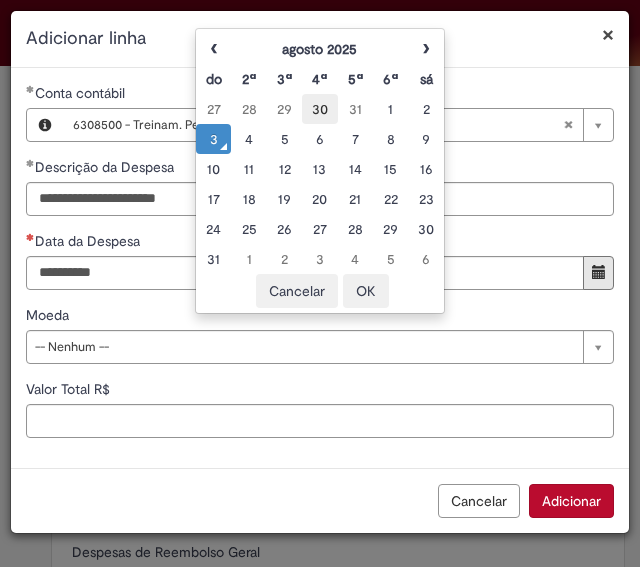 click on "30" at bounding box center (319, 109) 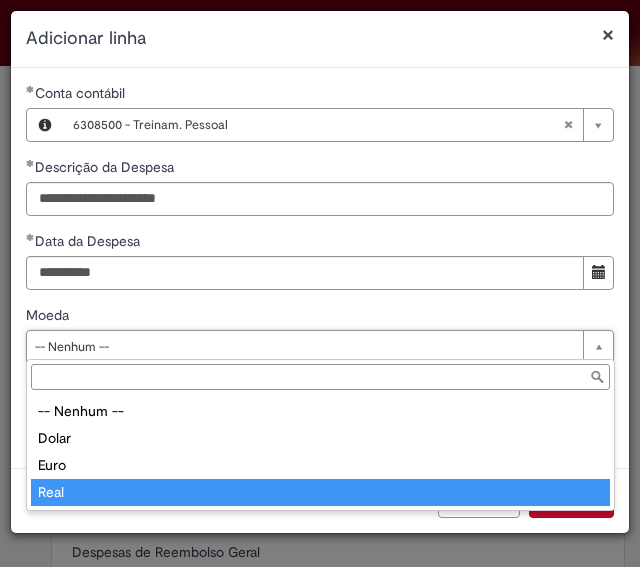 type on "****" 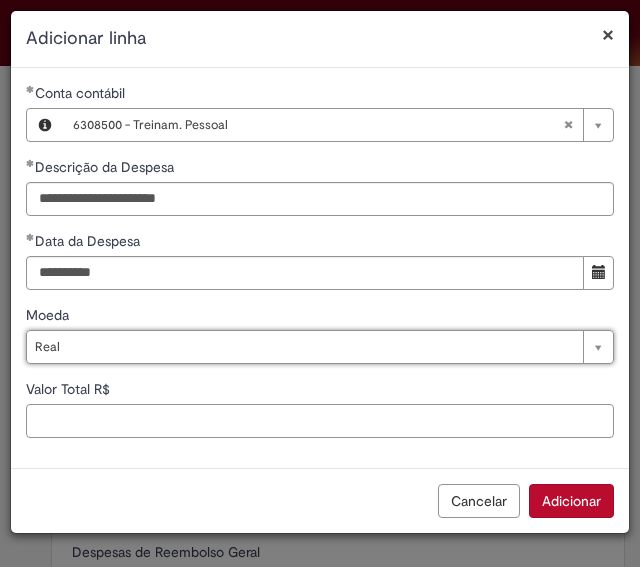 click on "Valor Total R$" at bounding box center (320, 421) 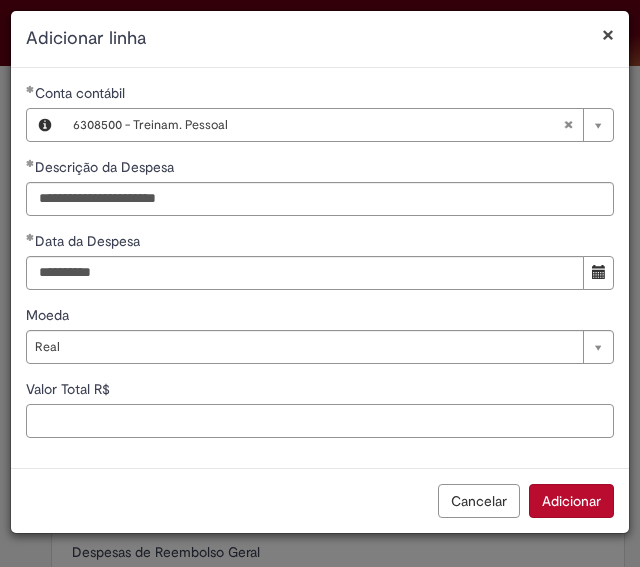 paste on "******" 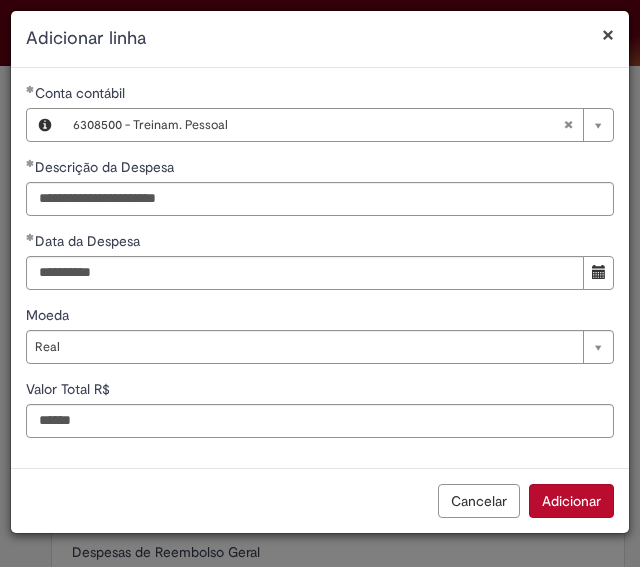 type on "******" 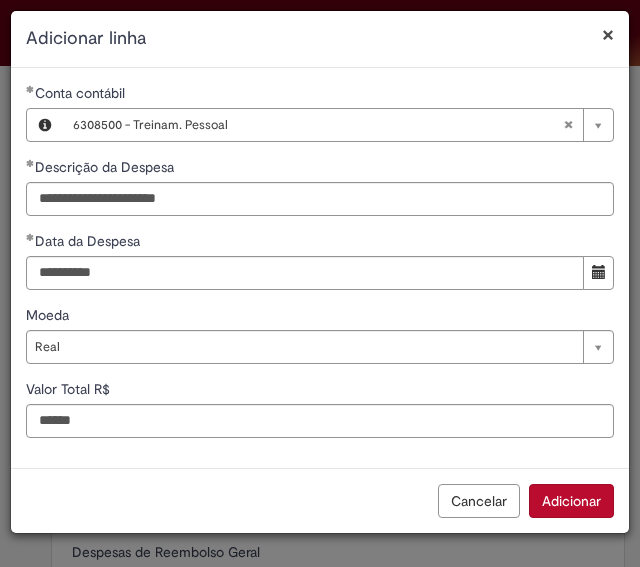 click on "Adicionar" at bounding box center [571, 501] 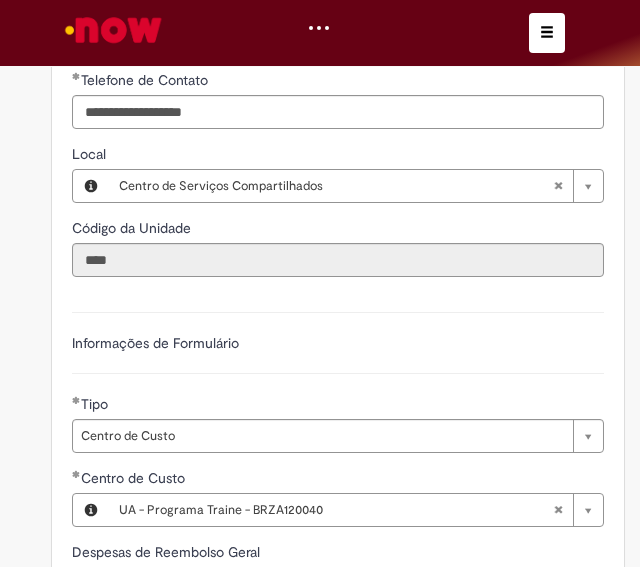 scroll, scrollTop: 1123, scrollLeft: 0, axis: vertical 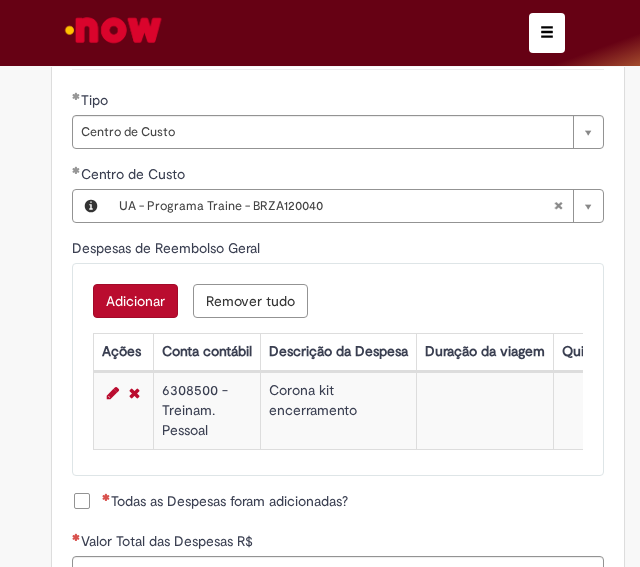 click on "Adicionar Remover tudo Despesas de Reembolso Geral Ações Conta contábil Descrição da Despesa Duração da viagem Quilometragem Justificativa Valor da cotação Valor por Litro Combustível Data da Despesa Moeda Valor Gasto em €/US Valor Total R$ ID Interno CC sap_a_integrar 6308500 - Treinam. Pessoal Corona kit encerramento 30/07/2025 Real 204.28 ef0dfd6adb49fb007ebc63901496194c ecc" at bounding box center (338, 369) 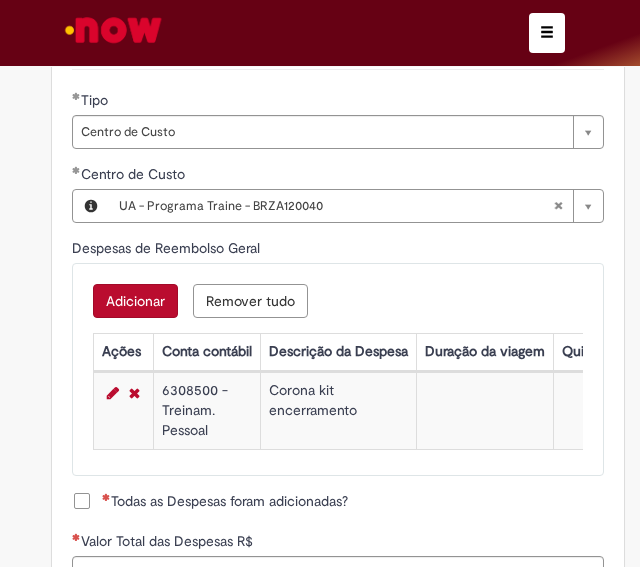 click on "Adicionar" at bounding box center (135, 301) 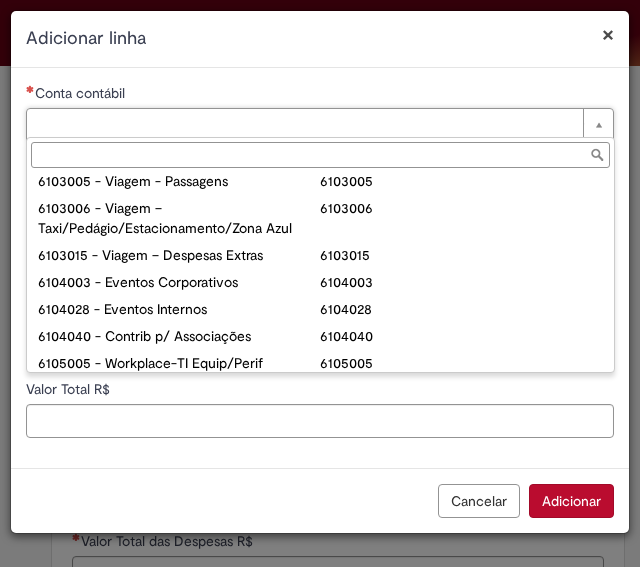 scroll, scrollTop: 920, scrollLeft: 0, axis: vertical 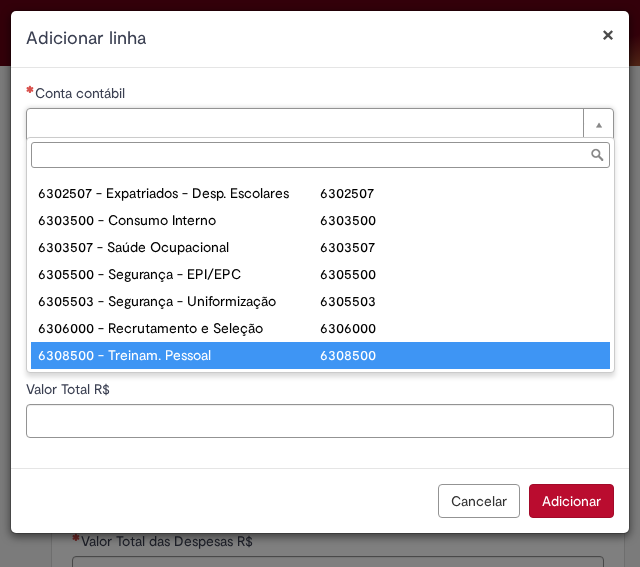 type on "**********" 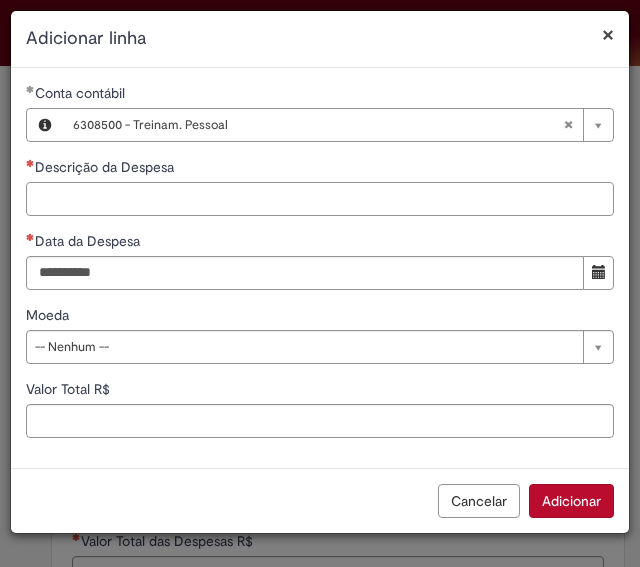 click on "Descrição da Despesa" at bounding box center [320, 199] 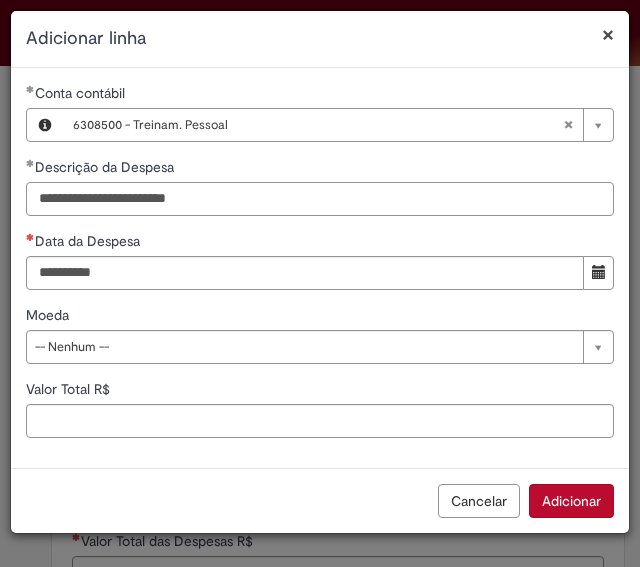 drag, startPoint x: 292, startPoint y: 196, endPoint x: 174, endPoint y: 199, distance: 118.03813 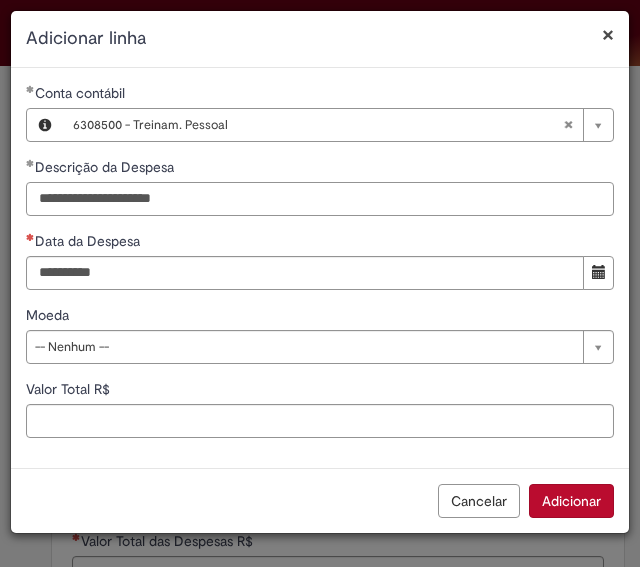 drag, startPoint x: 174, startPoint y: 199, endPoint x: 138, endPoint y: 199, distance: 36 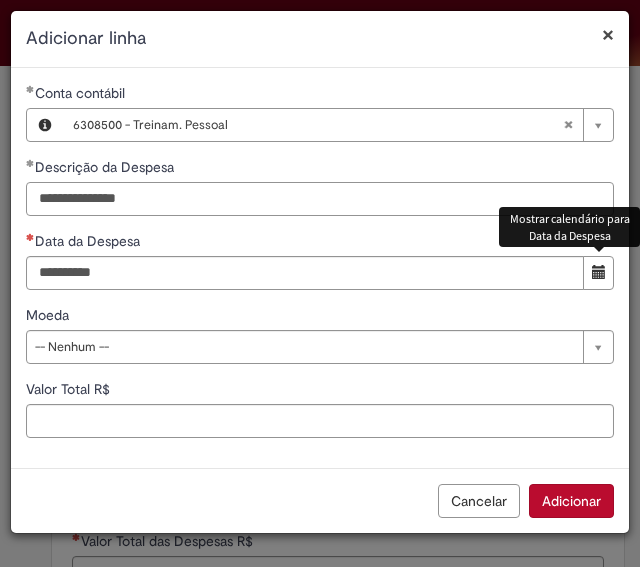 type on "**********" 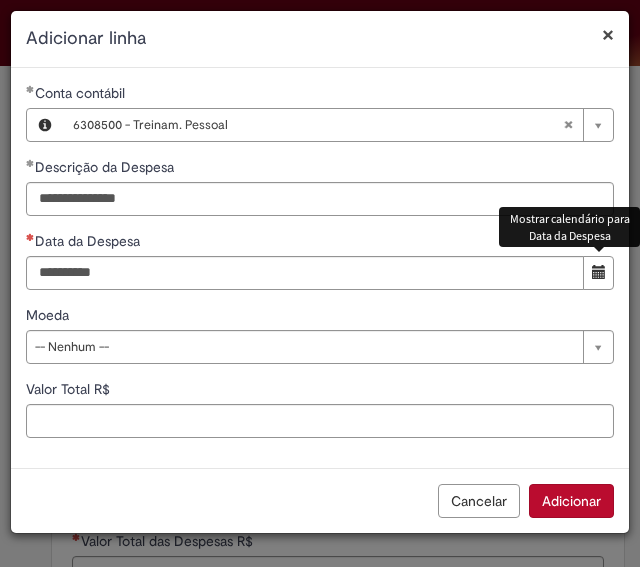 click at bounding box center [598, 273] 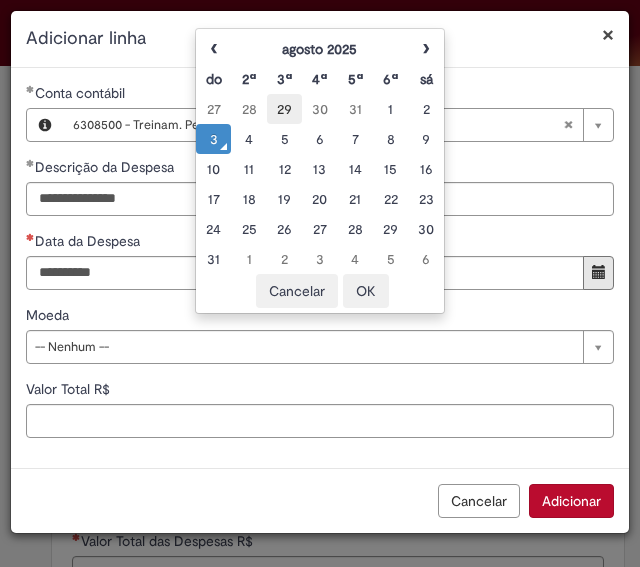 click on "29" at bounding box center [284, 109] 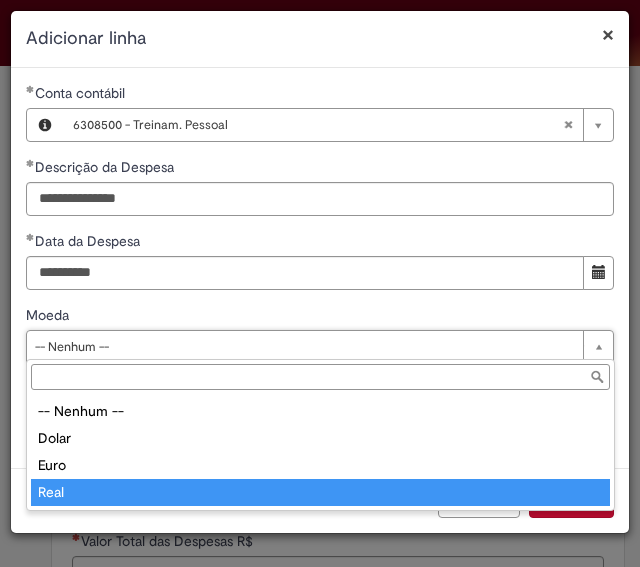 type on "****" 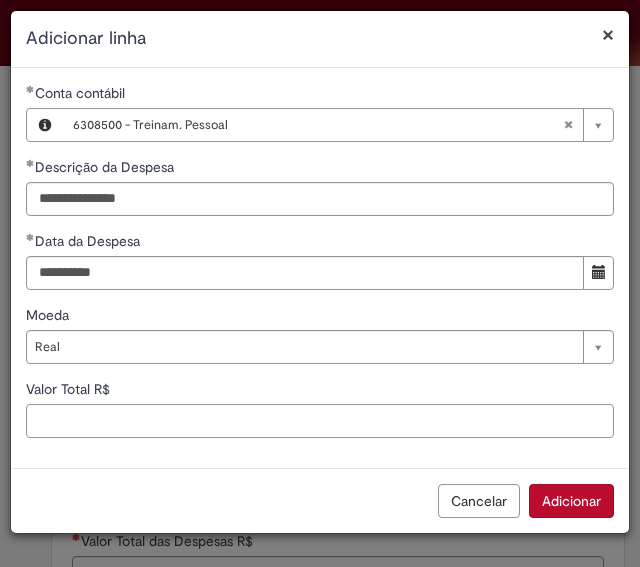 click on "Valor Total R$" at bounding box center [320, 421] 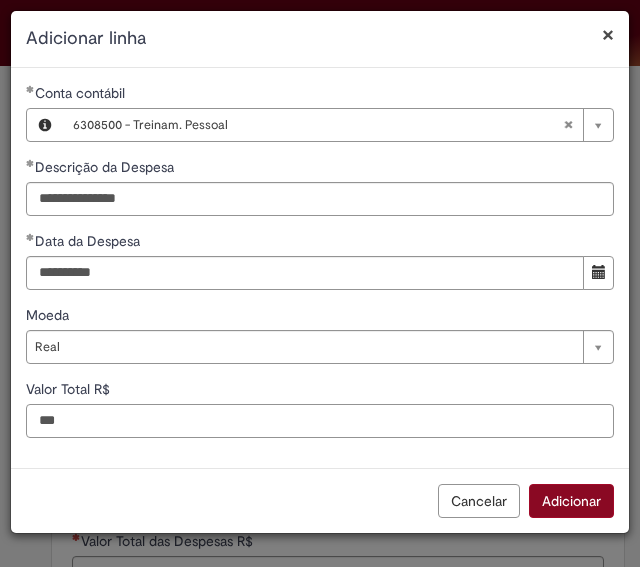 type on "***" 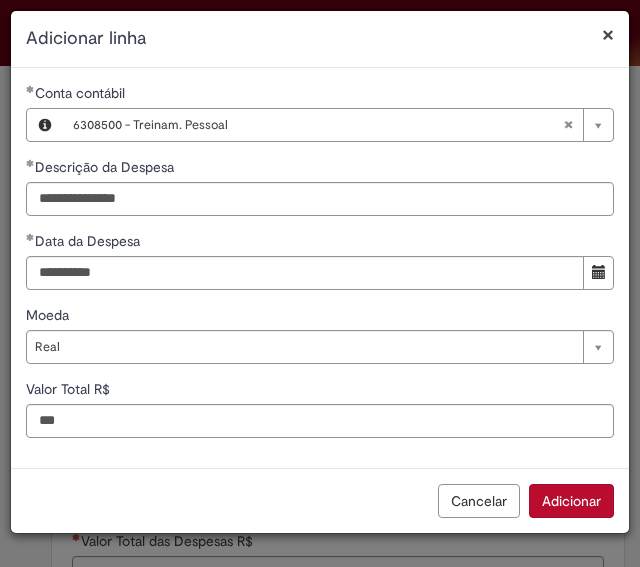 click on "Adicionar" at bounding box center (571, 501) 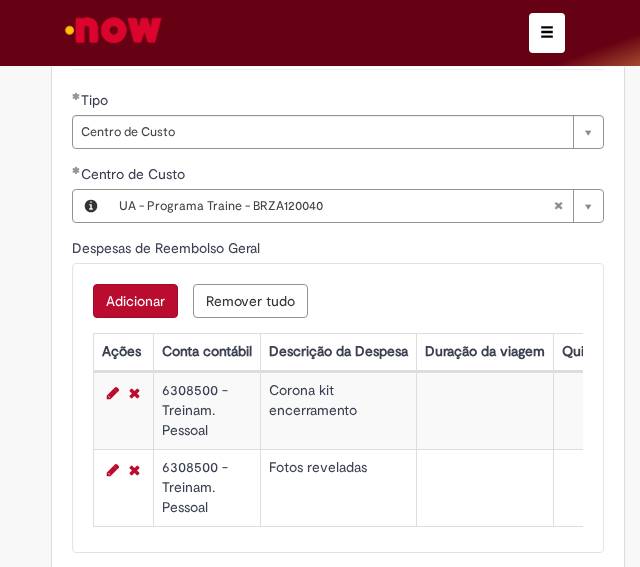 click on "Adicionar" at bounding box center (135, 301) 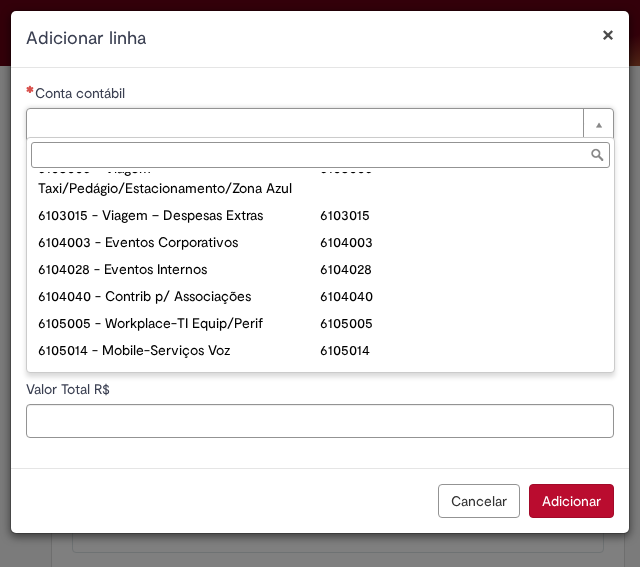 scroll, scrollTop: 920, scrollLeft: 0, axis: vertical 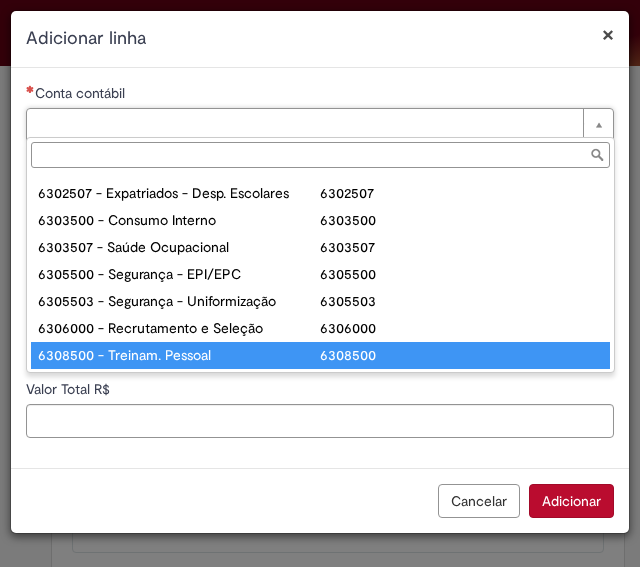 type on "**********" 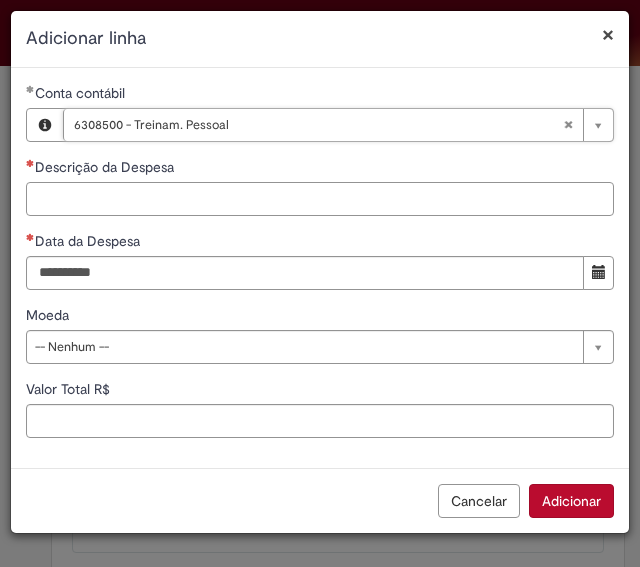 click on "Descrição da Despesa" at bounding box center [320, 199] 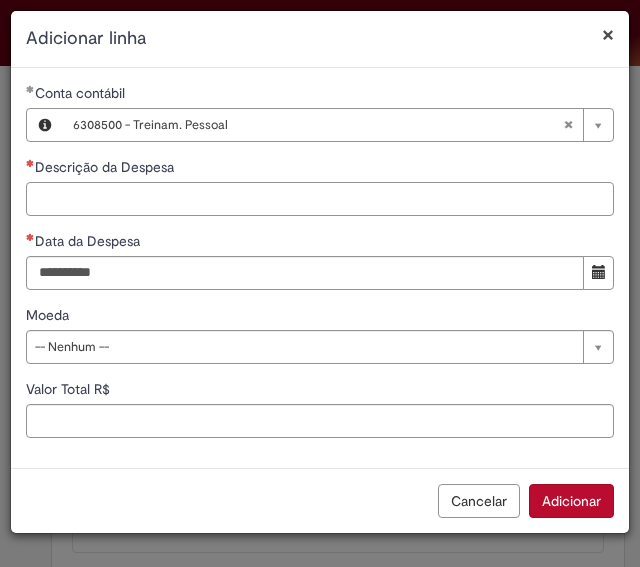 paste on "**********" 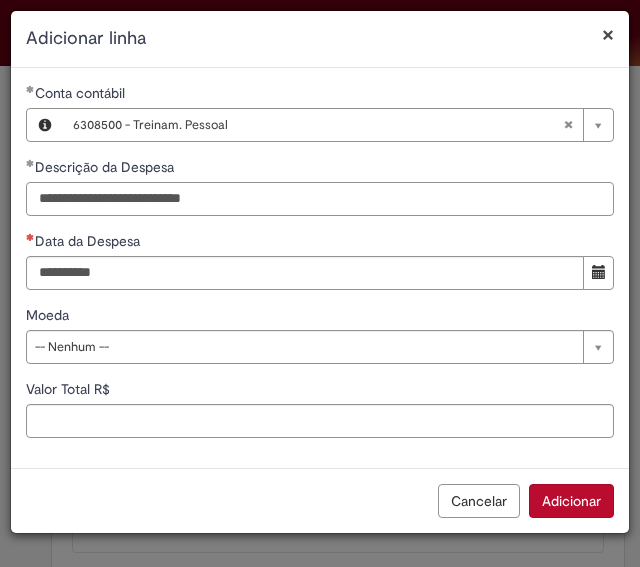 drag, startPoint x: 174, startPoint y: 194, endPoint x: 346, endPoint y: 192, distance: 172.01163 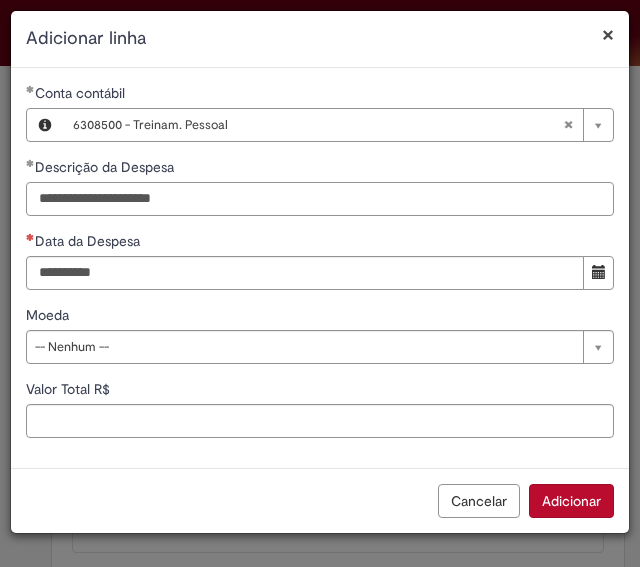drag, startPoint x: 278, startPoint y: 201, endPoint x: 138, endPoint y: 195, distance: 140.12851 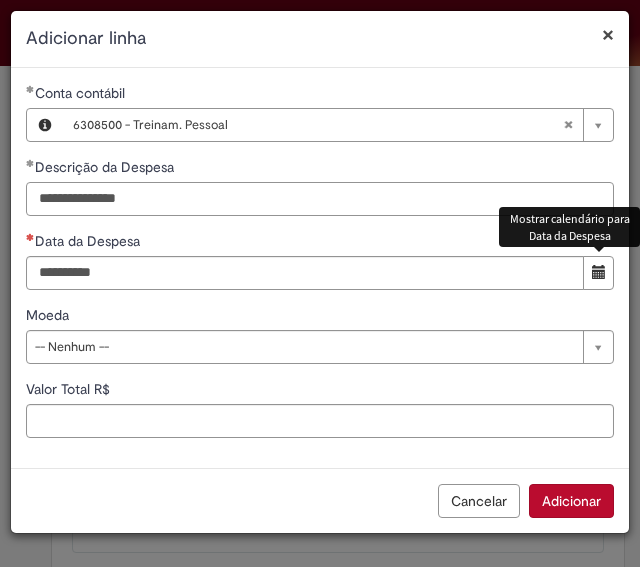 type on "**********" 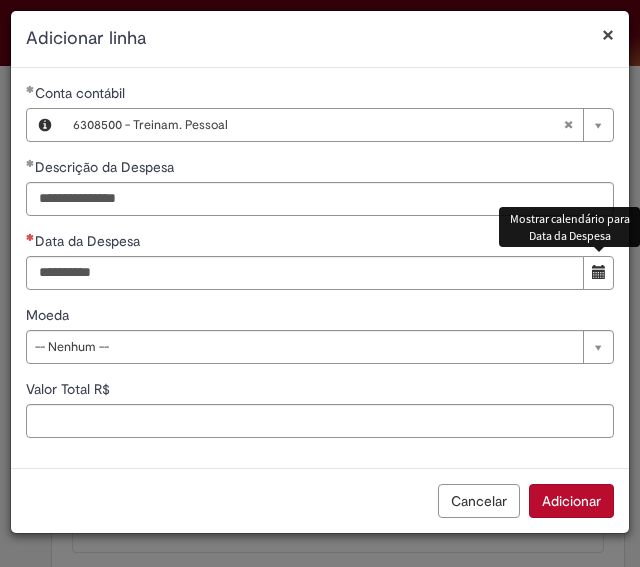 click at bounding box center [599, 272] 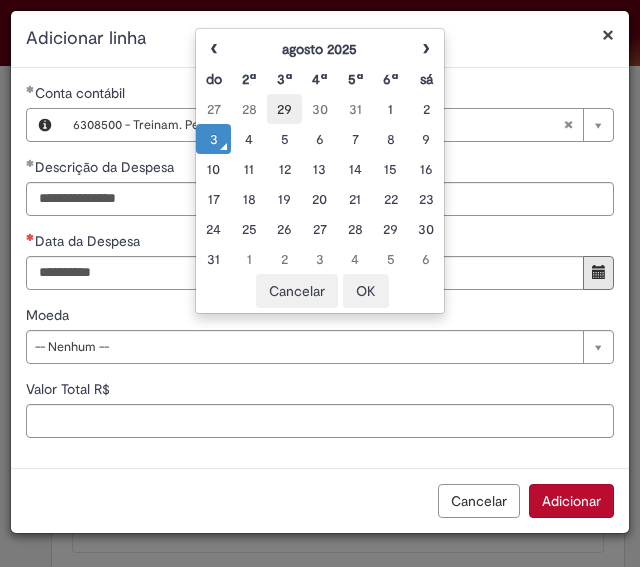 click on "29" at bounding box center [284, 109] 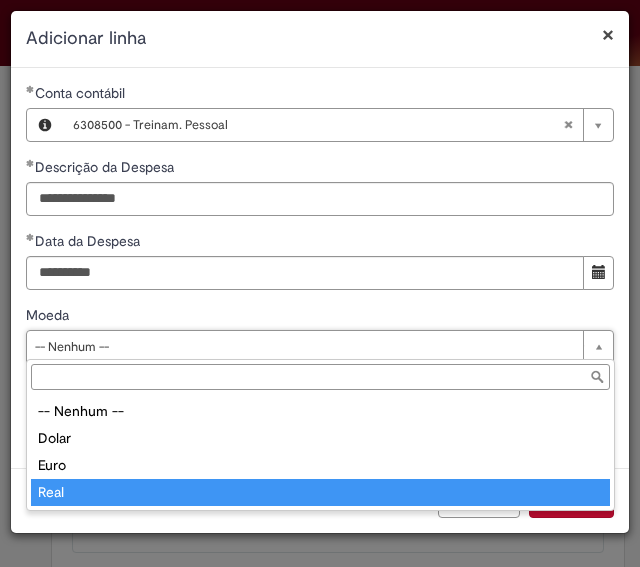 type on "****" 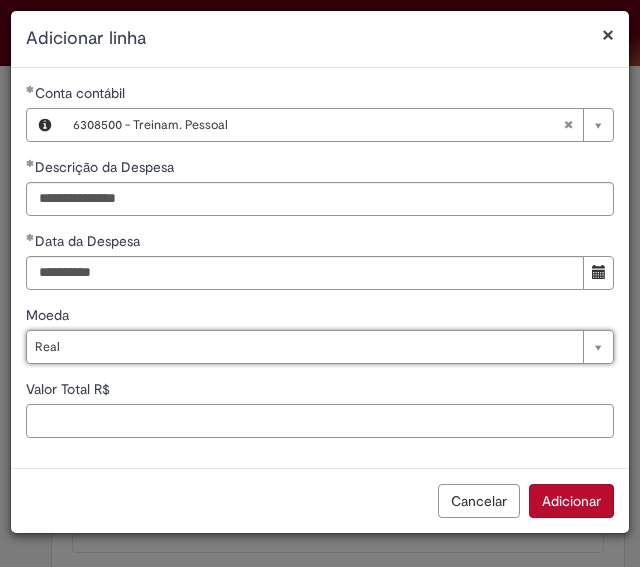click on "Valor Total R$" at bounding box center (320, 421) 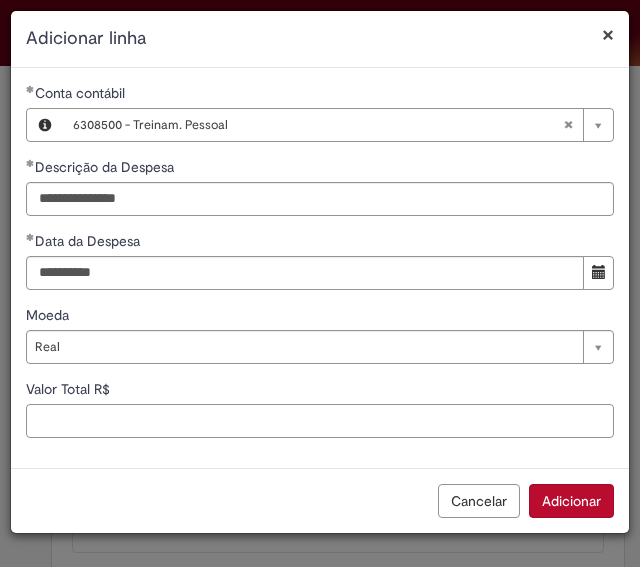 paste on "******" 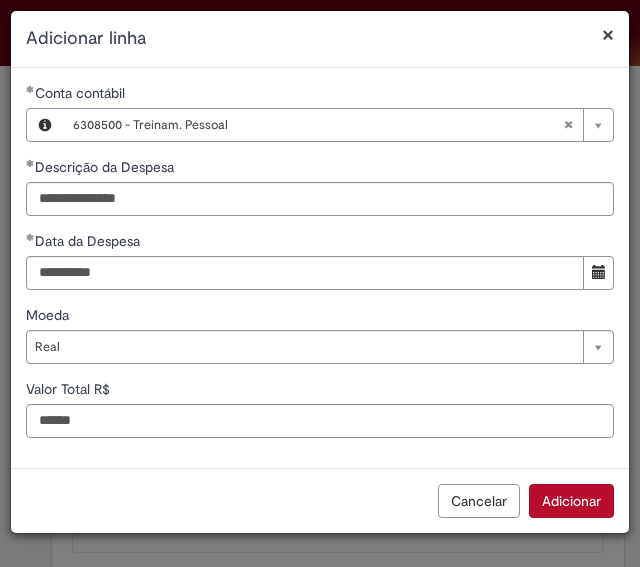 type on "******" 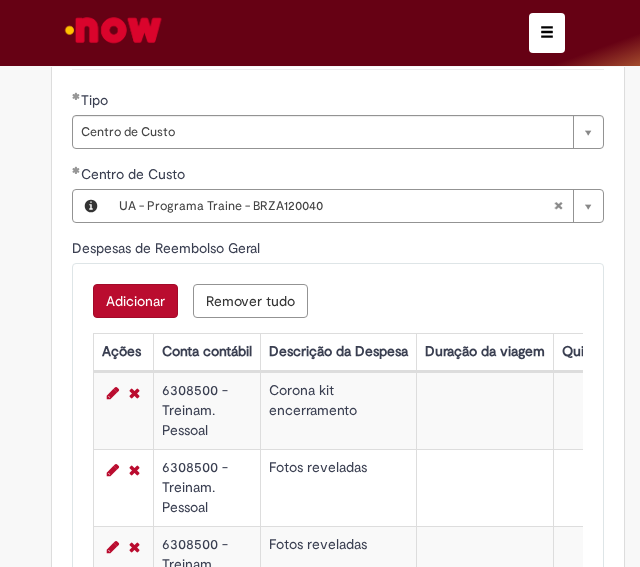 click on "Adicionar" at bounding box center (135, 301) 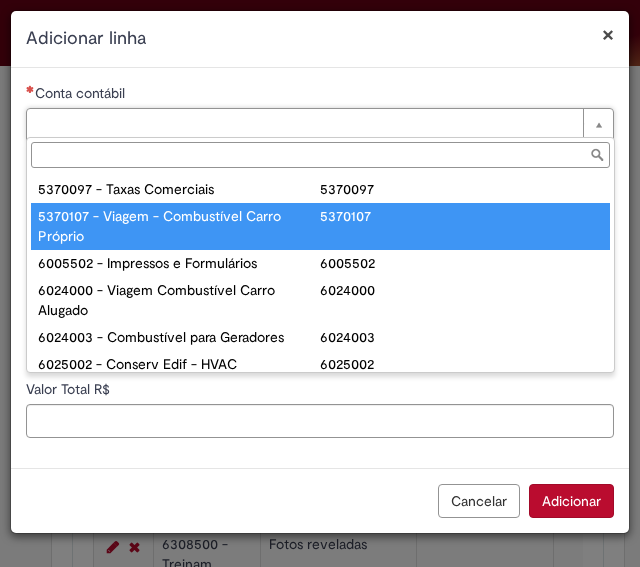 scroll, scrollTop: 920, scrollLeft: 0, axis: vertical 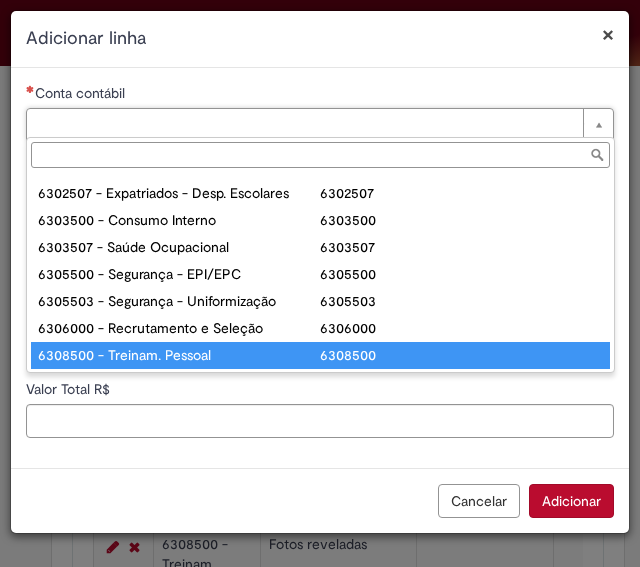 type on "**********" 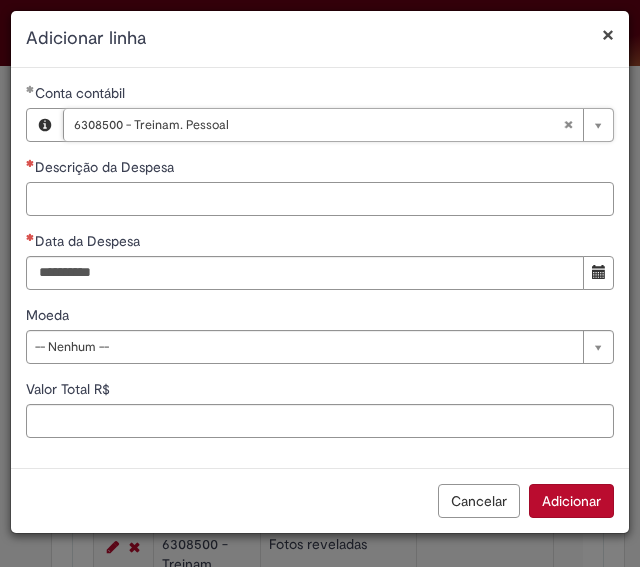 click on "Descrição da Despesa" at bounding box center [320, 199] 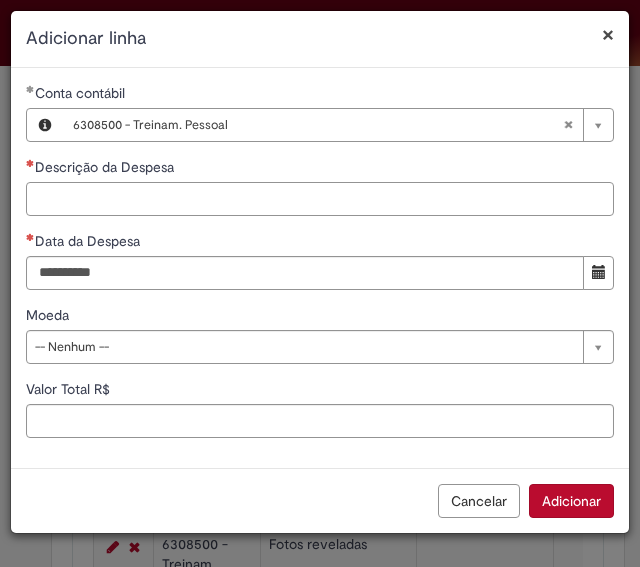 paste on "**********" 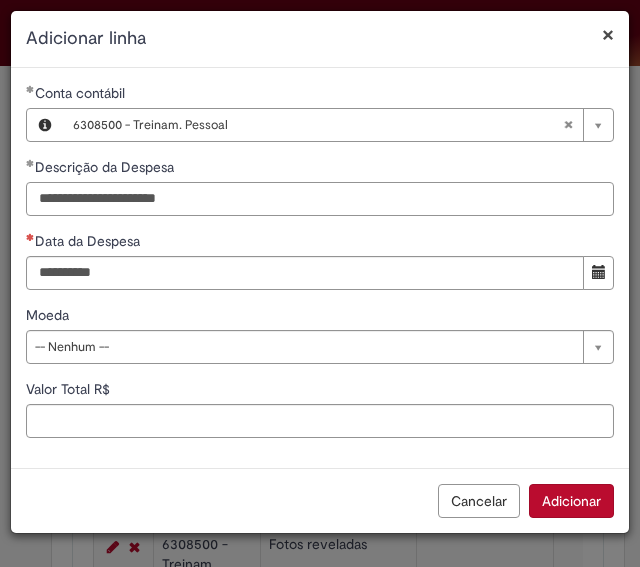 drag, startPoint x: 152, startPoint y: 201, endPoint x: 359, endPoint y: 197, distance: 207.03865 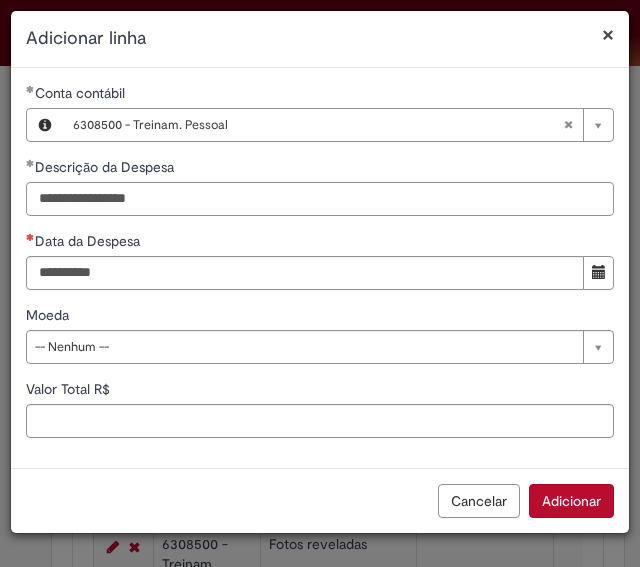 drag, startPoint x: 359, startPoint y: 197, endPoint x: 113, endPoint y: 203, distance: 246.07317 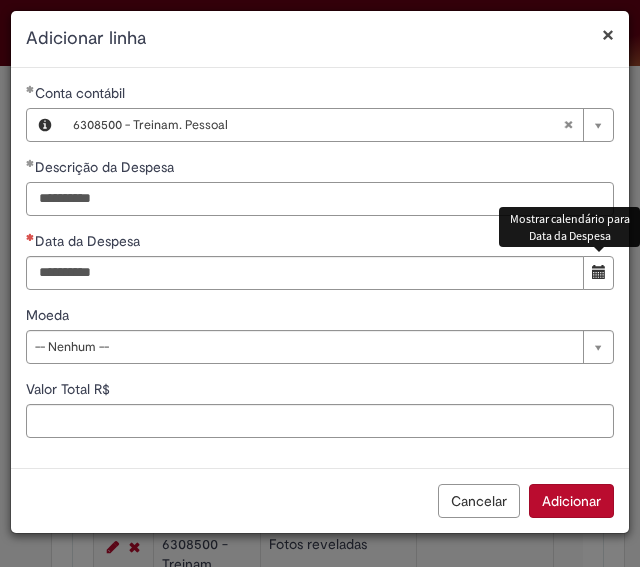 type on "**********" 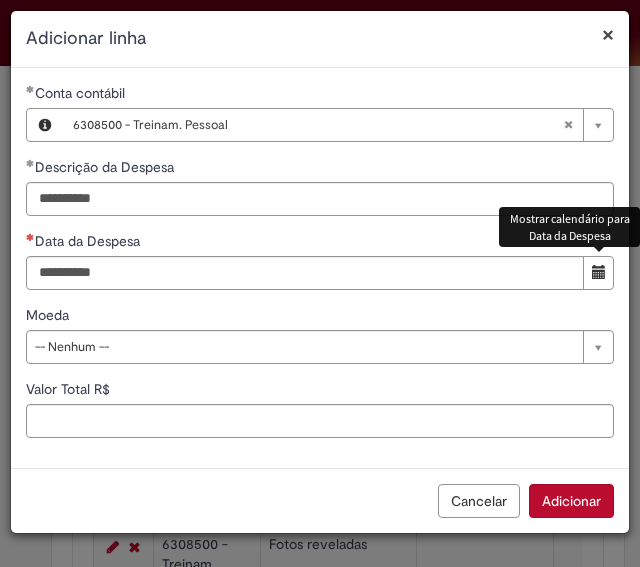 click at bounding box center [599, 272] 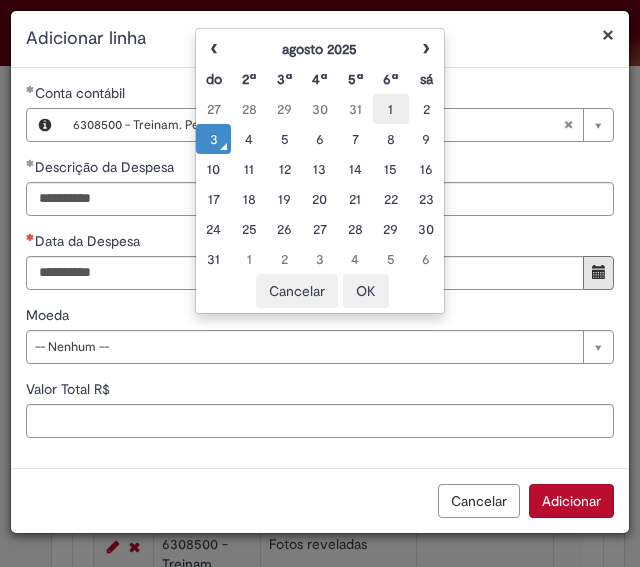 click on "1" at bounding box center [390, 109] 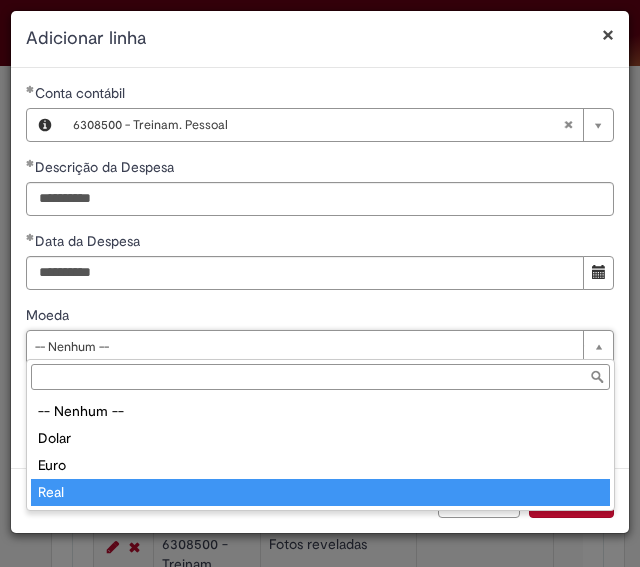 type on "****" 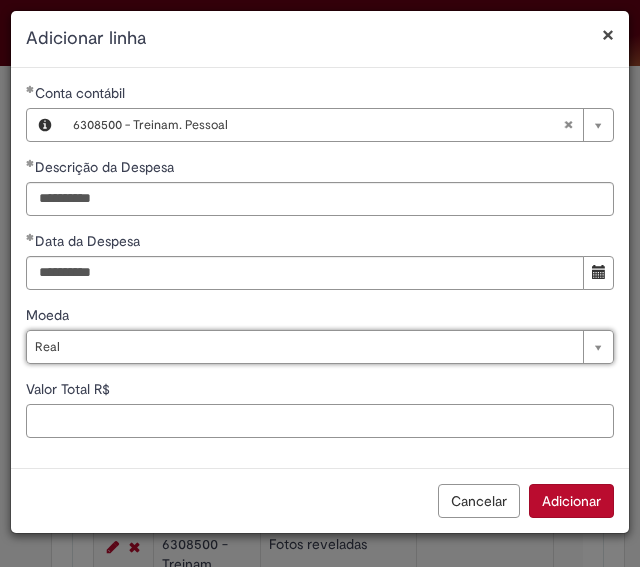 click on "Valor Total R$" at bounding box center (320, 421) 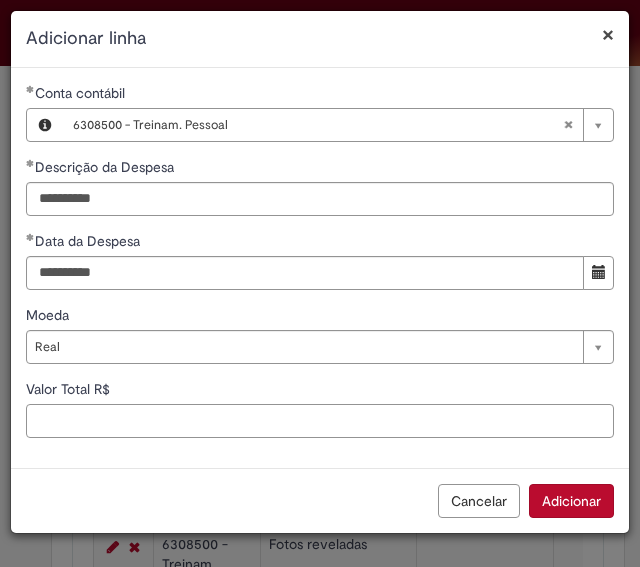 paste on "******" 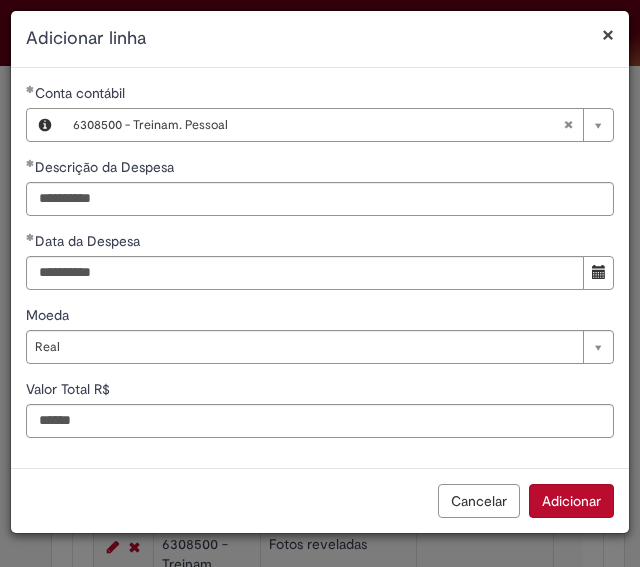 type on "******" 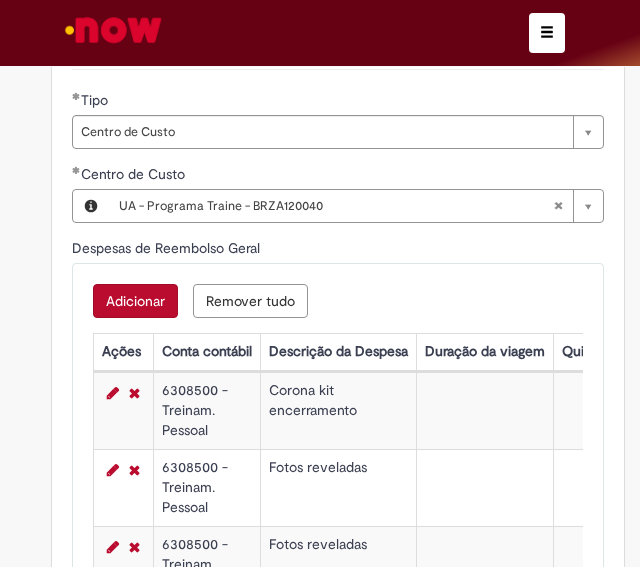click on "Adicionar" at bounding box center [135, 301] 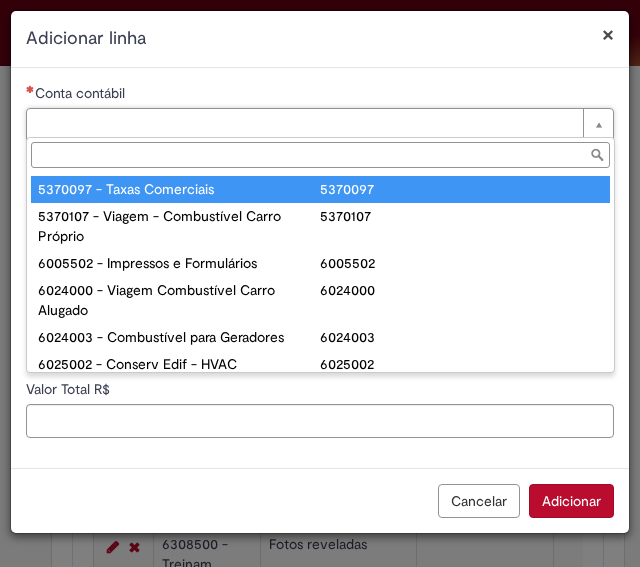 scroll, scrollTop: 920, scrollLeft: 0, axis: vertical 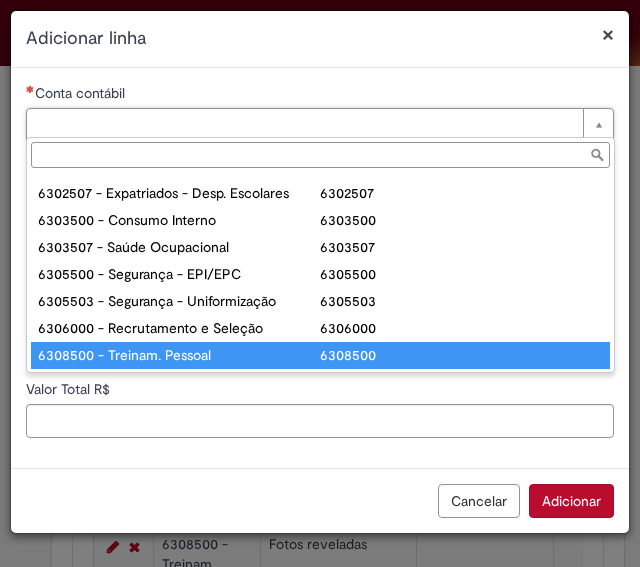 type on "**********" 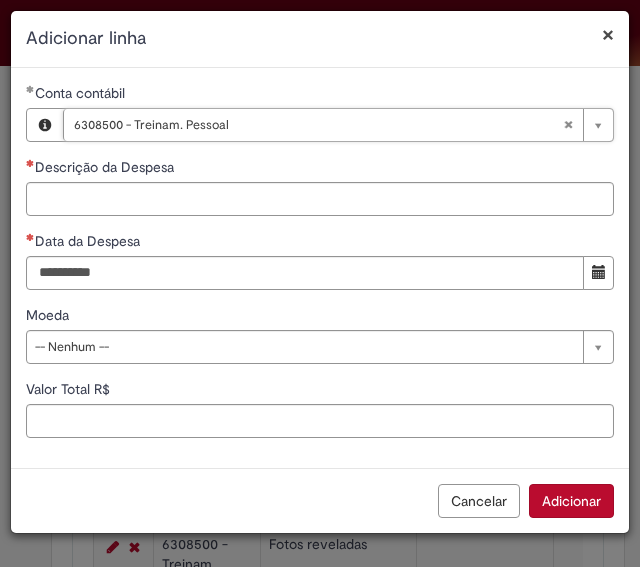 click on "Descrição da Despesa" at bounding box center [320, 186] 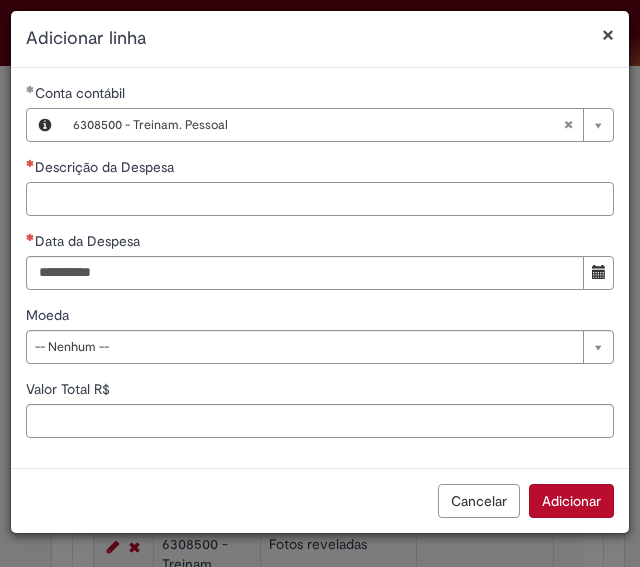 click on "Descrição da Despesa" at bounding box center [320, 199] 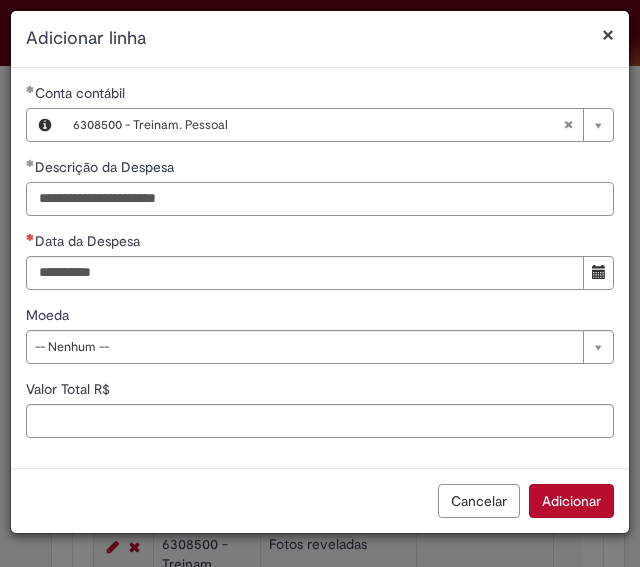 drag, startPoint x: 154, startPoint y: 193, endPoint x: 370, endPoint y: 189, distance: 216.03703 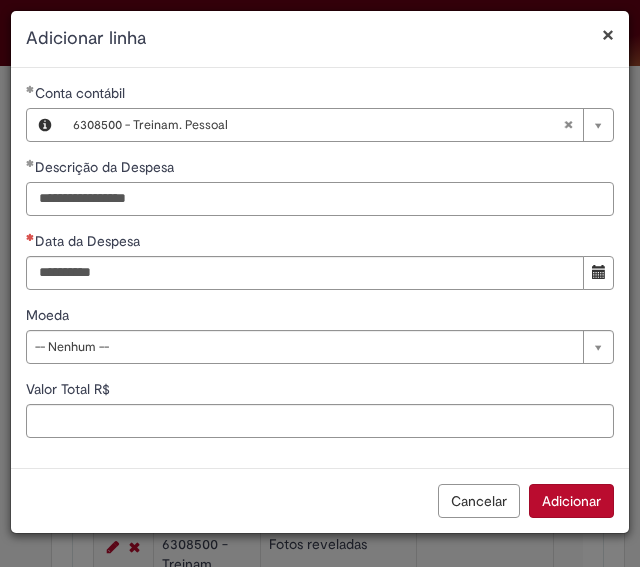 drag, startPoint x: 370, startPoint y: 189, endPoint x: 115, endPoint y: 201, distance: 255.2822 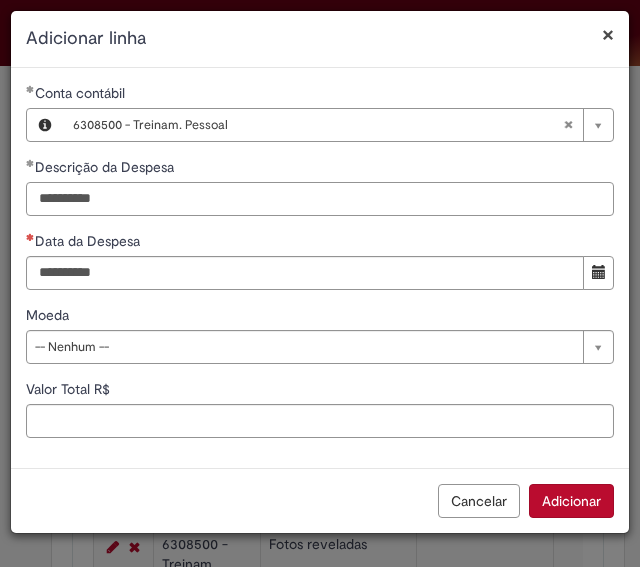 type on "**********" 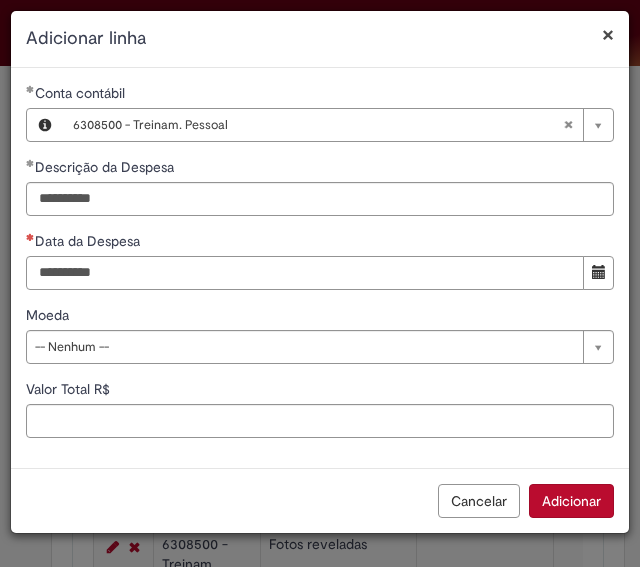 drag, startPoint x: 169, startPoint y: 258, endPoint x: 312, endPoint y: 242, distance: 143.89232 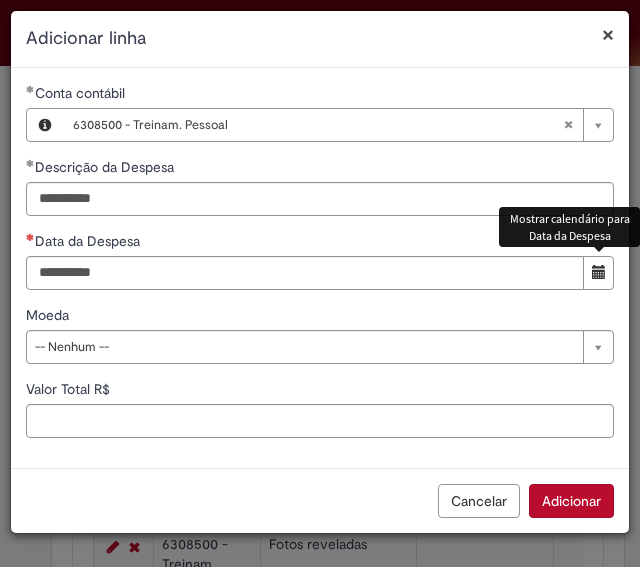 click on "**********" at bounding box center [320, 334] 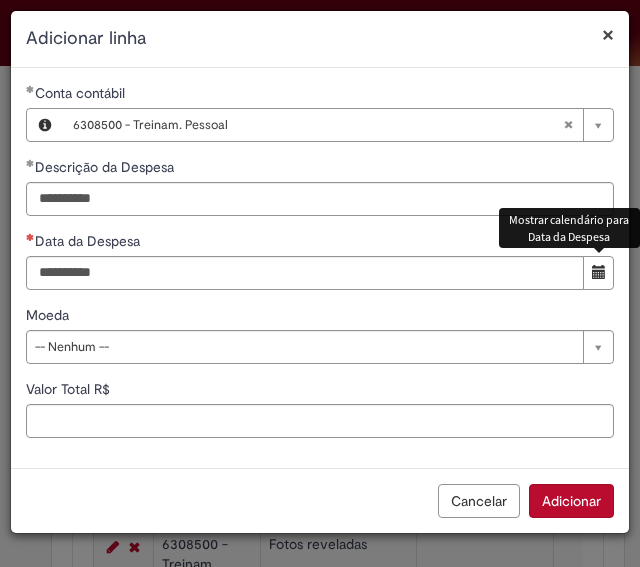 click at bounding box center [599, 272] 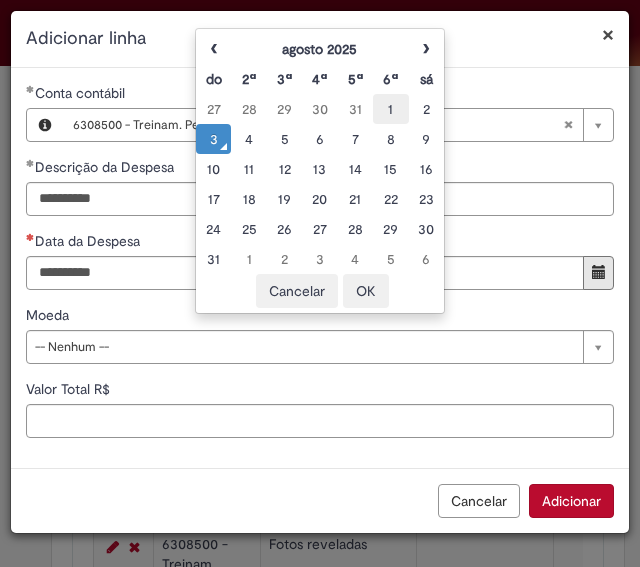 click on "1" at bounding box center (390, 109) 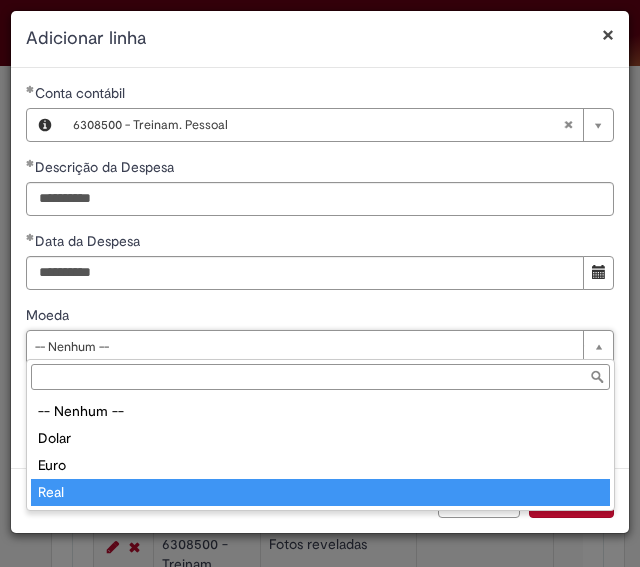 type on "****" 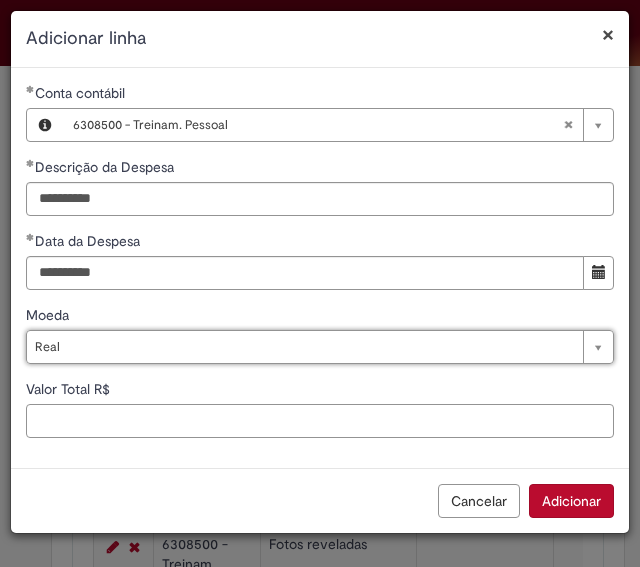 click on "Valor Total R$" at bounding box center [320, 421] 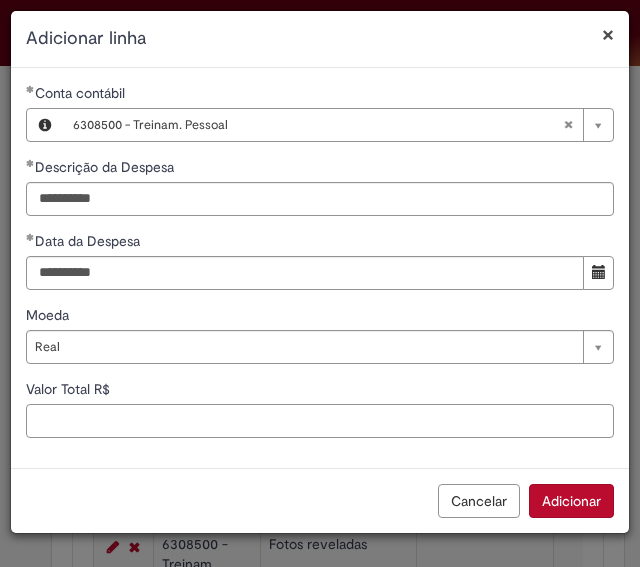 paste on "******" 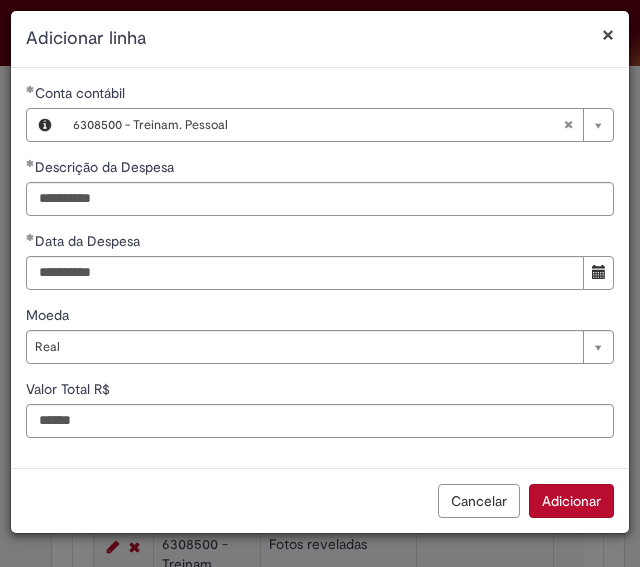 type on "*****" 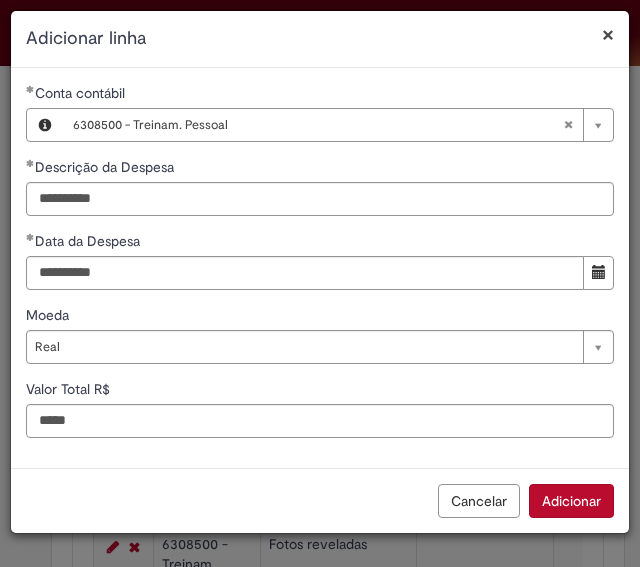 click on "Adicionar" at bounding box center [571, 501] 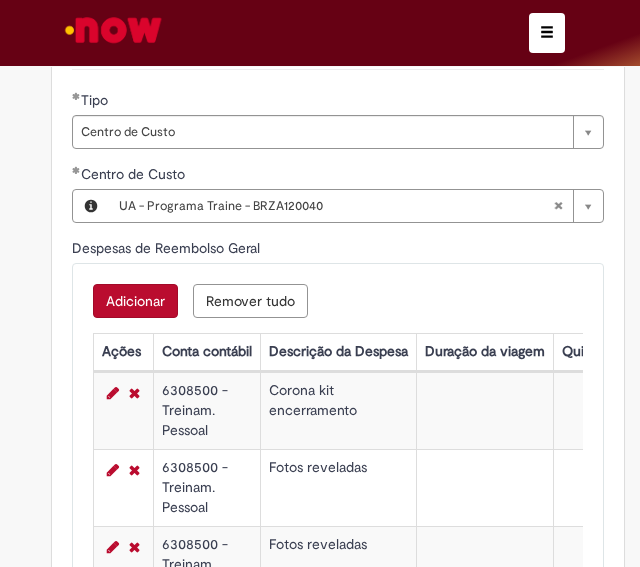 click on "Adicionar" at bounding box center [135, 301] 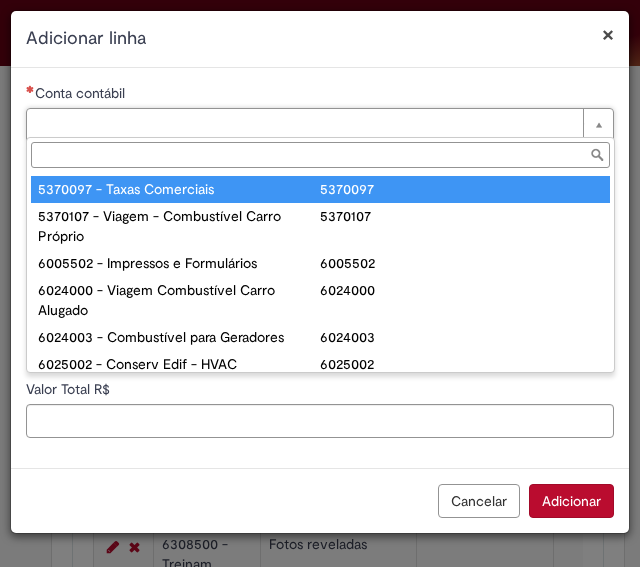 scroll, scrollTop: 920, scrollLeft: 0, axis: vertical 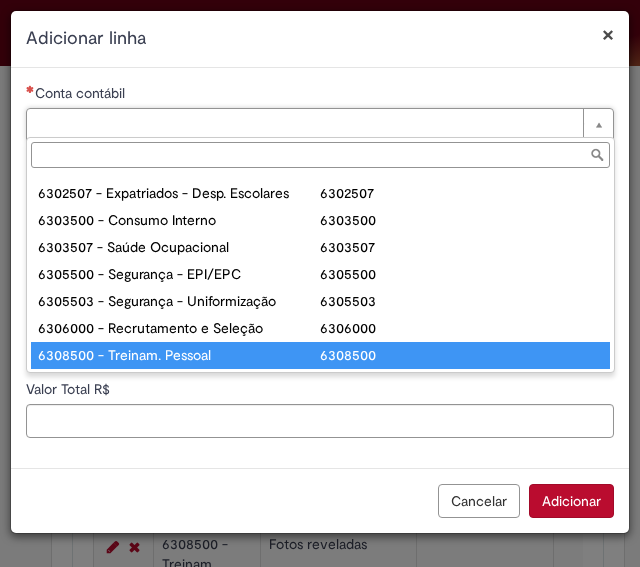 type on "**********" 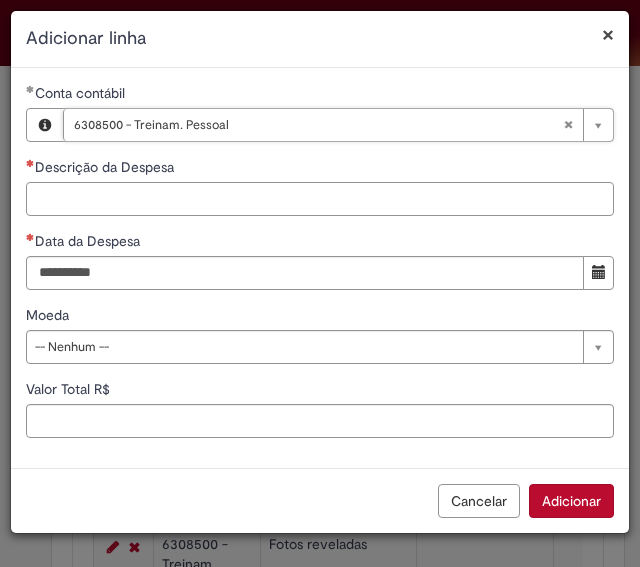 click on "Descrição da Despesa" at bounding box center (320, 199) 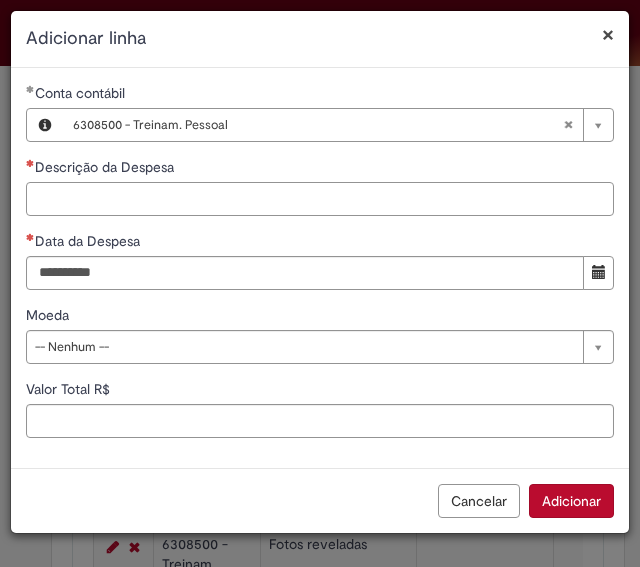 paste on "**********" 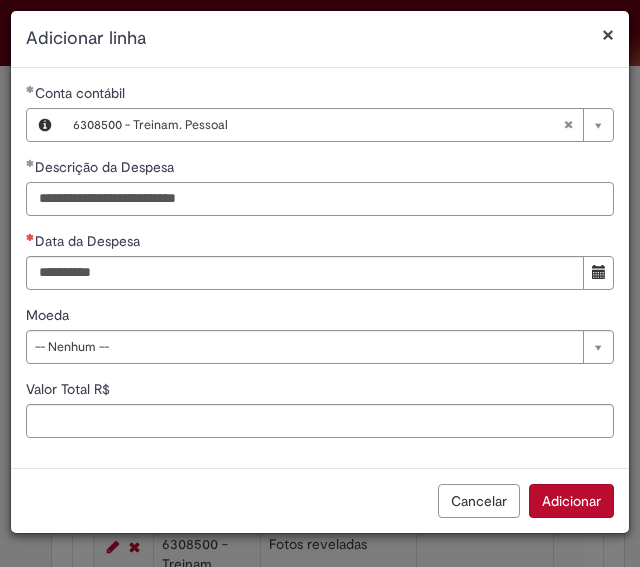 drag, startPoint x: 168, startPoint y: 197, endPoint x: 392, endPoint y: 191, distance: 224.08034 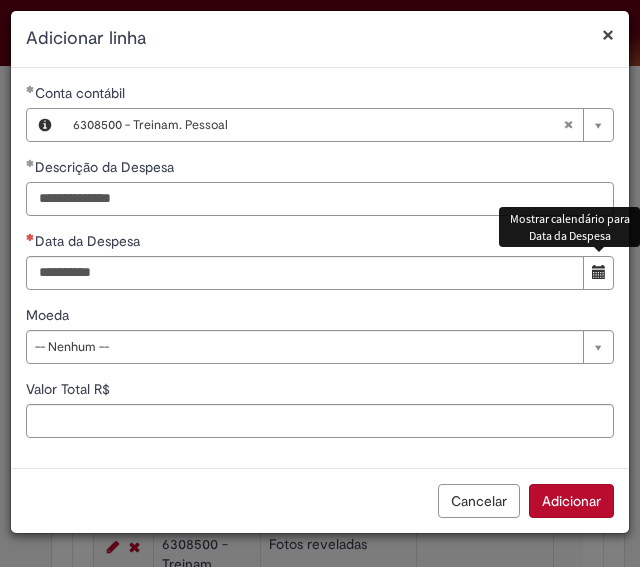 type on "**********" 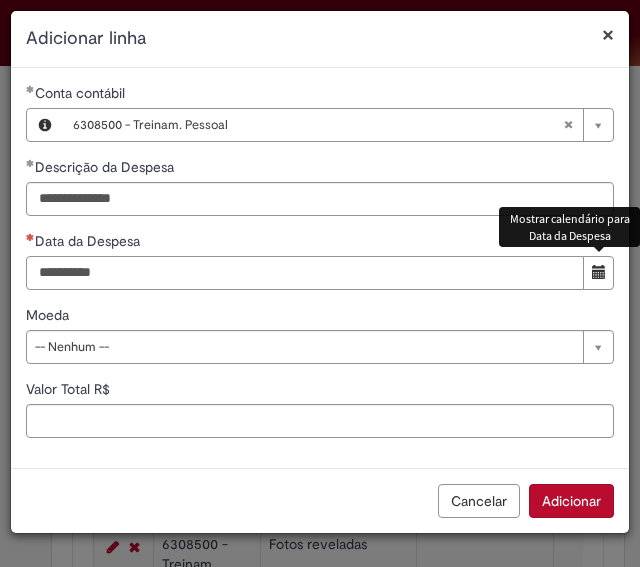 click on "Data da Despesa" at bounding box center [305, 273] 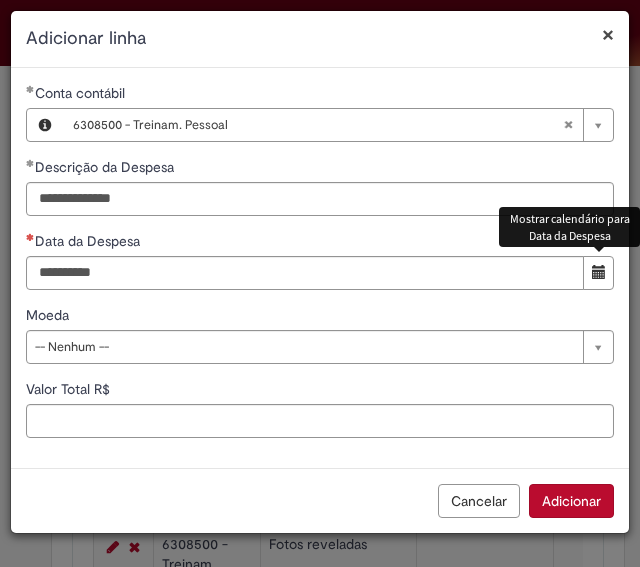 click at bounding box center (599, 272) 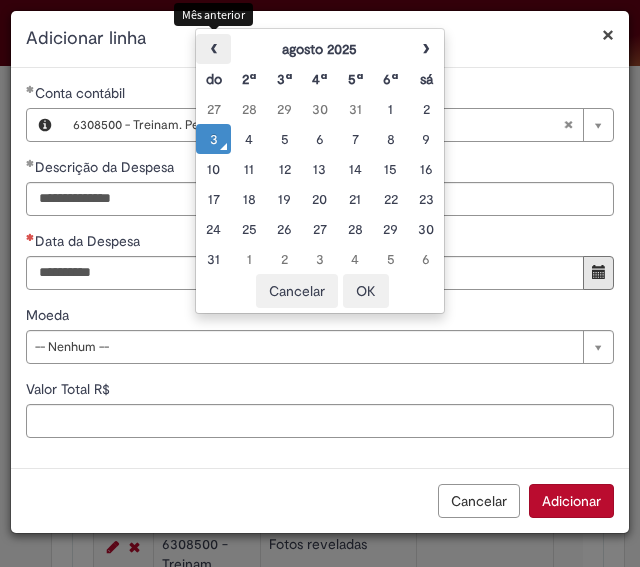 click on "‹" at bounding box center [213, 49] 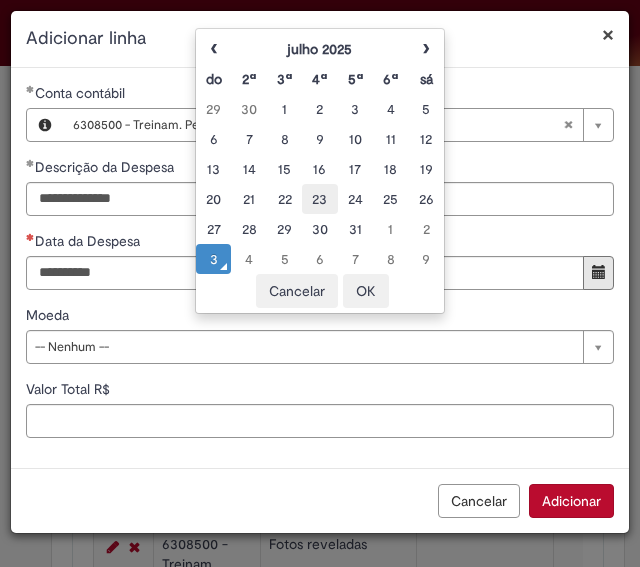 click on "23" at bounding box center (319, 199) 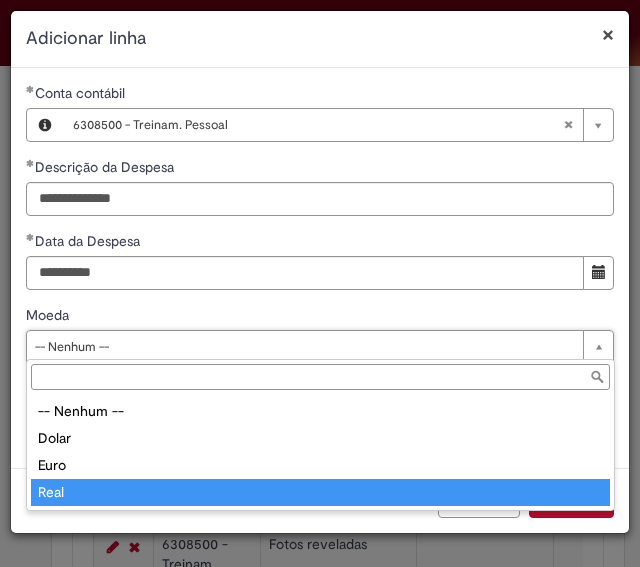 type on "****" 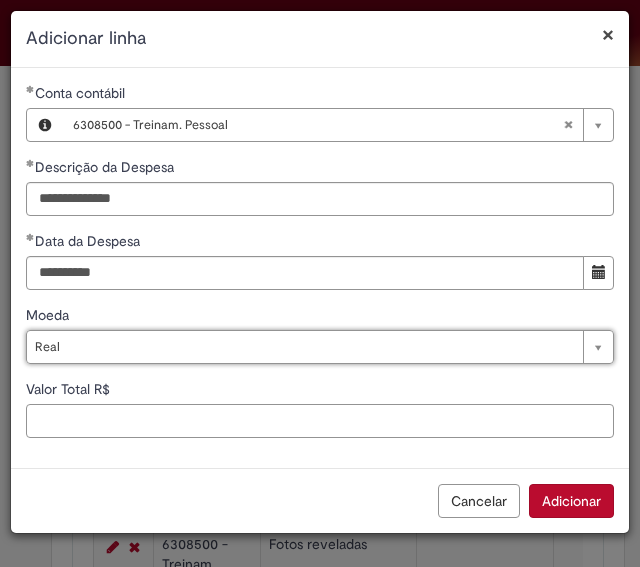 click on "Valor Total R$" at bounding box center (320, 421) 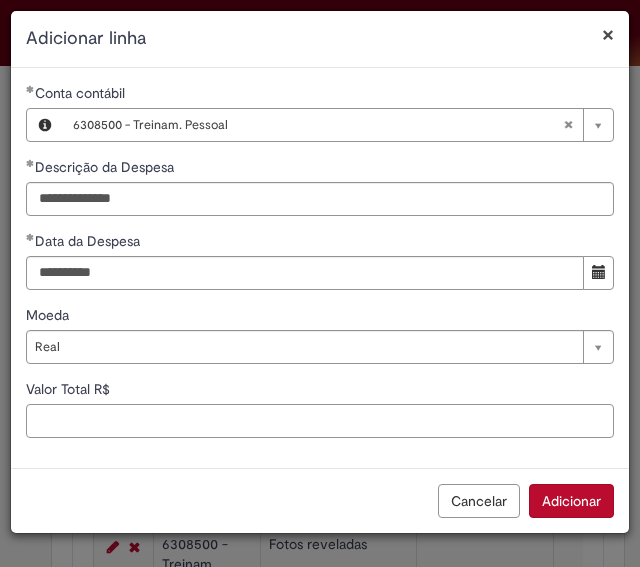 paste on "******" 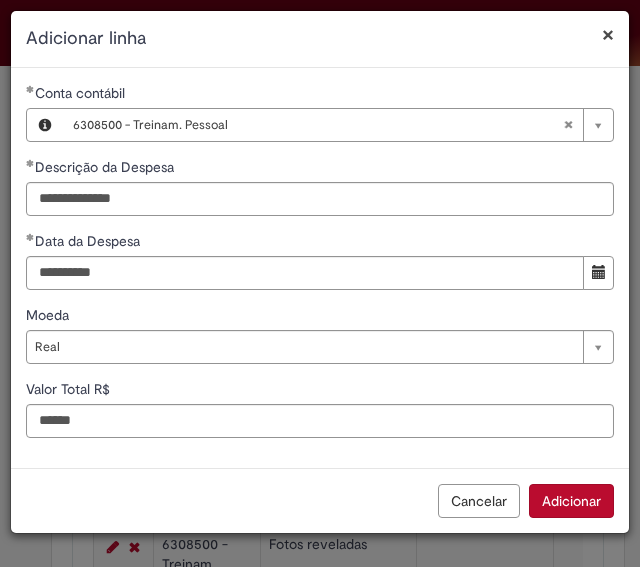 type on "*****" 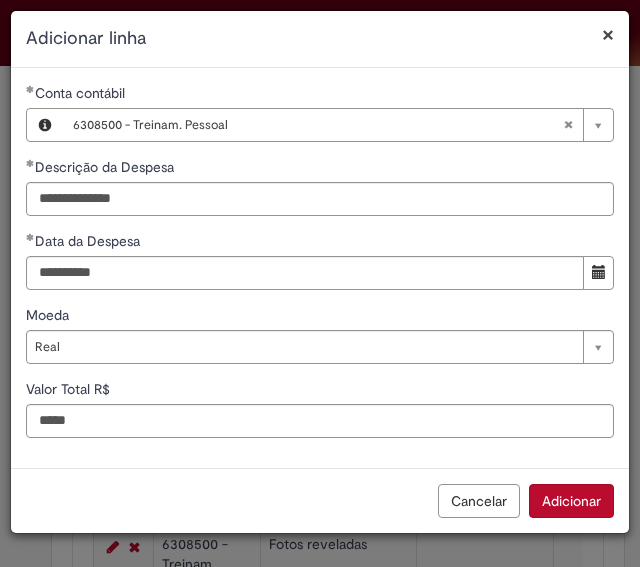 click on "Adicionar" at bounding box center (571, 501) 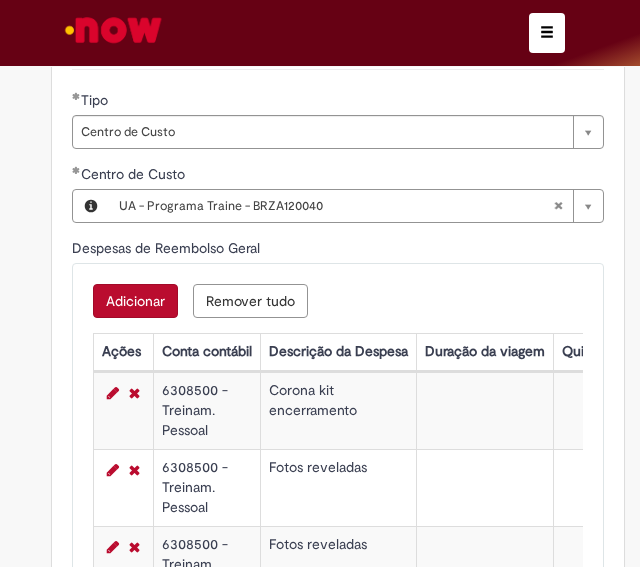 click on "Adicionar" at bounding box center (135, 301) 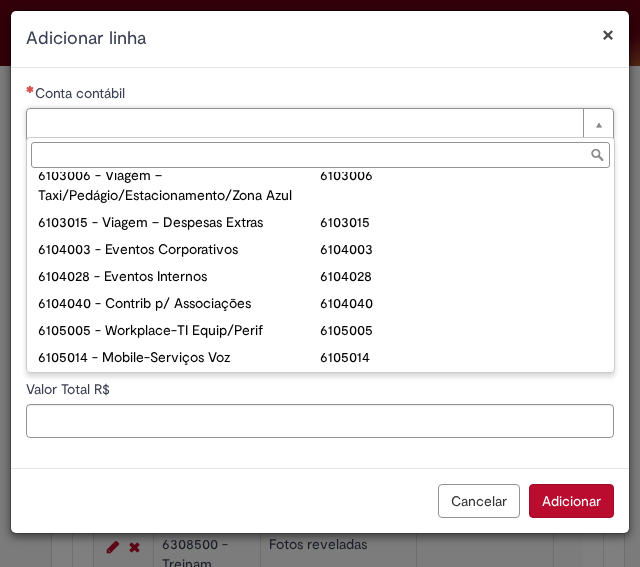 scroll, scrollTop: 920, scrollLeft: 0, axis: vertical 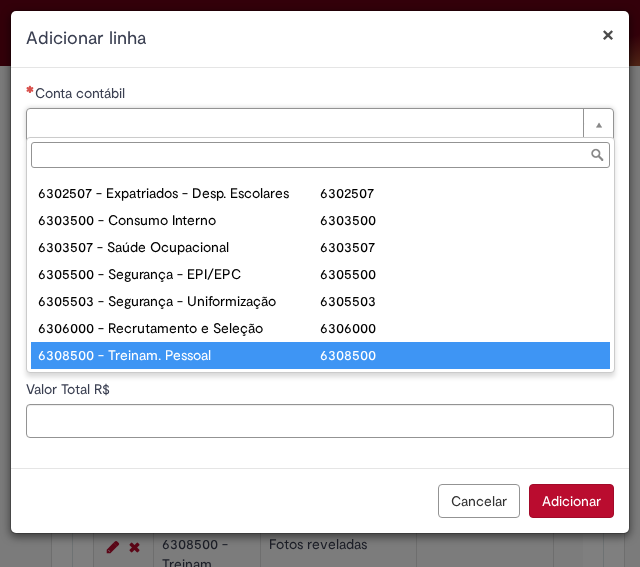 type on "**********" 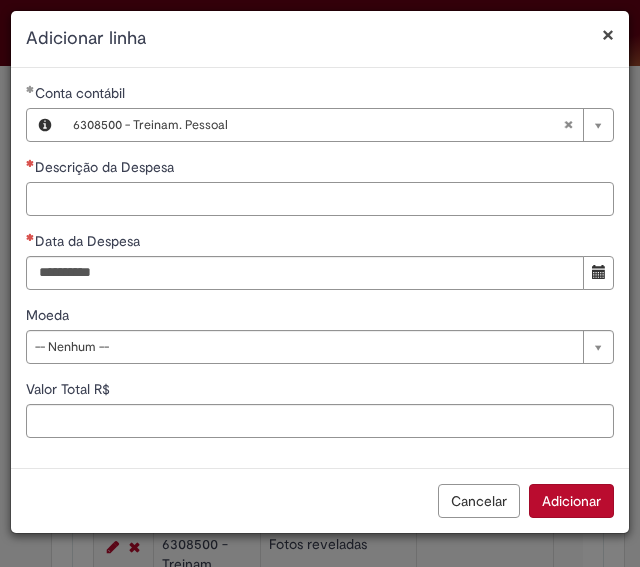 click on "Descrição da Despesa" at bounding box center (320, 199) 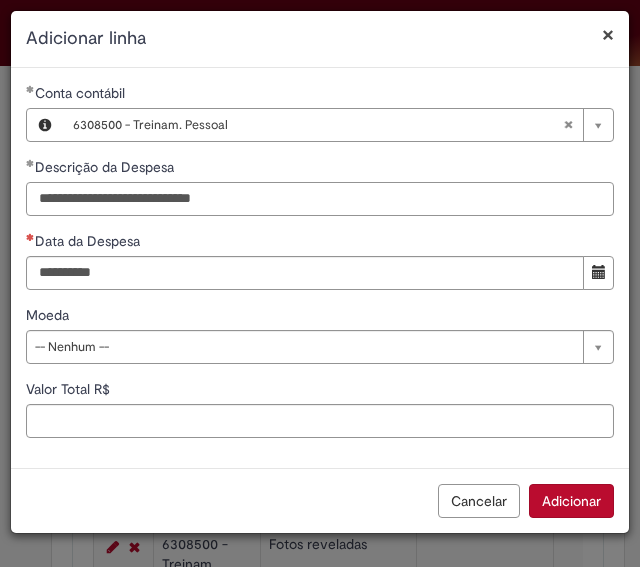 drag, startPoint x: 192, startPoint y: 199, endPoint x: 399, endPoint y: 187, distance: 207.34753 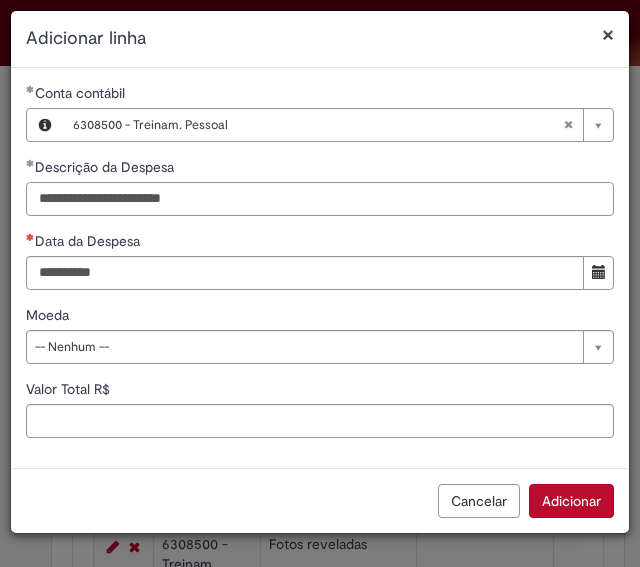 drag, startPoint x: 399, startPoint y: 187, endPoint x: 154, endPoint y: 196, distance: 245.16525 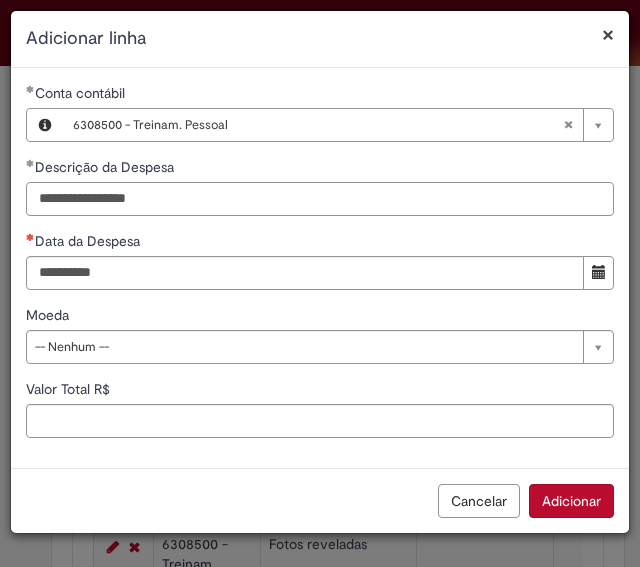 type on "**********" 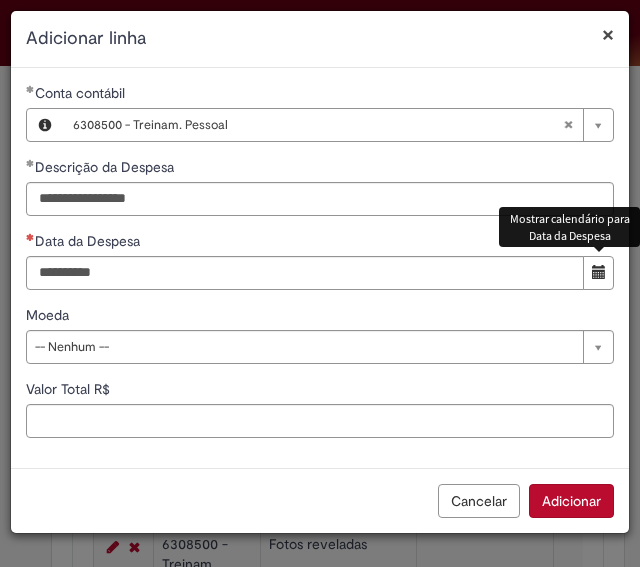 click at bounding box center [598, 273] 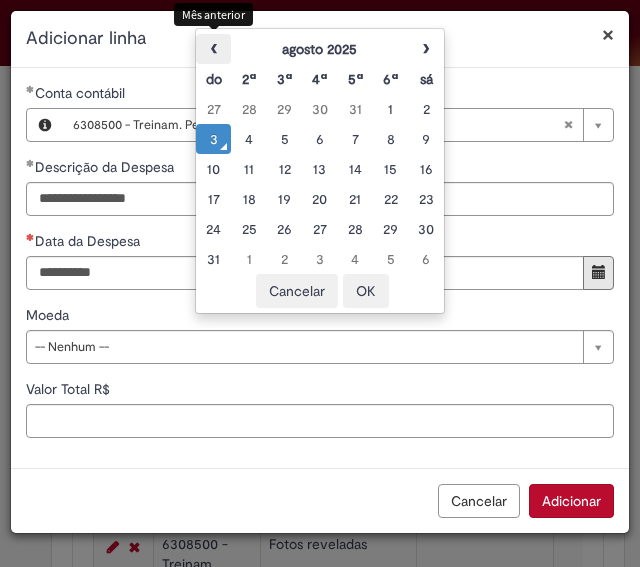 click on "‹" at bounding box center [213, 49] 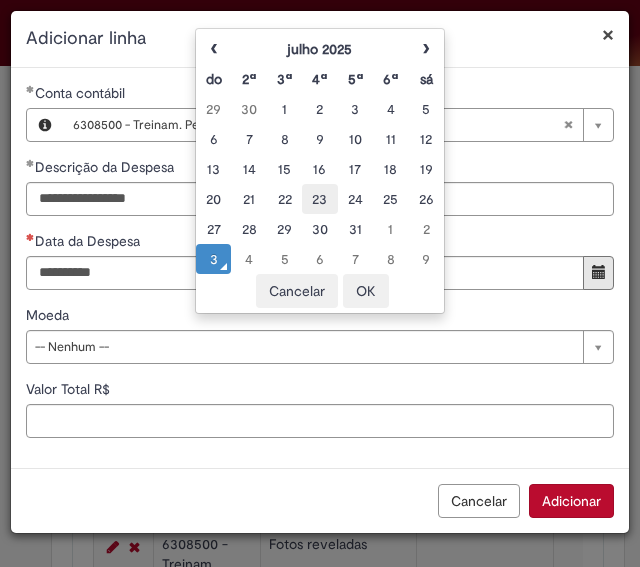 click on "23" at bounding box center [319, 199] 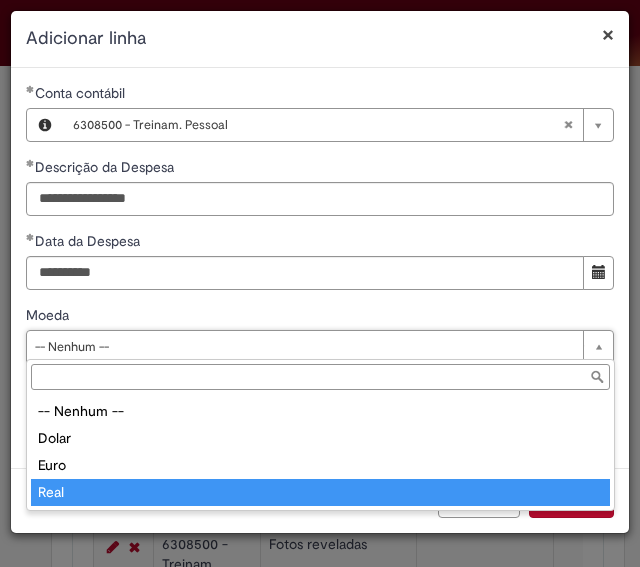 type on "****" 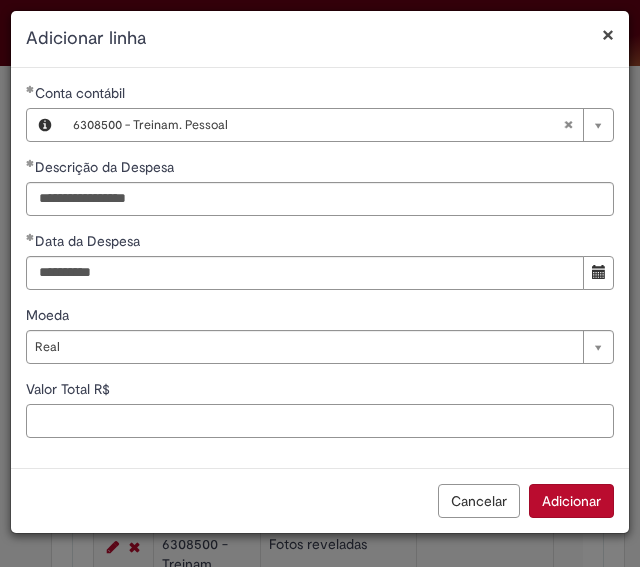 click on "Valor Total R$" at bounding box center [320, 421] 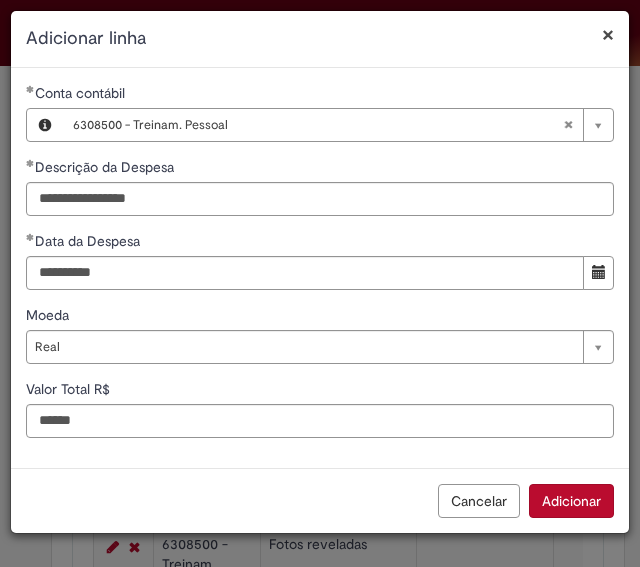 type on "******" 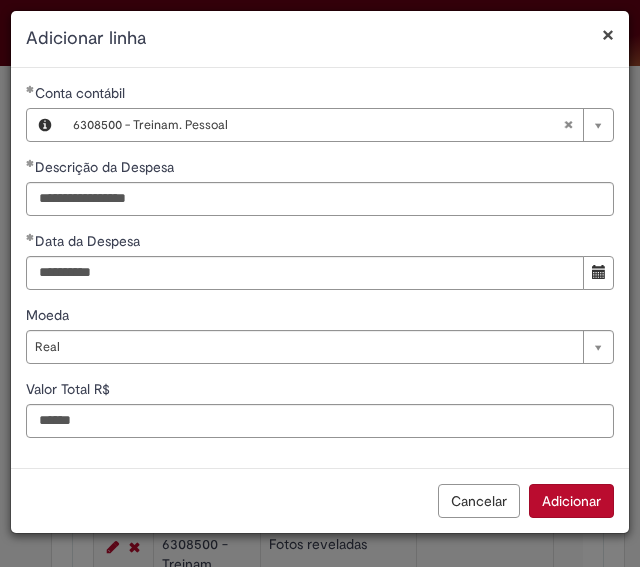 click on "Adicionar" at bounding box center [571, 501] 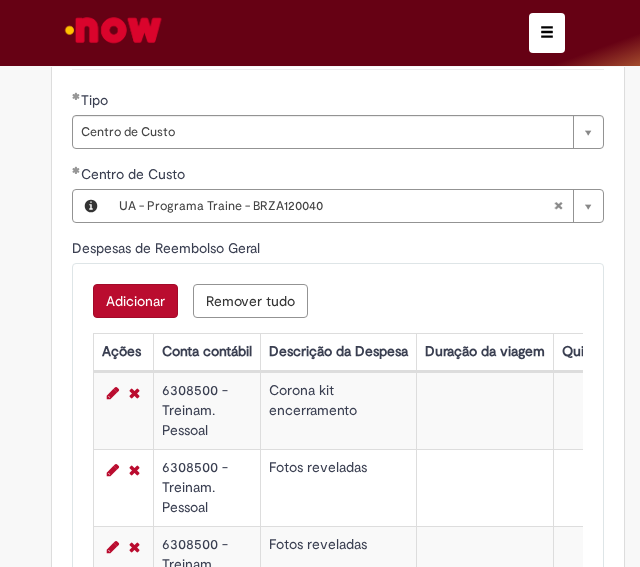 click on "Adicionar" at bounding box center [135, 301] 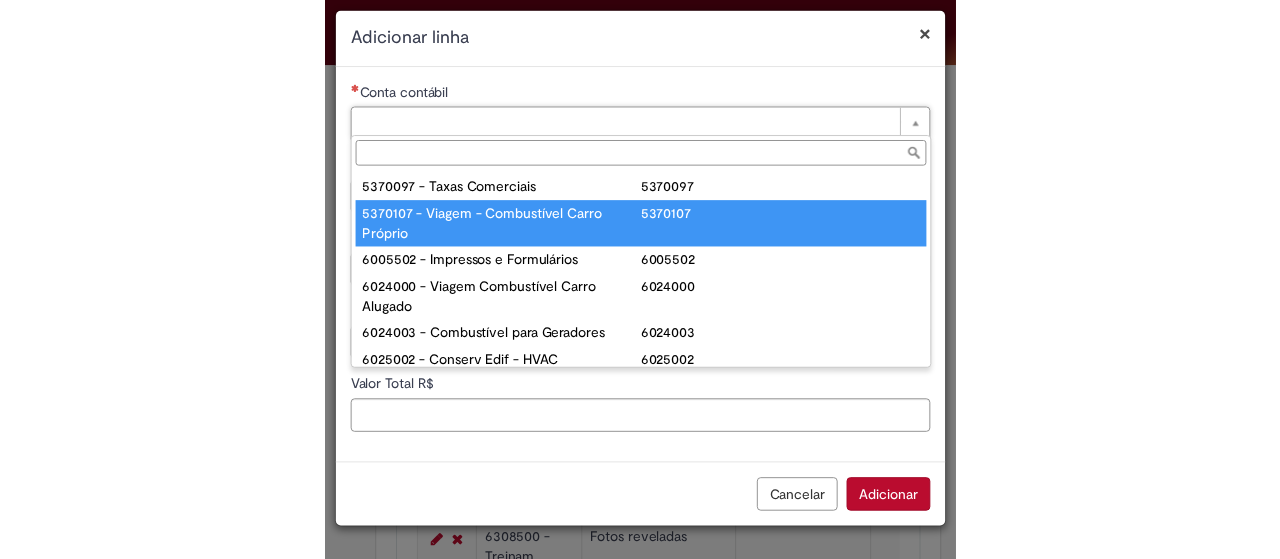 scroll, scrollTop: 920, scrollLeft: 0, axis: vertical 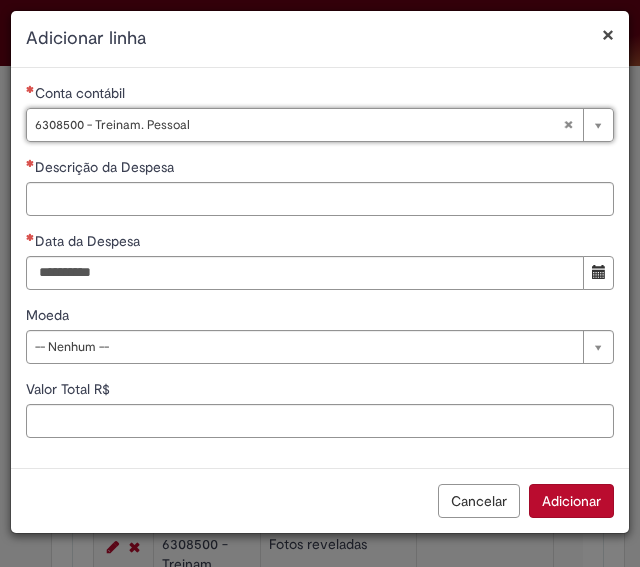 type on "**********" 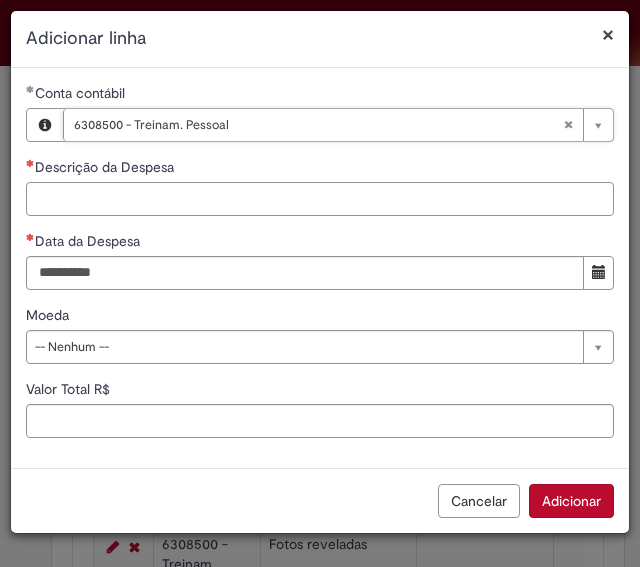 click on "Descrição da Despesa" at bounding box center (320, 199) 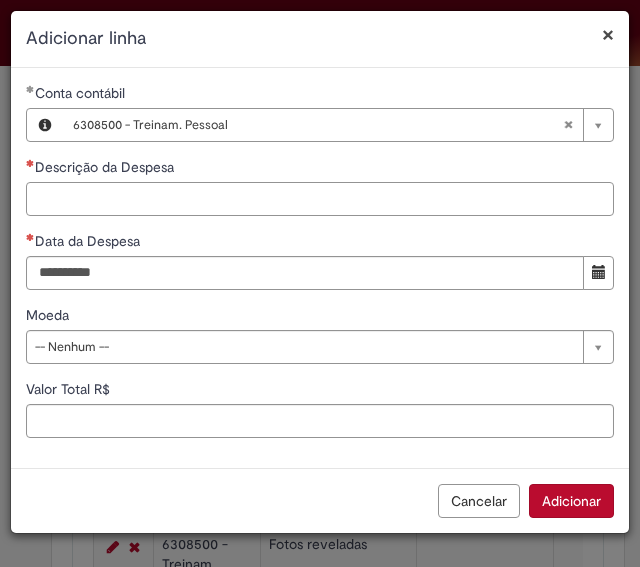 paste on "**********" 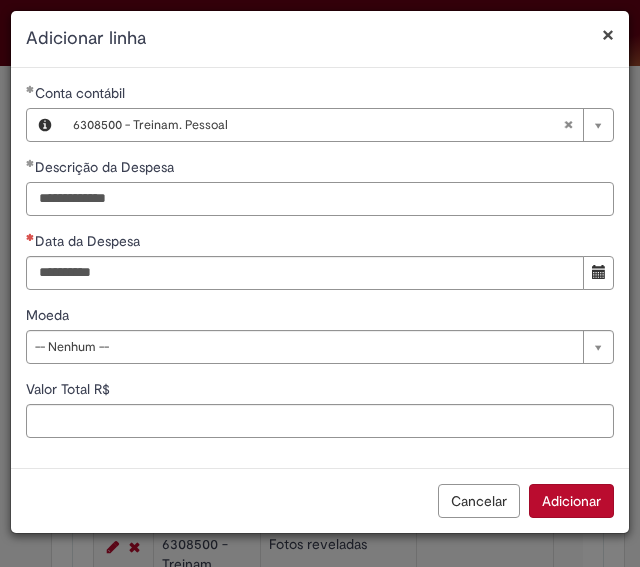 drag, startPoint x: 136, startPoint y: 203, endPoint x: 110, endPoint y: 200, distance: 26.172504 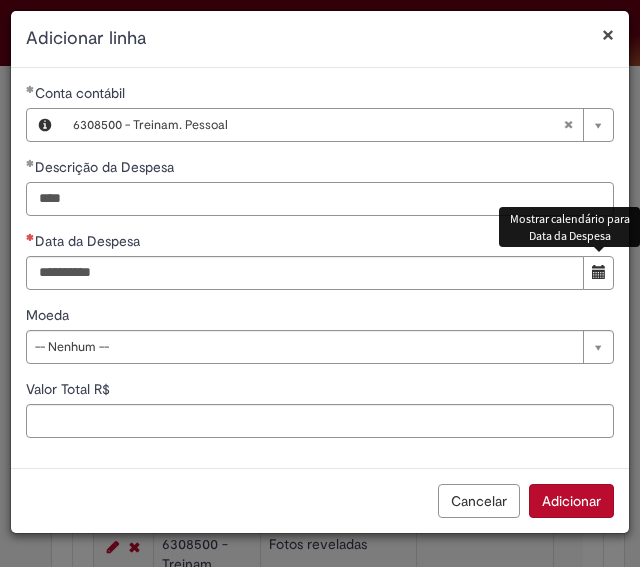 type on "****" 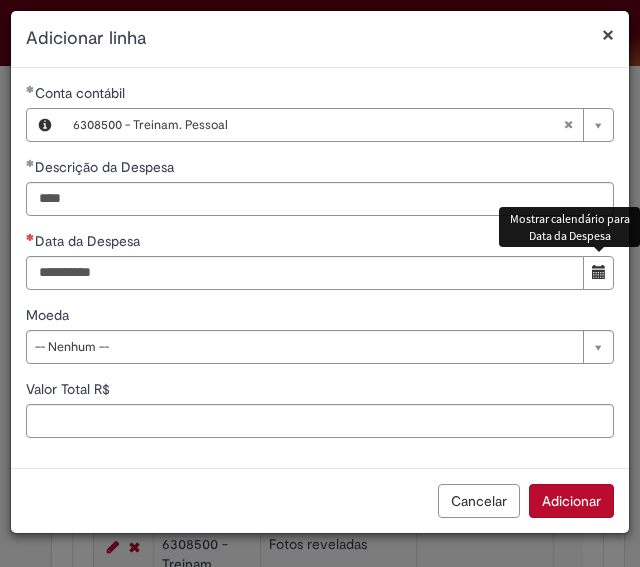click at bounding box center (599, 272) 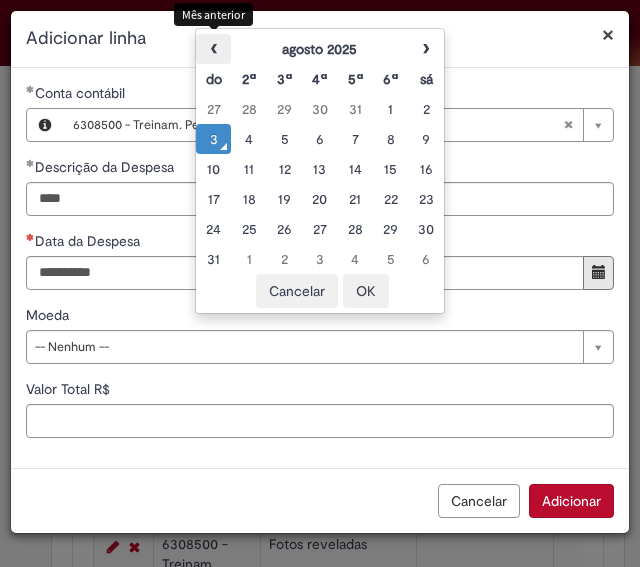 click on "‹" at bounding box center [213, 49] 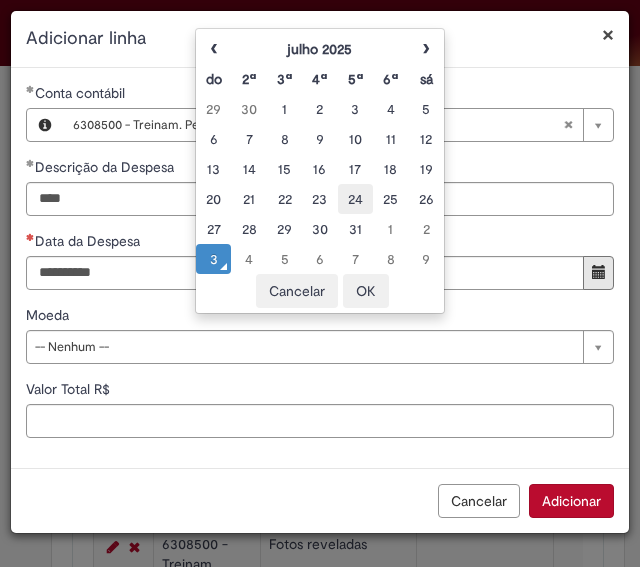 click on "24" at bounding box center [355, 199] 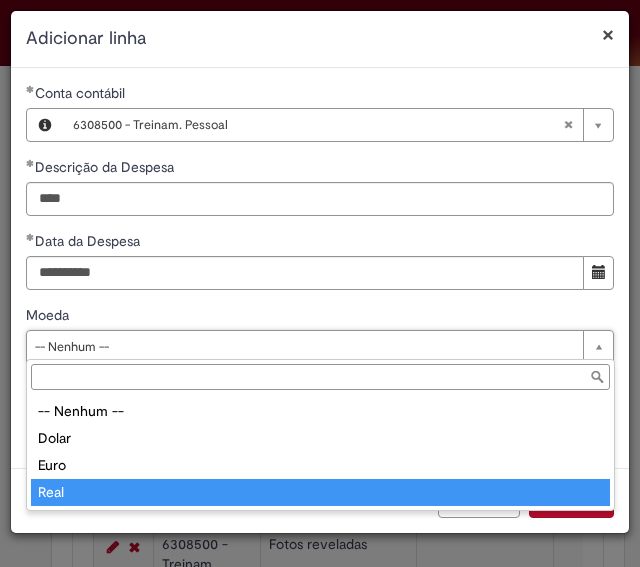 type on "****" 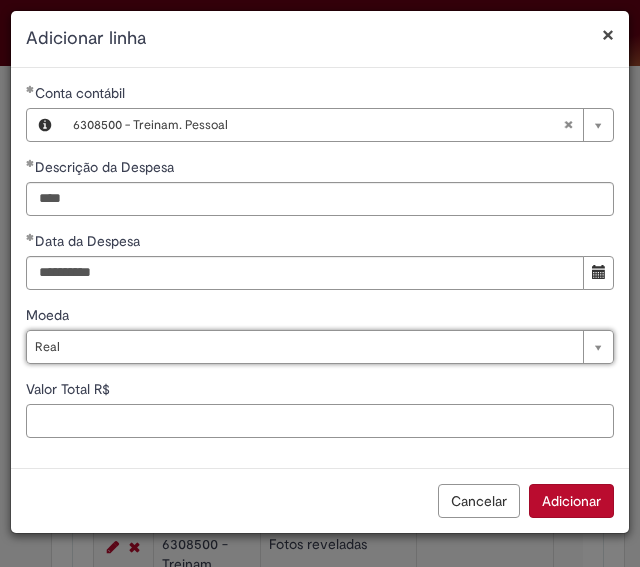 click on "Valor Total R$" at bounding box center [320, 421] 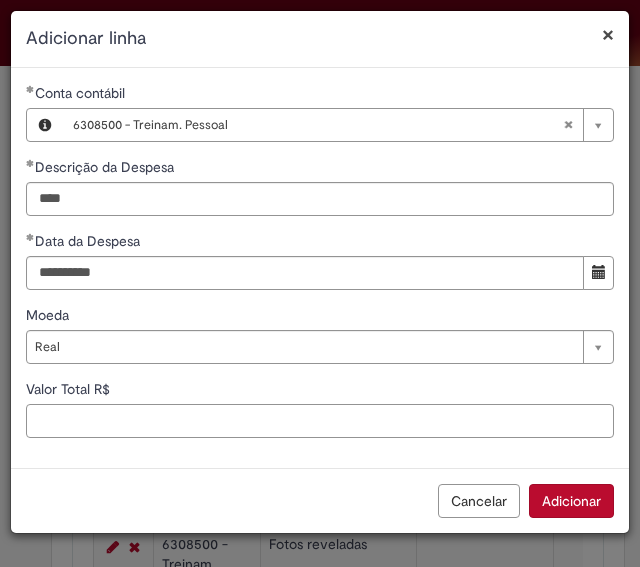 paste on "**" 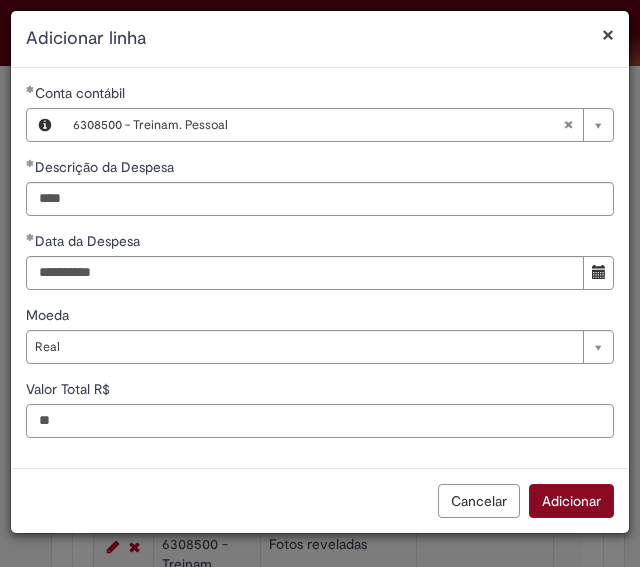 type on "**" 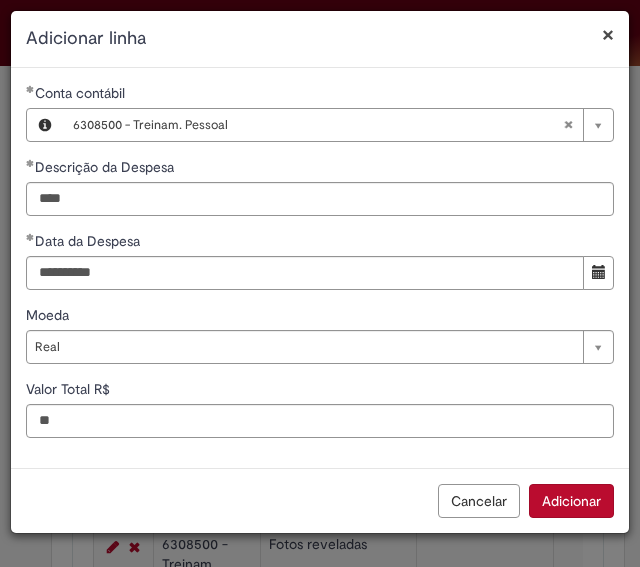 click on "Adicionar" at bounding box center [571, 501] 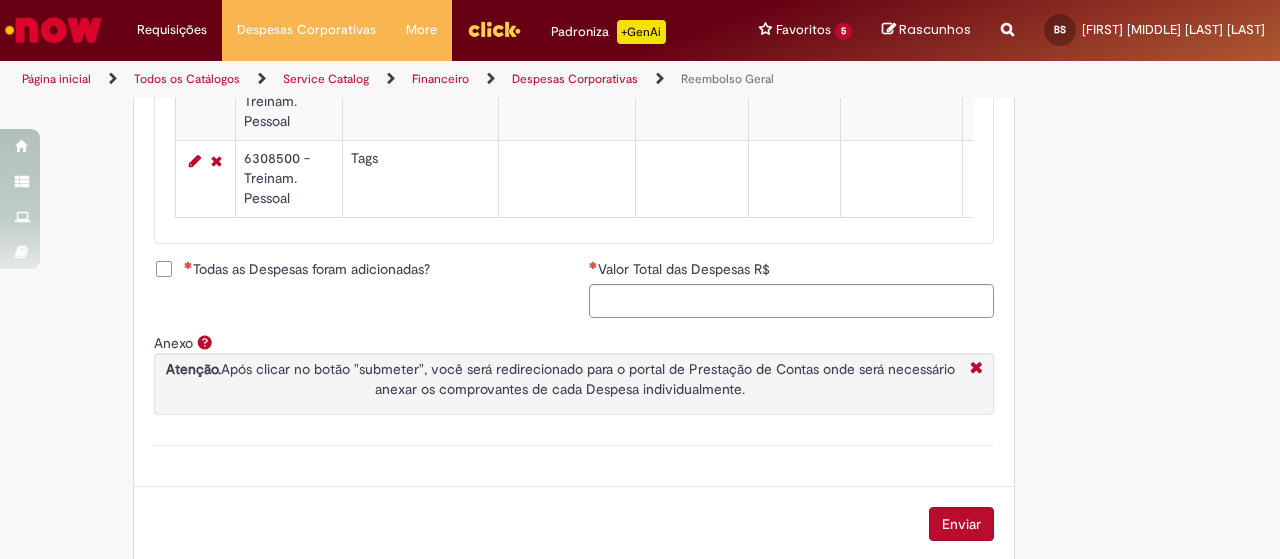 scroll, scrollTop: 1506, scrollLeft: 0, axis: vertical 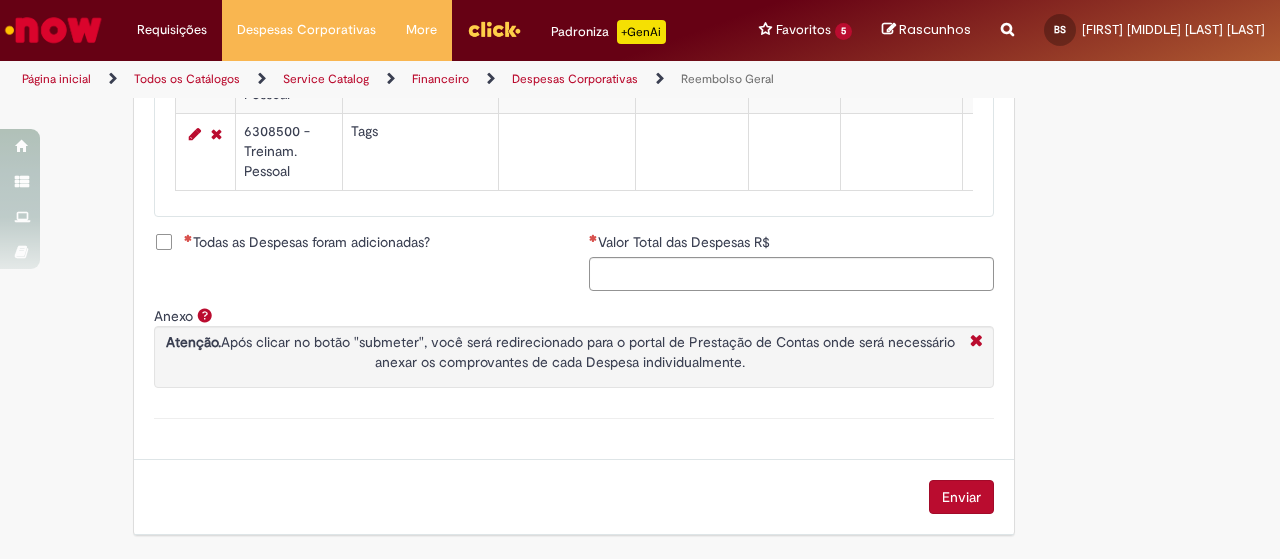 click on "Todas as Despesas foram adicionadas?" at bounding box center [307, 242] 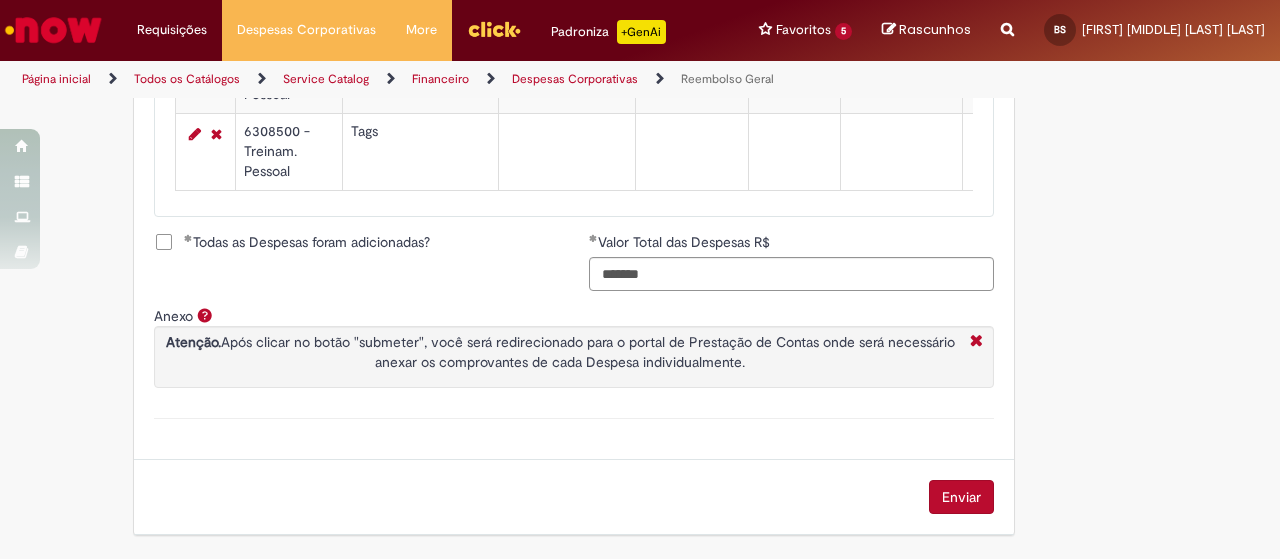 click on "Enviar" at bounding box center [961, 497] 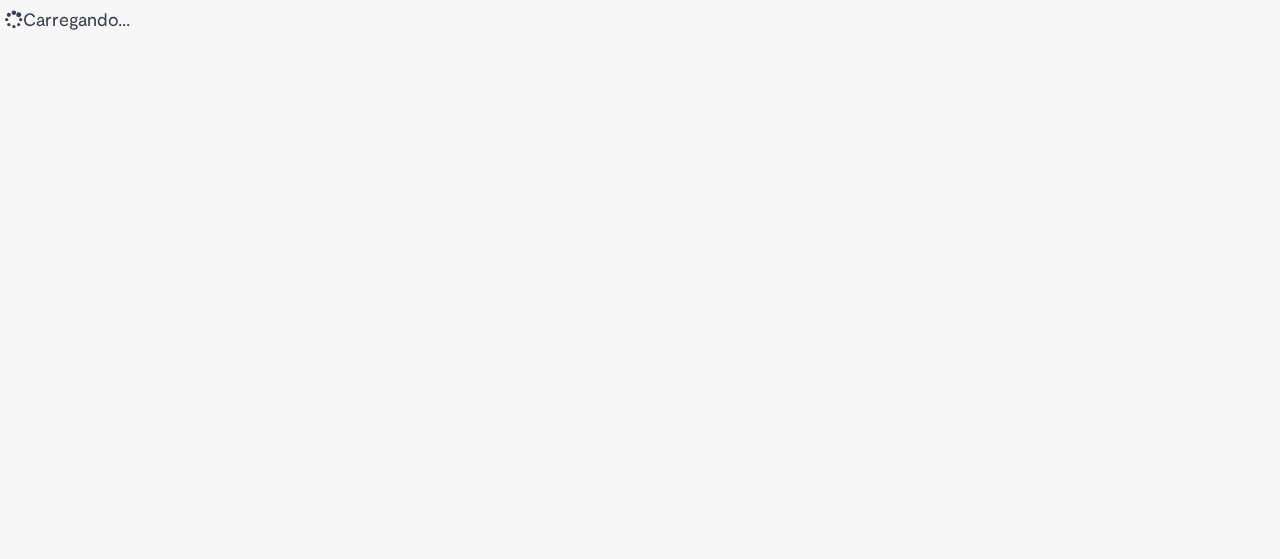 scroll, scrollTop: 0, scrollLeft: 0, axis: both 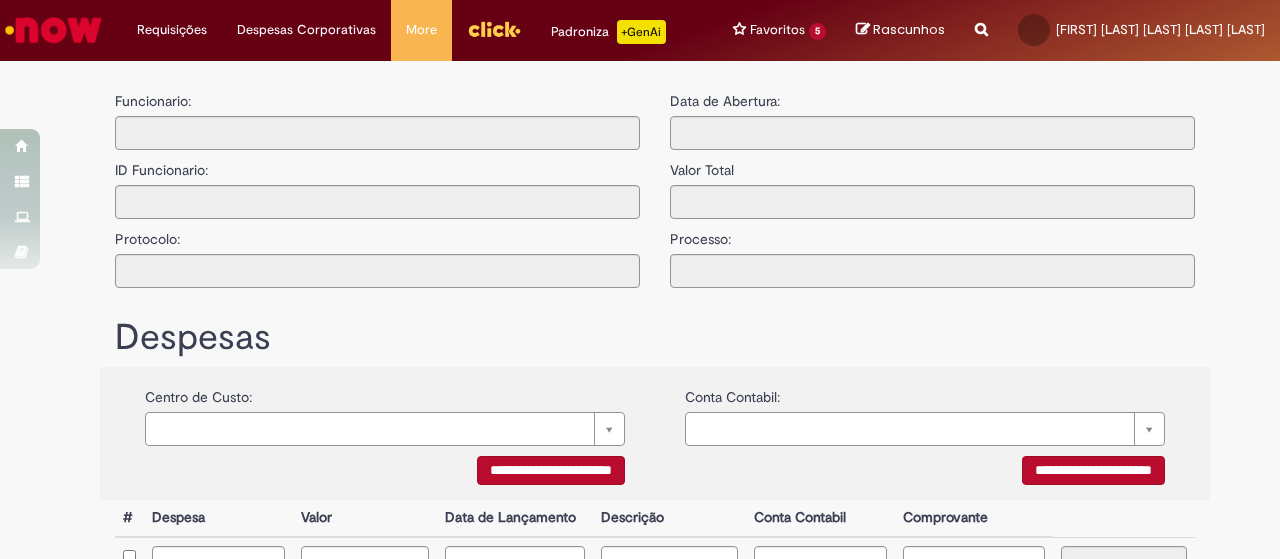 type on "**********" 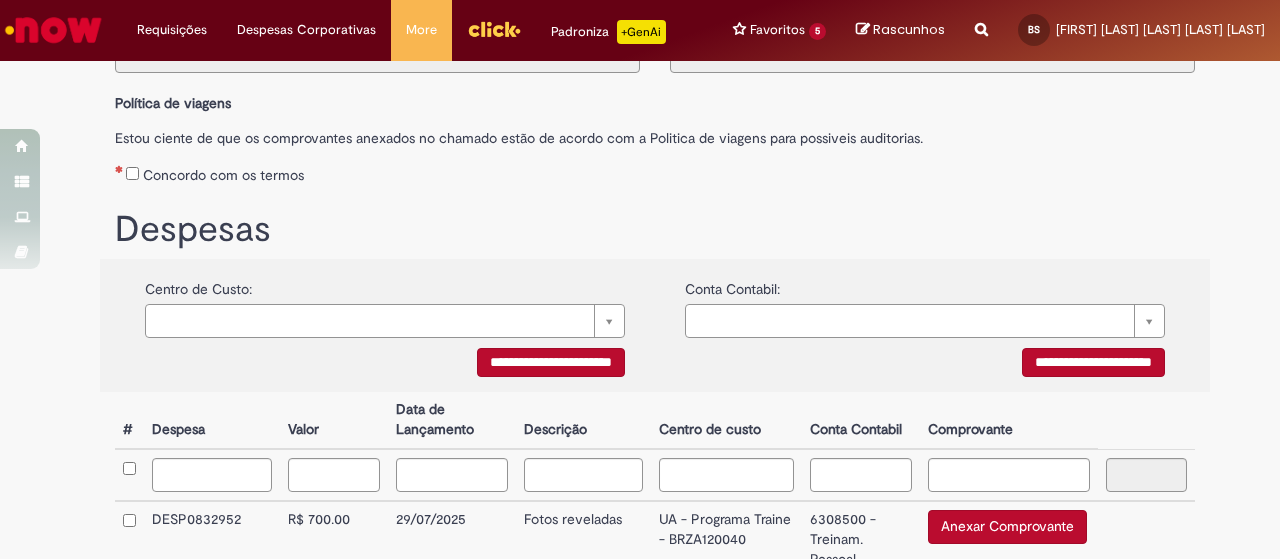 scroll, scrollTop: 214, scrollLeft: 0, axis: vertical 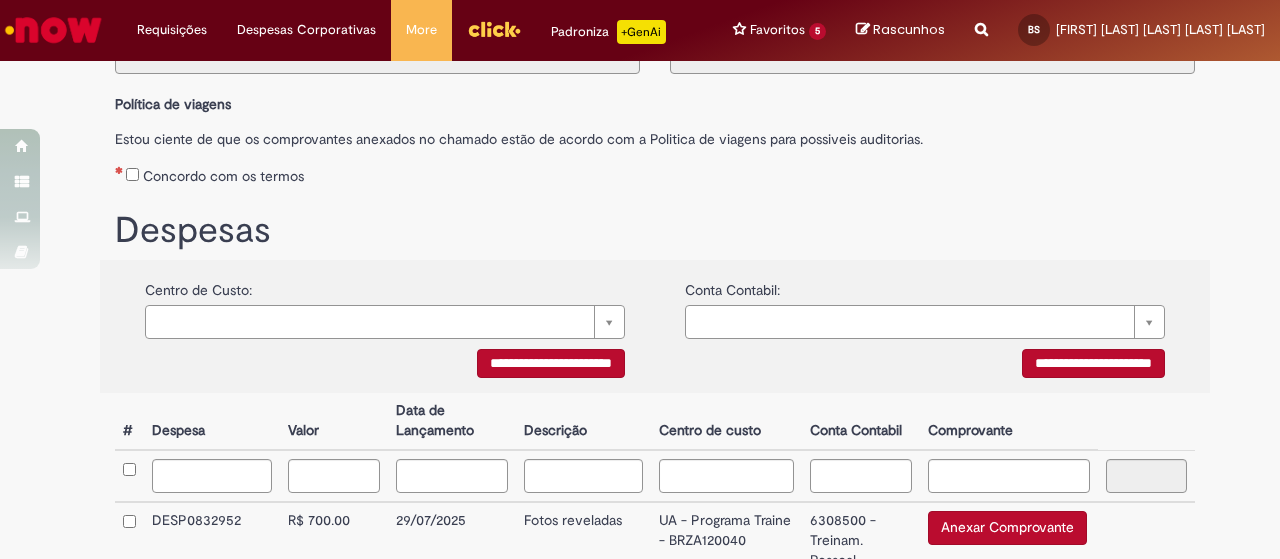 click on "Concordo com os termos" at bounding box center [223, 176] 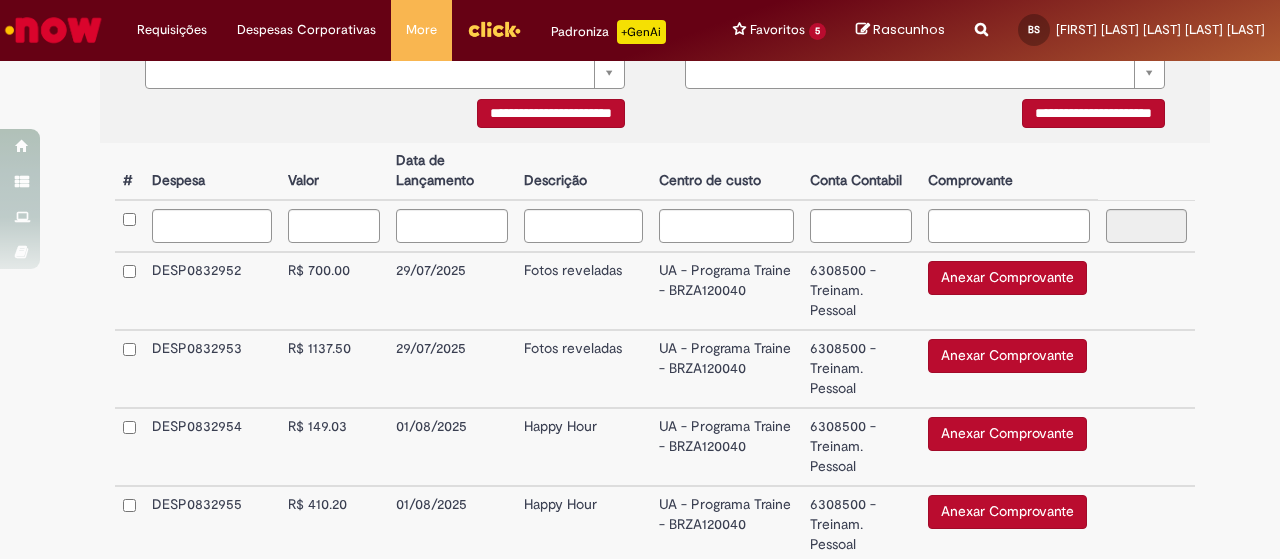scroll, scrollTop: 468, scrollLeft: 0, axis: vertical 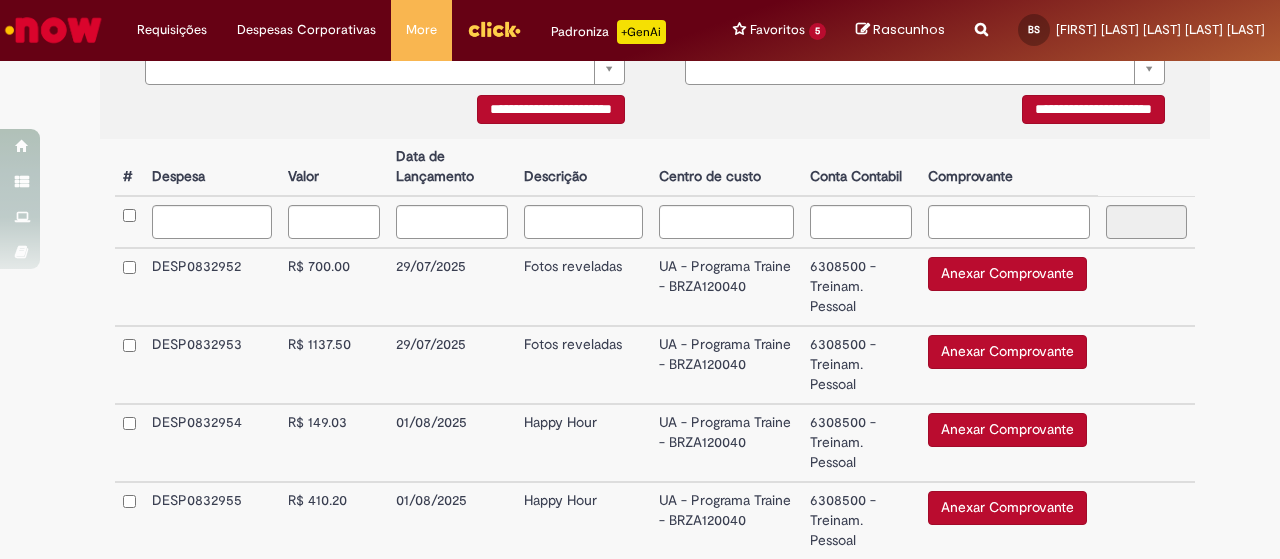 click on "Anexar Comprovante" at bounding box center (1007, 274) 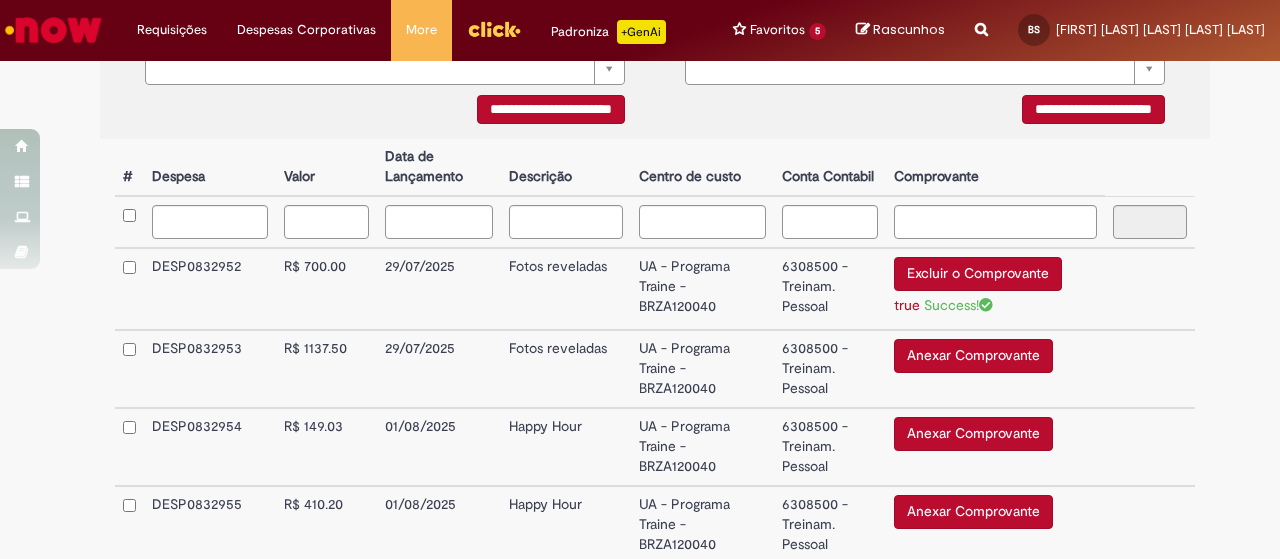 click on "Anexar Comprovante" at bounding box center [973, 356] 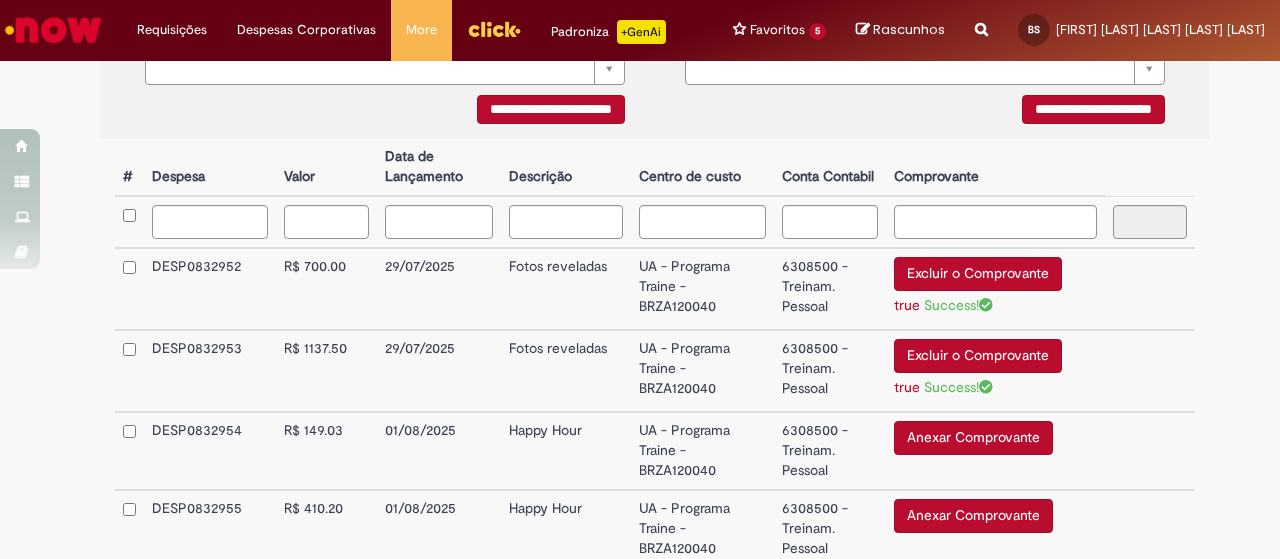 click on "Anexar Comprovante" at bounding box center [973, 438] 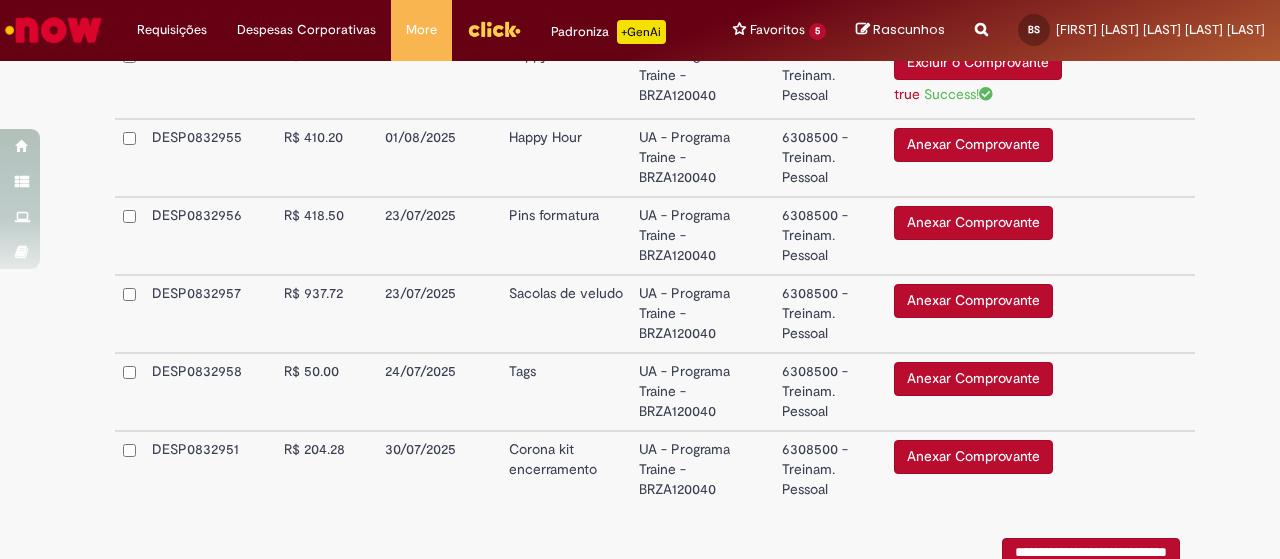 scroll, scrollTop: 865, scrollLeft: 0, axis: vertical 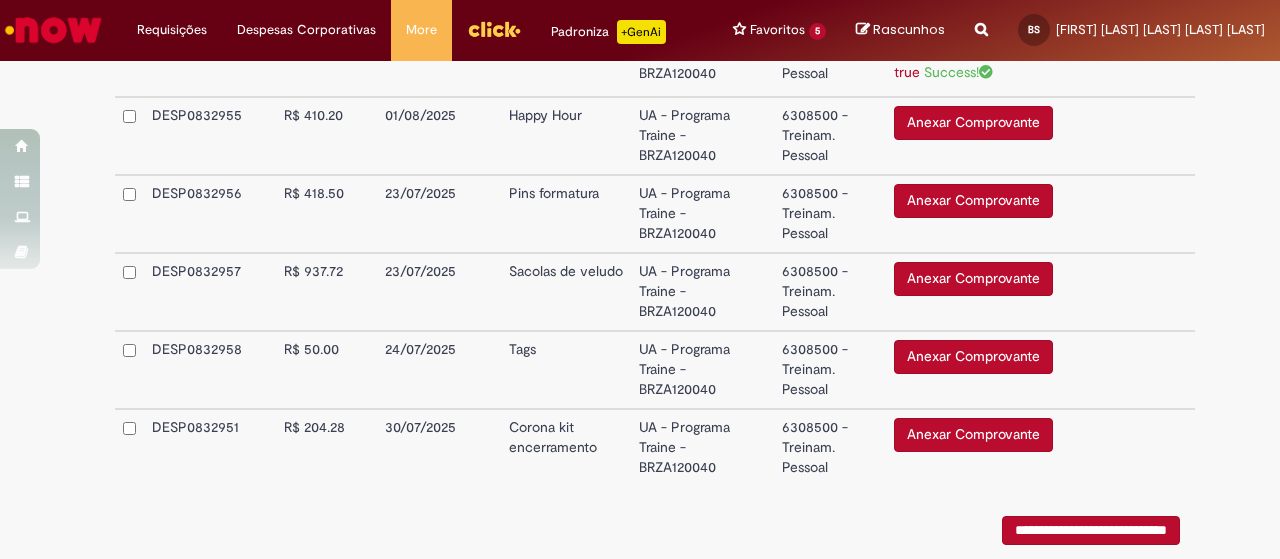 click on "Anexar Comprovante" at bounding box center [973, 123] 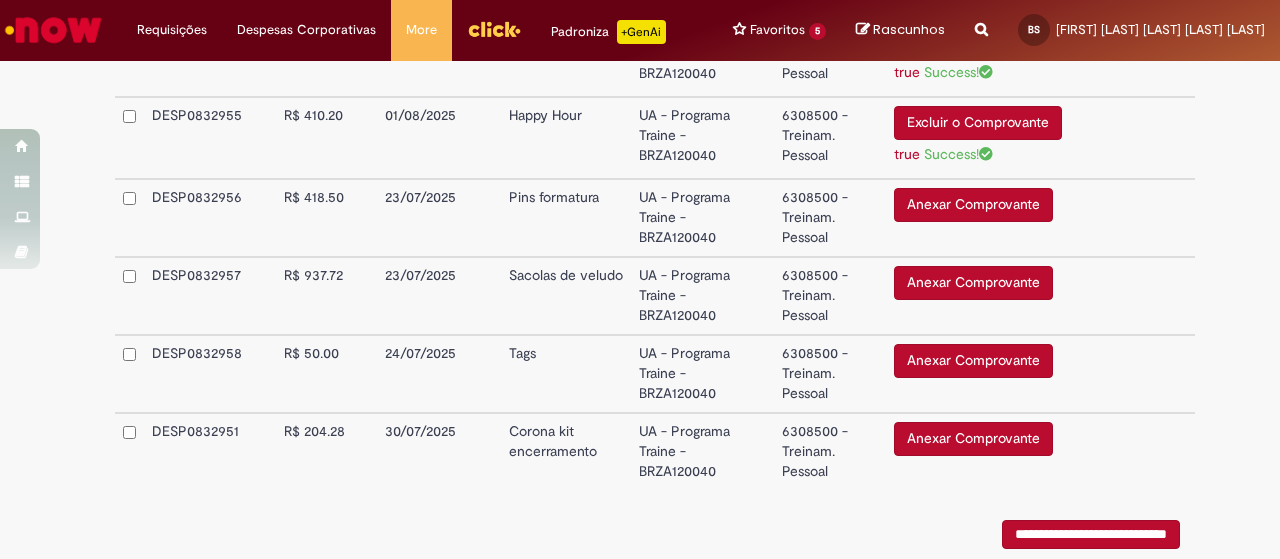 click on "Anexar Comprovante" at bounding box center [973, 205] 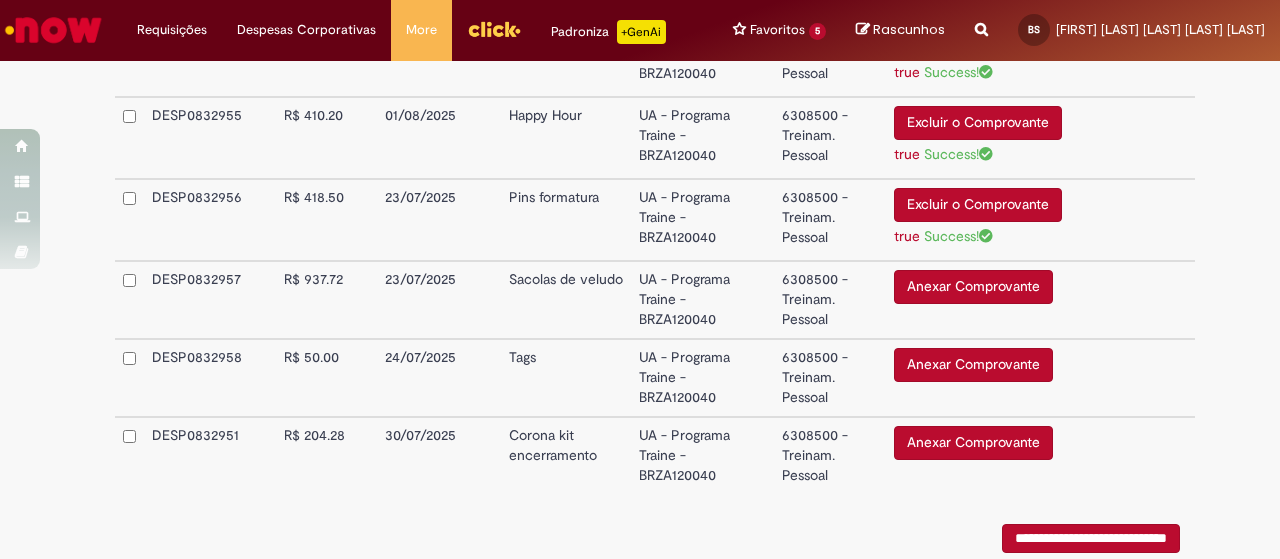click on "Anexar Comprovante" at bounding box center [973, 287] 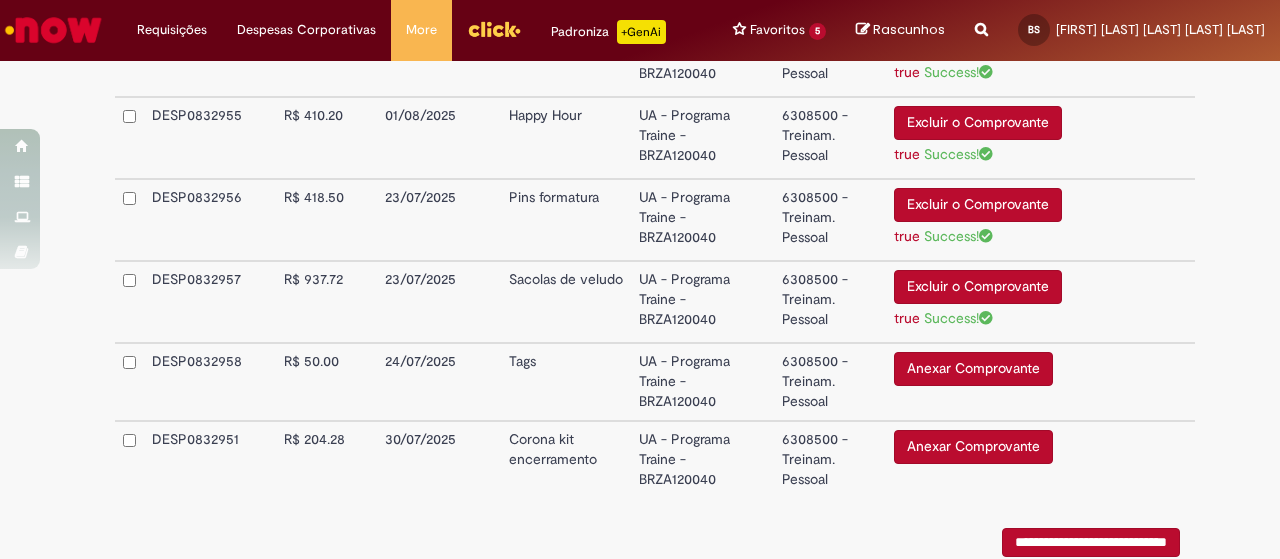 click on "Anexar Comprovante" at bounding box center (973, 369) 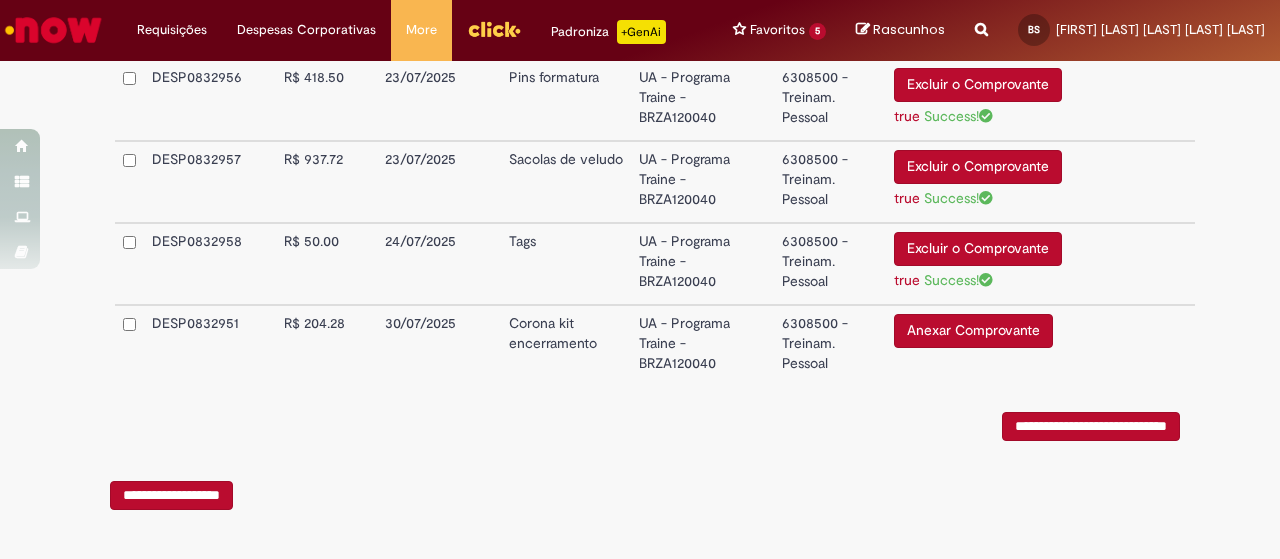 click on "Anexar Comprovante" at bounding box center [973, 331] 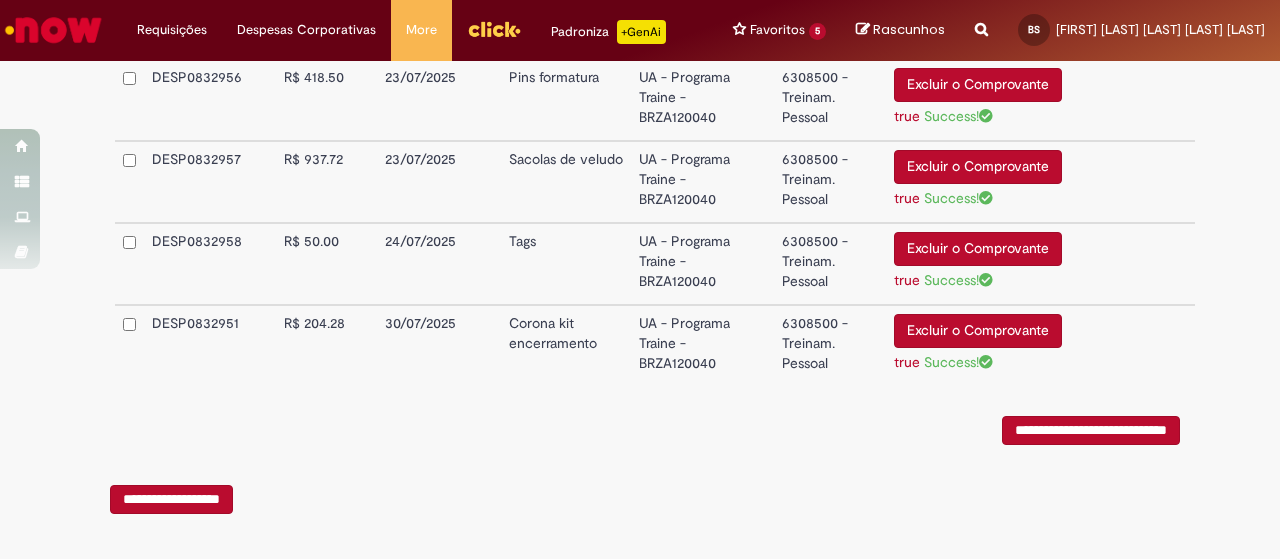click on "**********" at bounding box center (1091, 430) 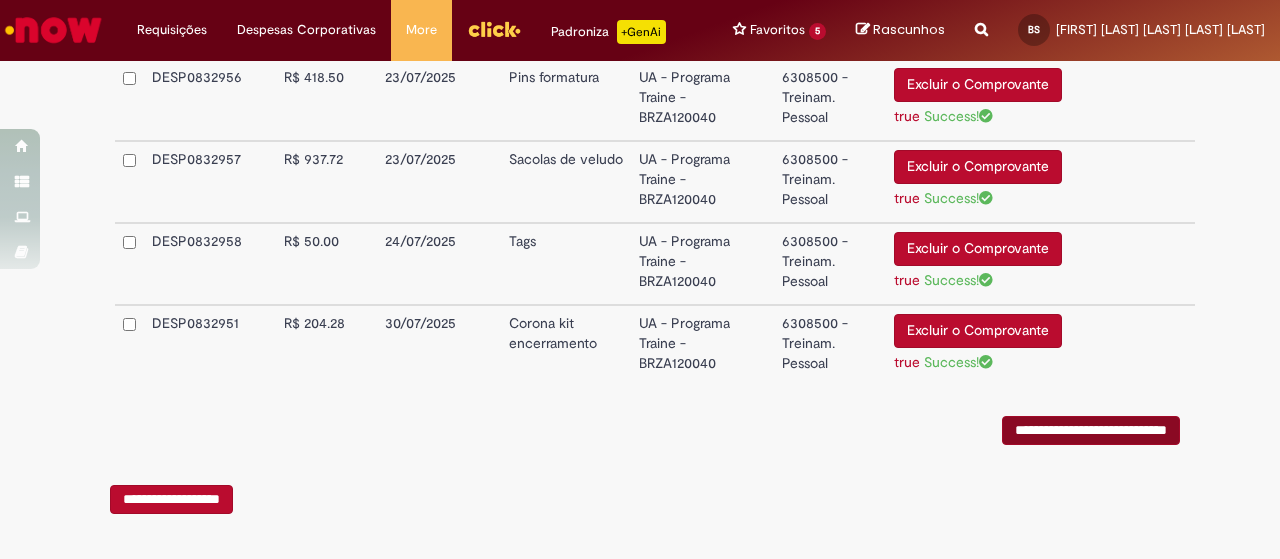 scroll, scrollTop: 0, scrollLeft: 0, axis: both 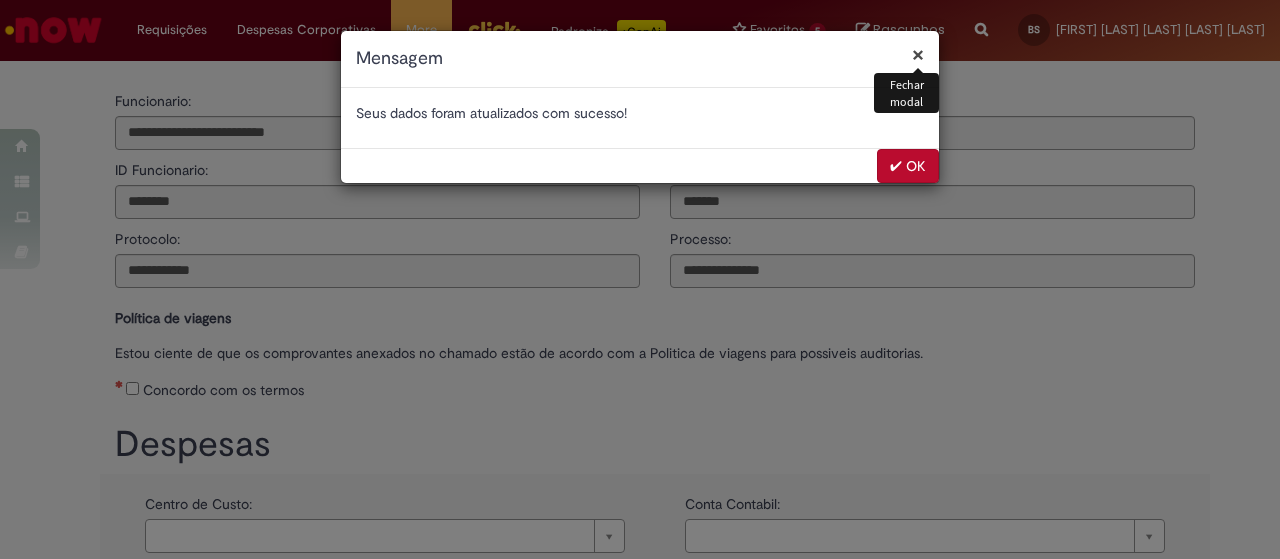 click on "✔ OK" at bounding box center (908, 166) 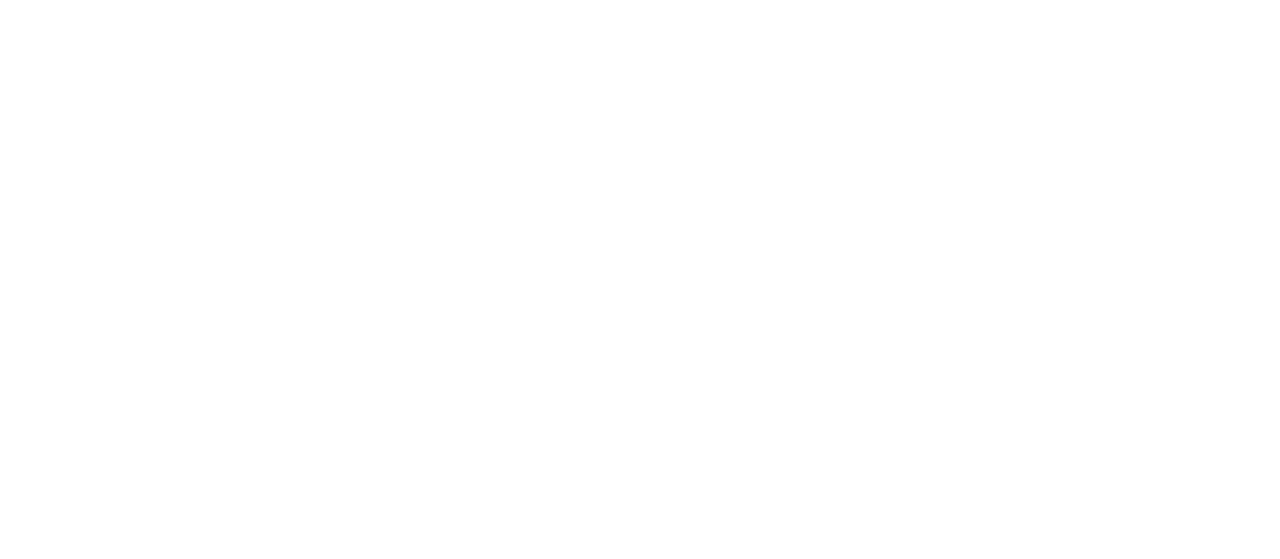 scroll, scrollTop: 0, scrollLeft: 0, axis: both 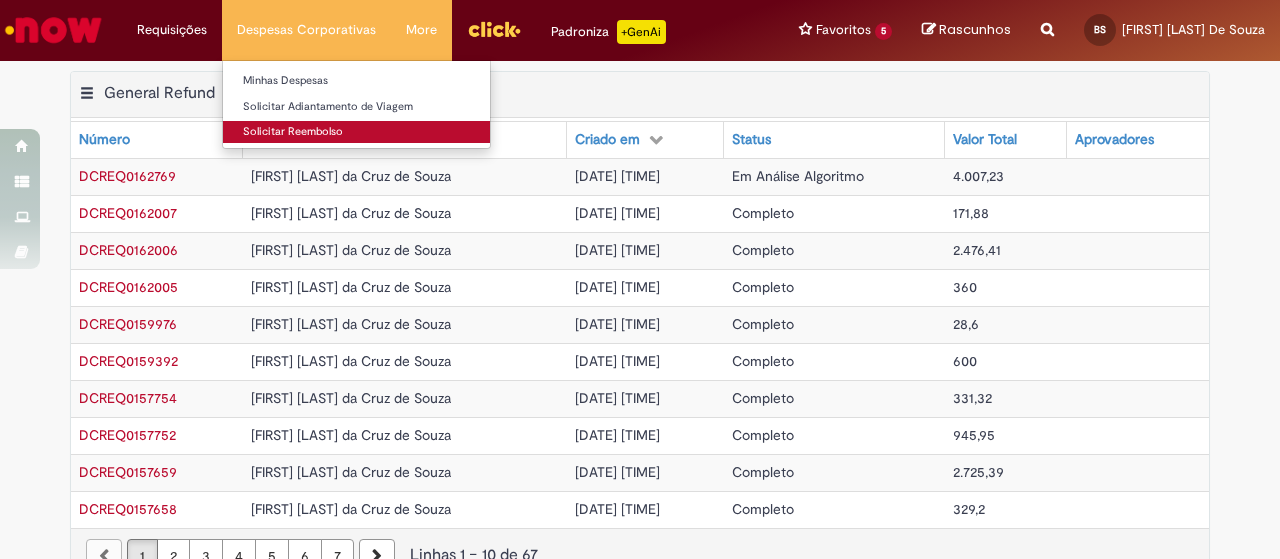 click on "Solicitar Reembolso" at bounding box center (356, 132) 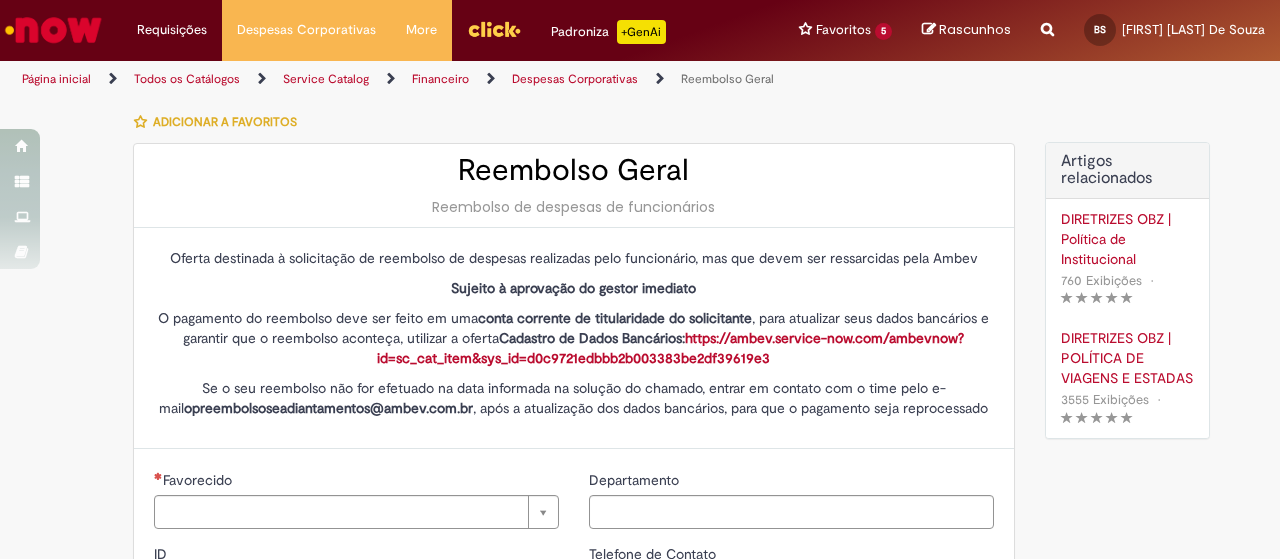 type on "********" 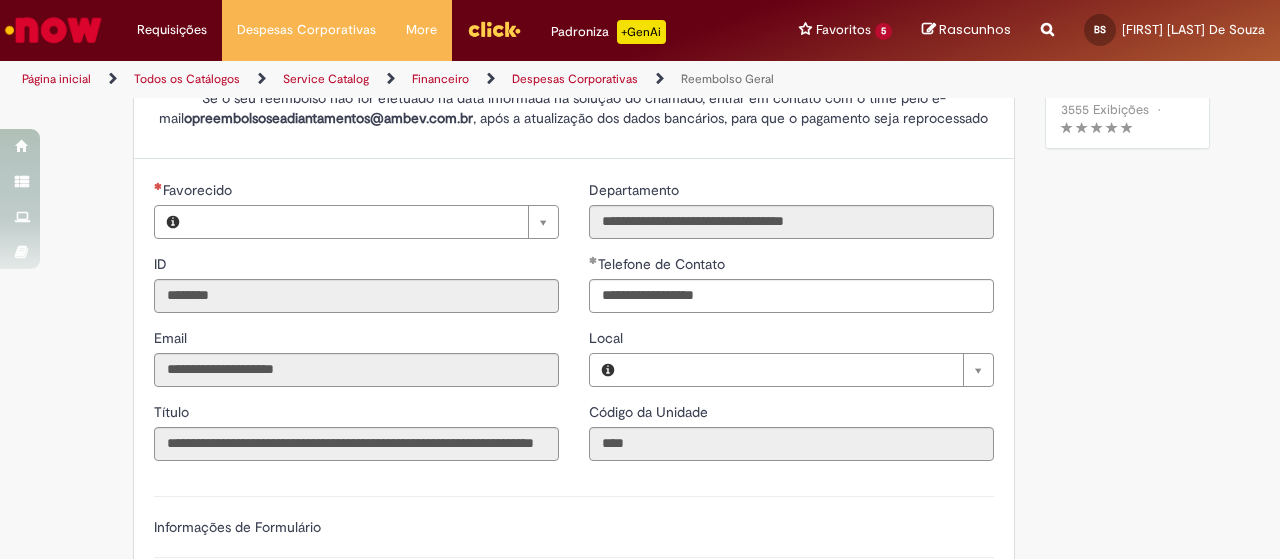 type on "**********" 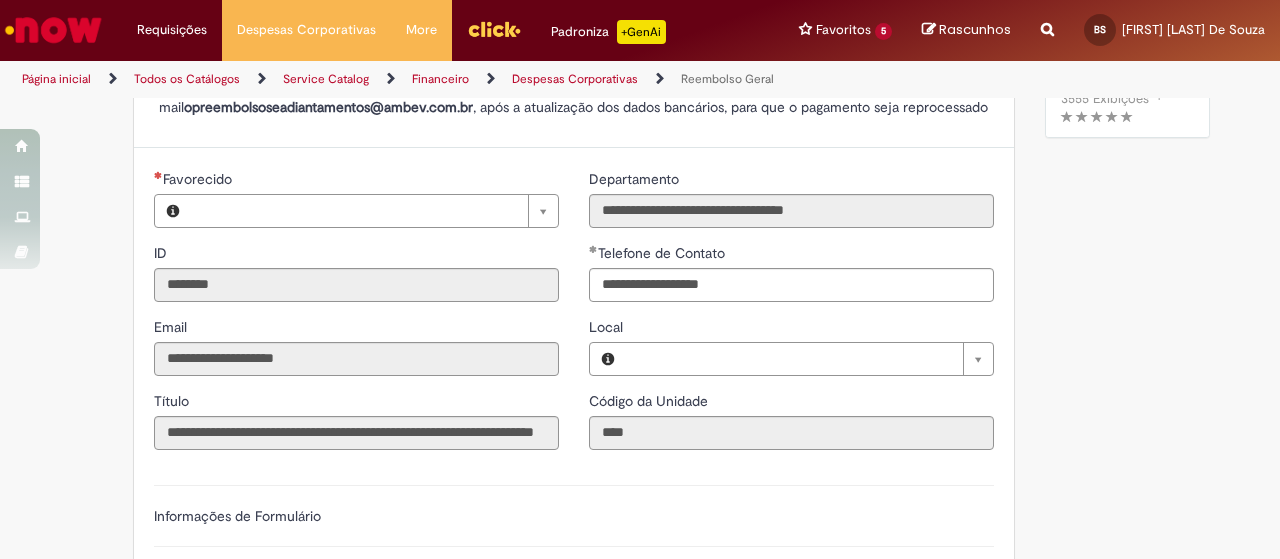 type on "**********" 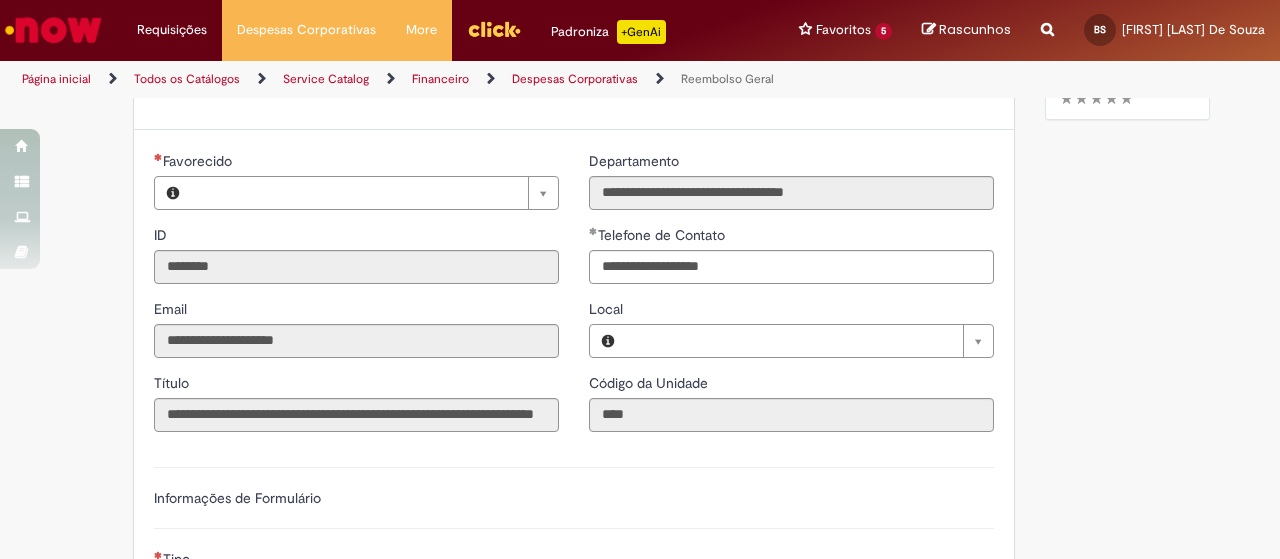 type on "**********" 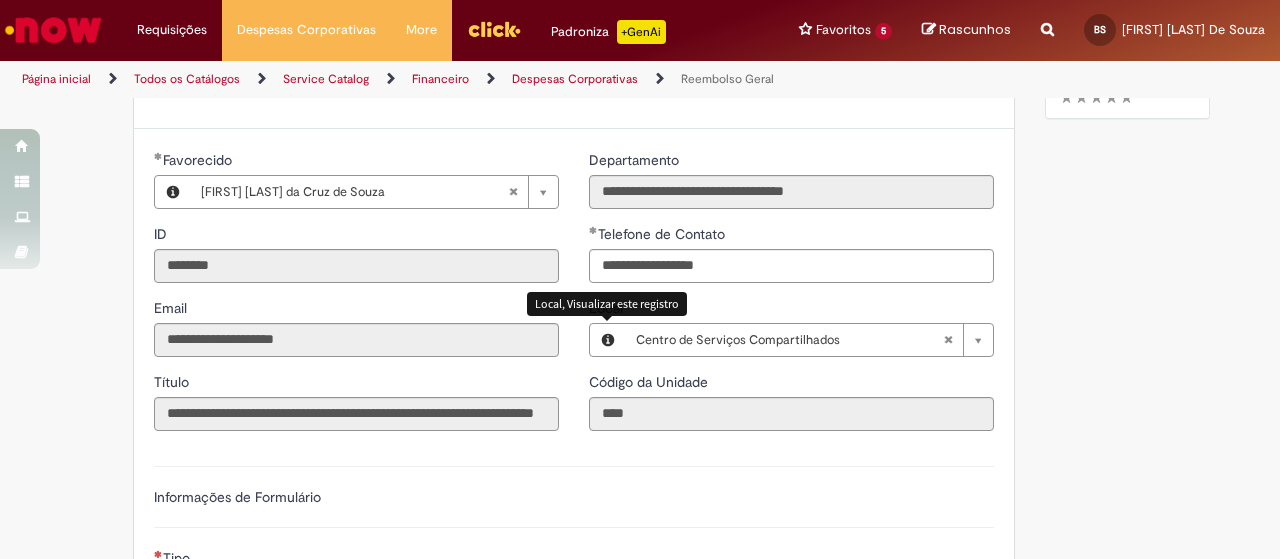 type on "**********" 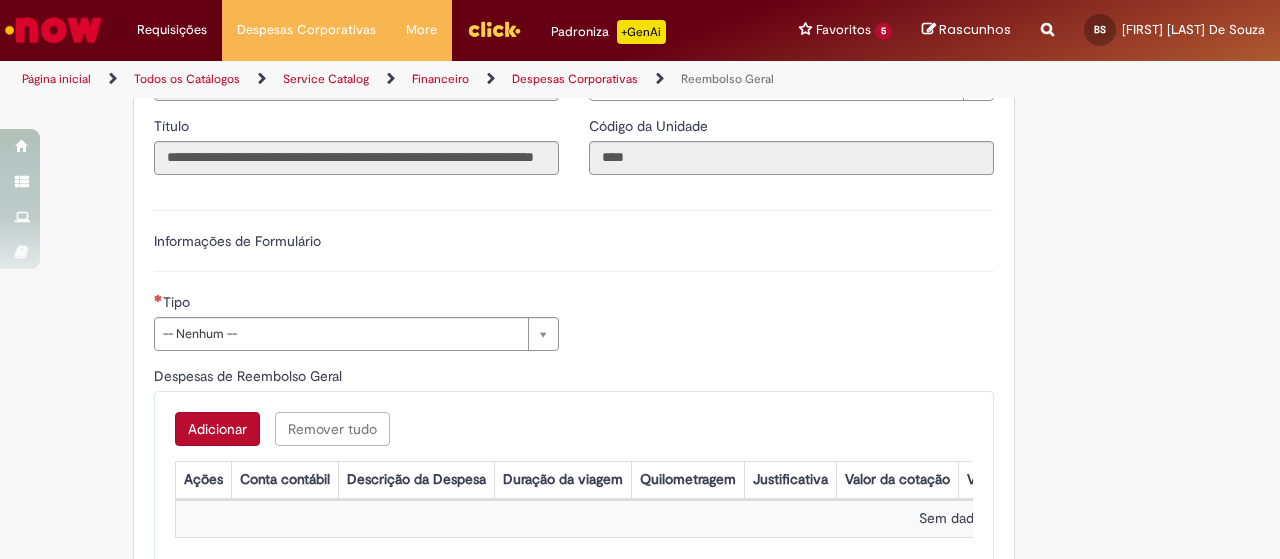 scroll, scrollTop: 583, scrollLeft: 0, axis: vertical 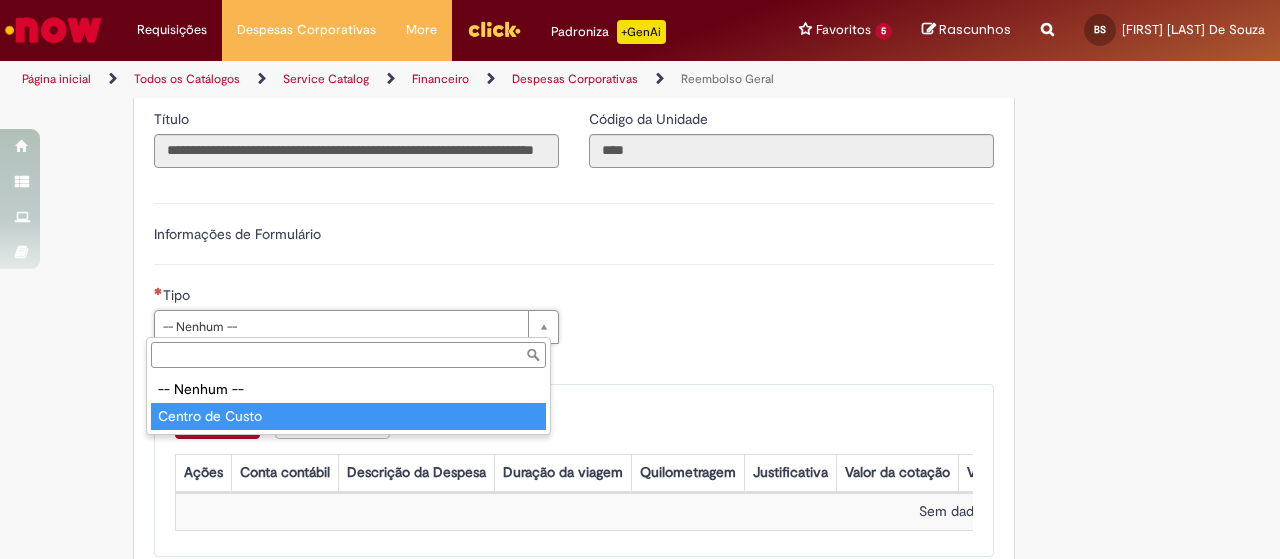 type on "**********" 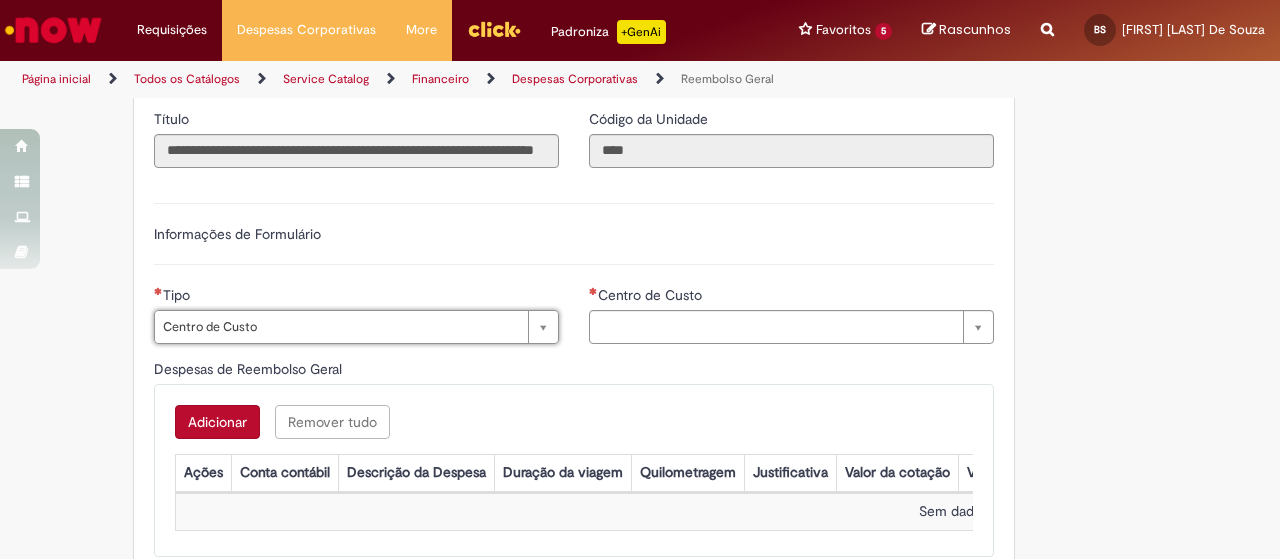 type on "**********" 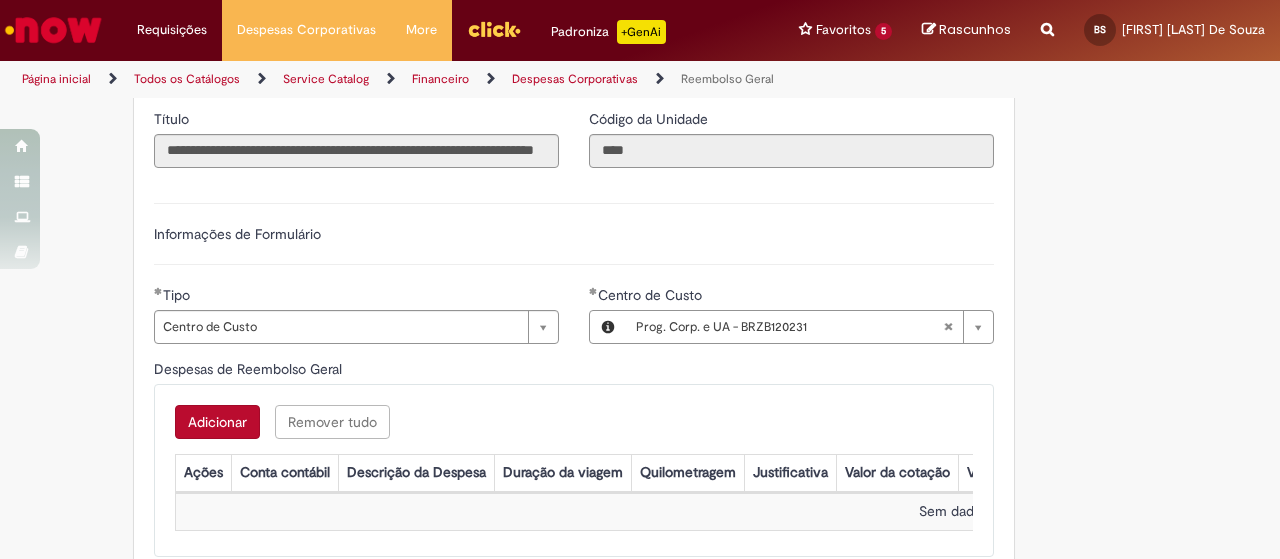 click on "Adicionar" at bounding box center [217, 422] 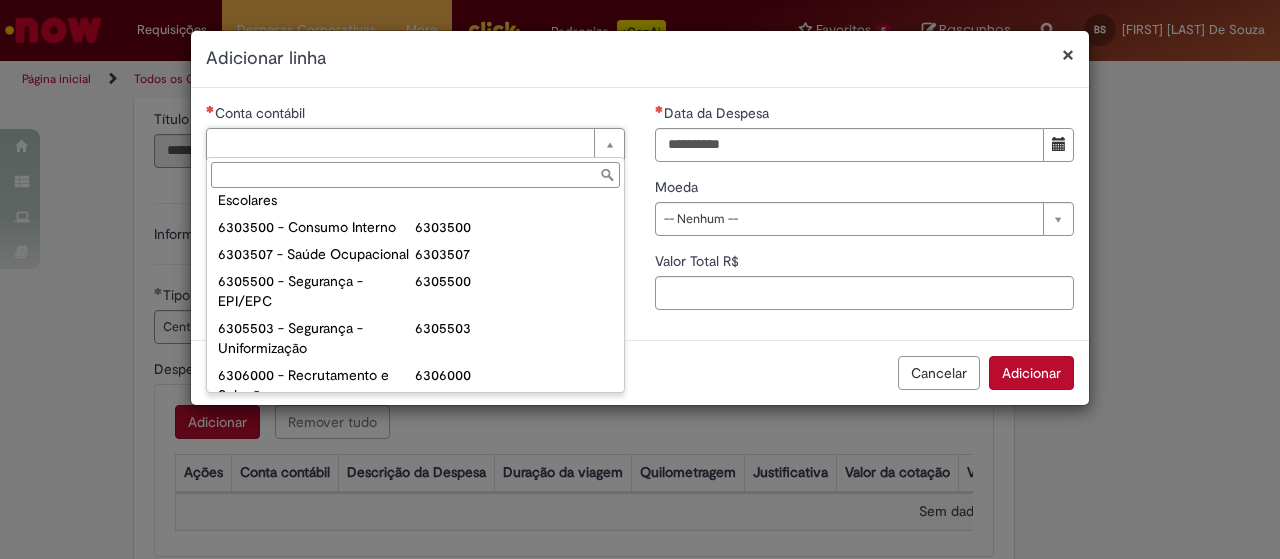 scroll, scrollTop: 1460, scrollLeft: 0, axis: vertical 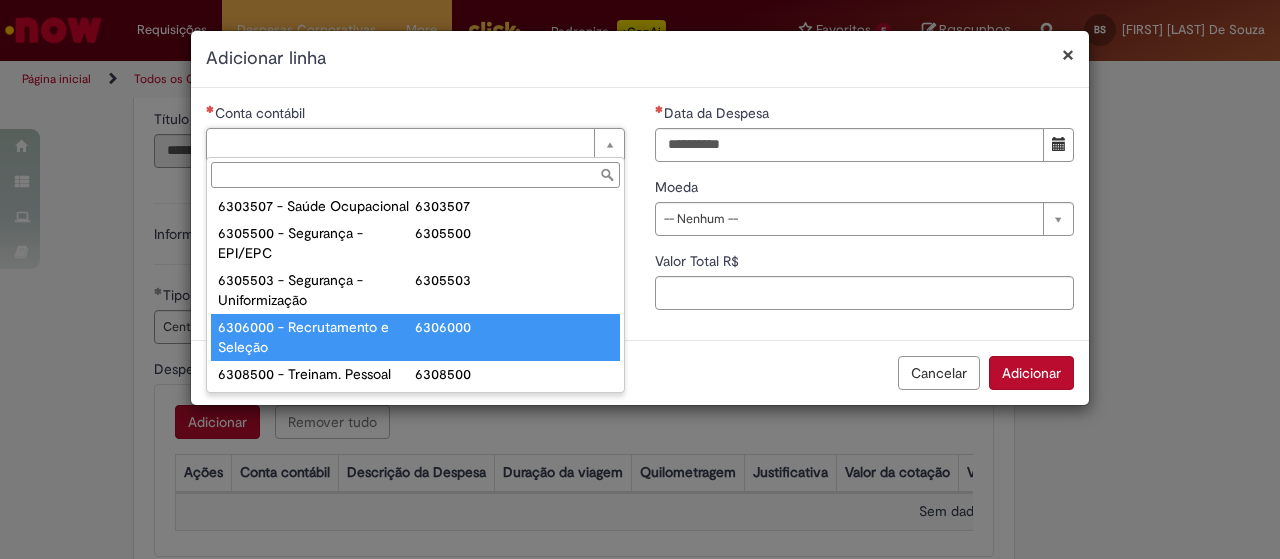 type on "**********" 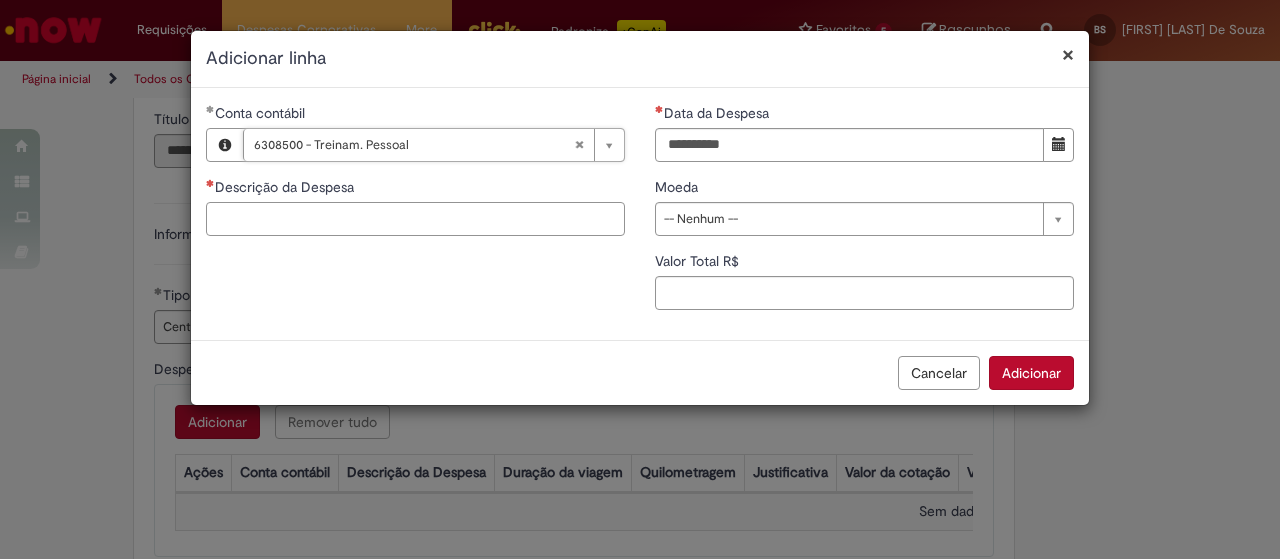 click on "Descrição da Despesa" at bounding box center [415, 219] 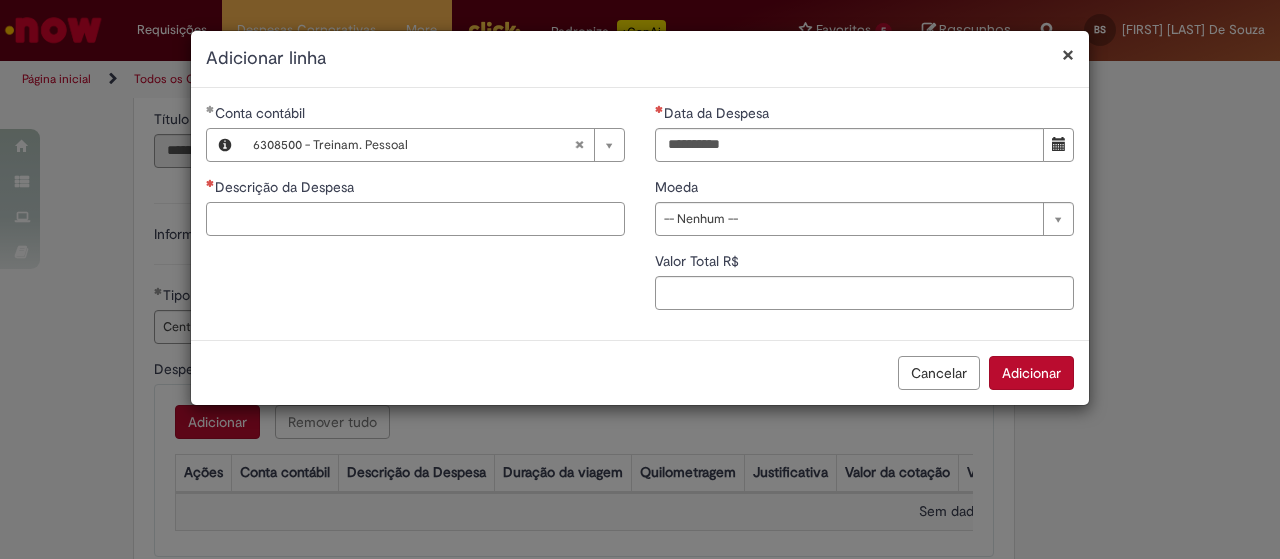 paste on "**********" 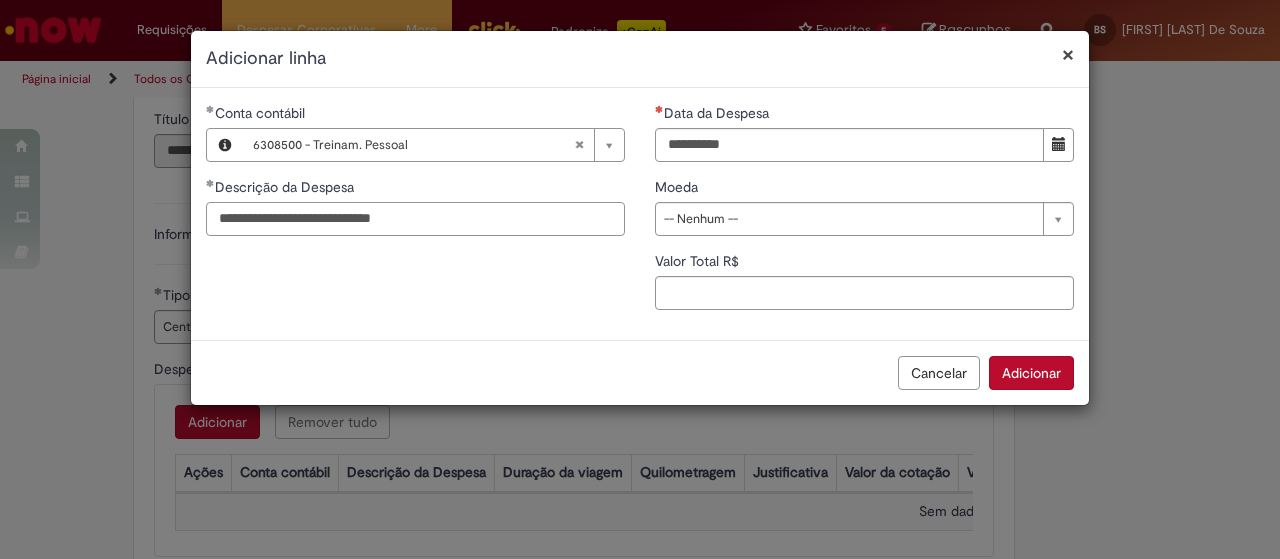 drag, startPoint x: 426, startPoint y: 219, endPoint x: 367, endPoint y: 219, distance: 59 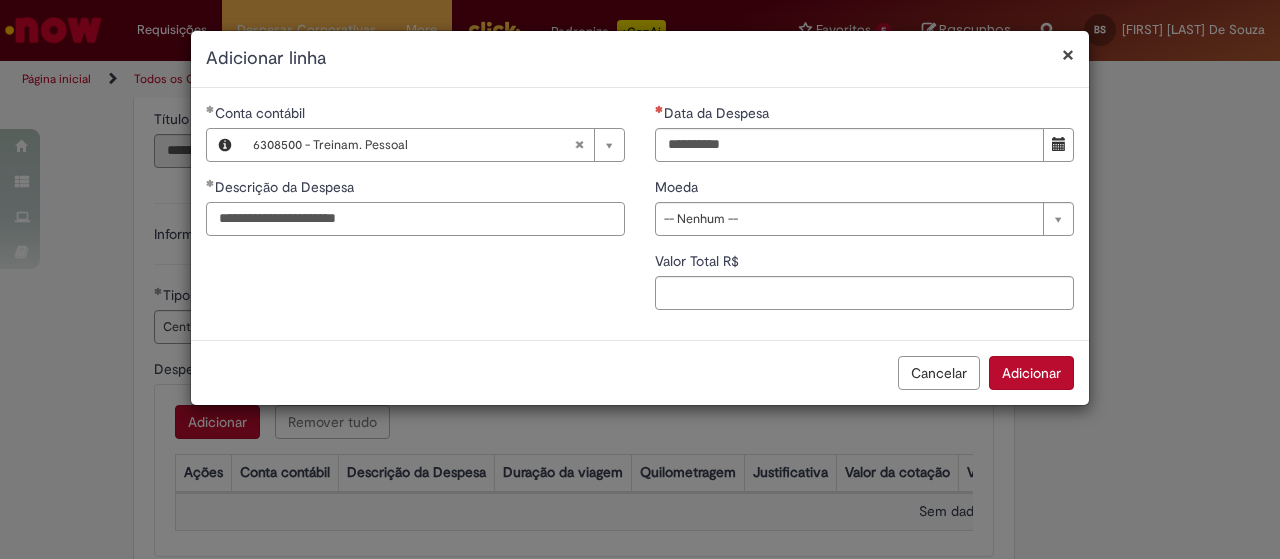 drag, startPoint x: 367, startPoint y: 219, endPoint x: 324, endPoint y: 217, distance: 43.046486 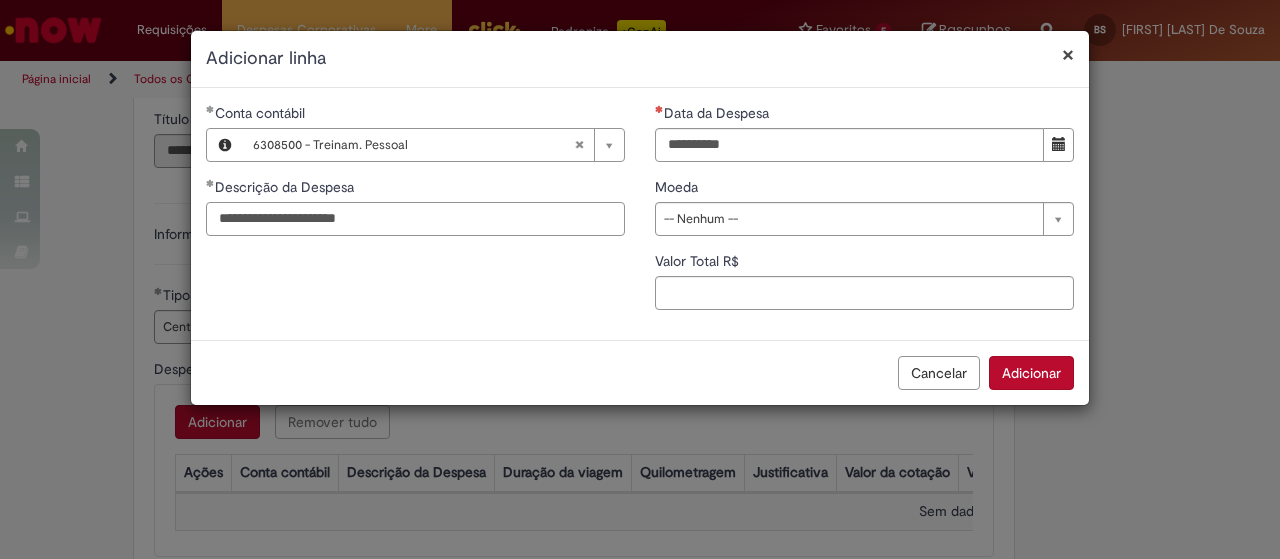 click on "**********" at bounding box center [415, 219] 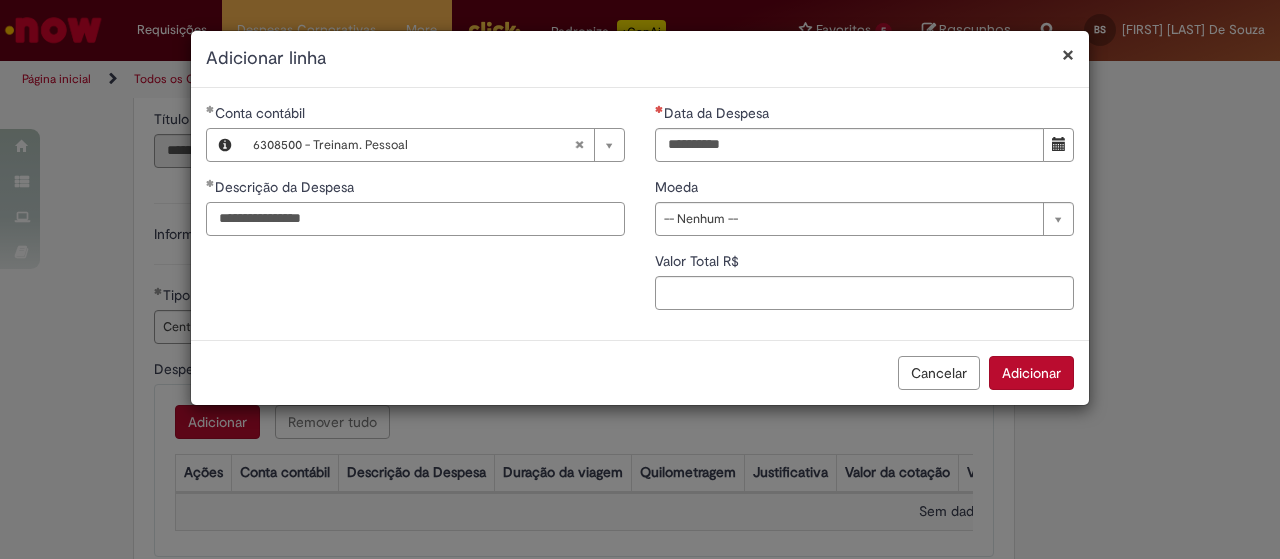type on "**********" 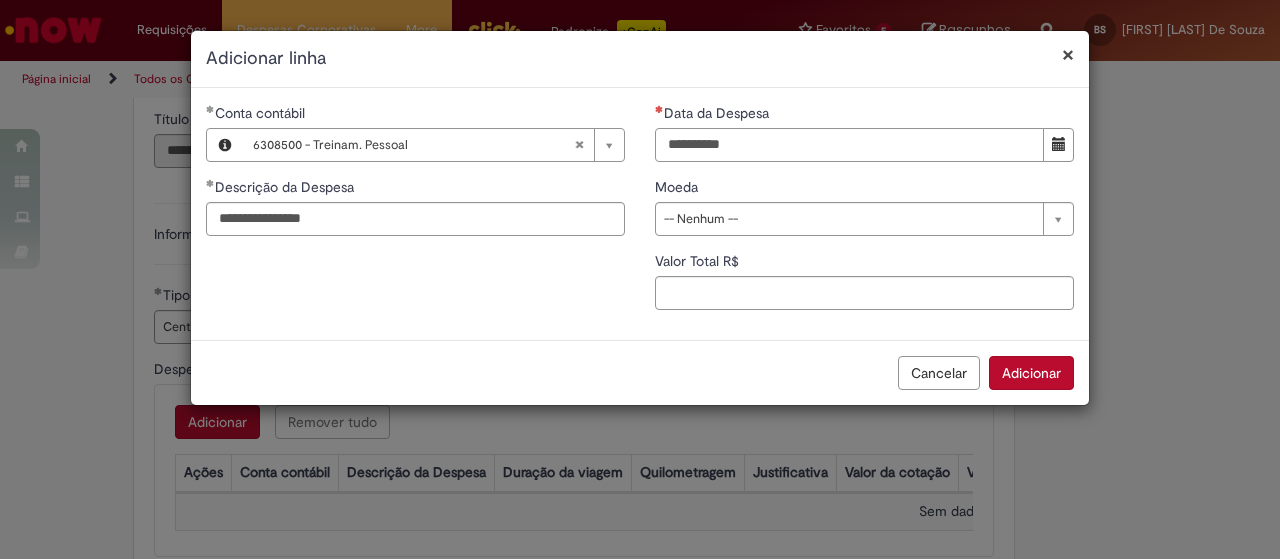 click on "Data da Despesa" at bounding box center (849, 145) 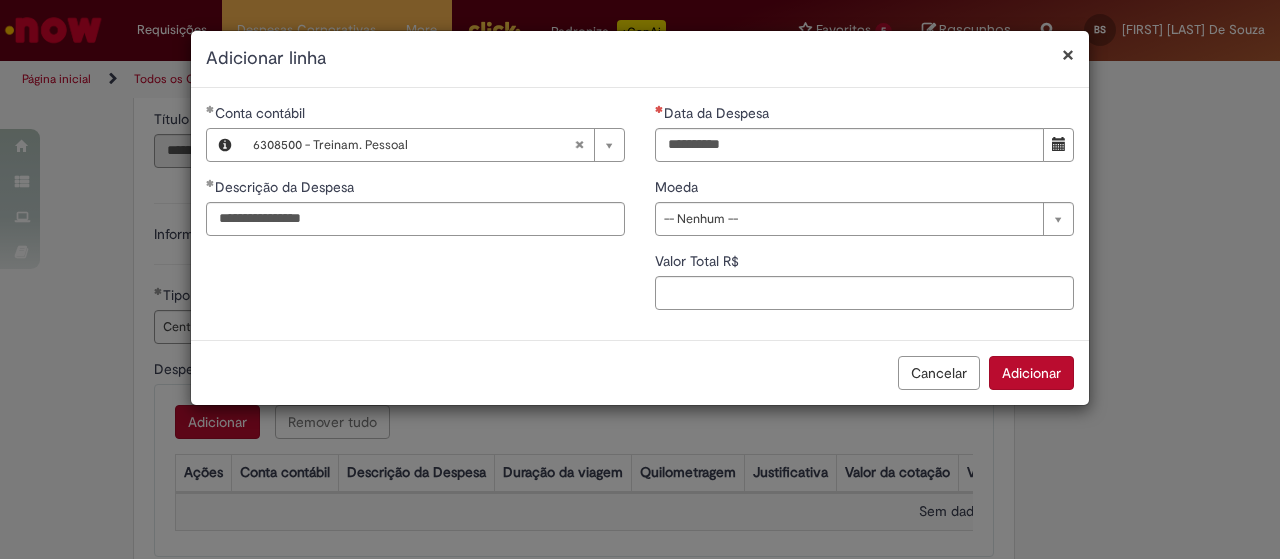 click at bounding box center [1058, 145] 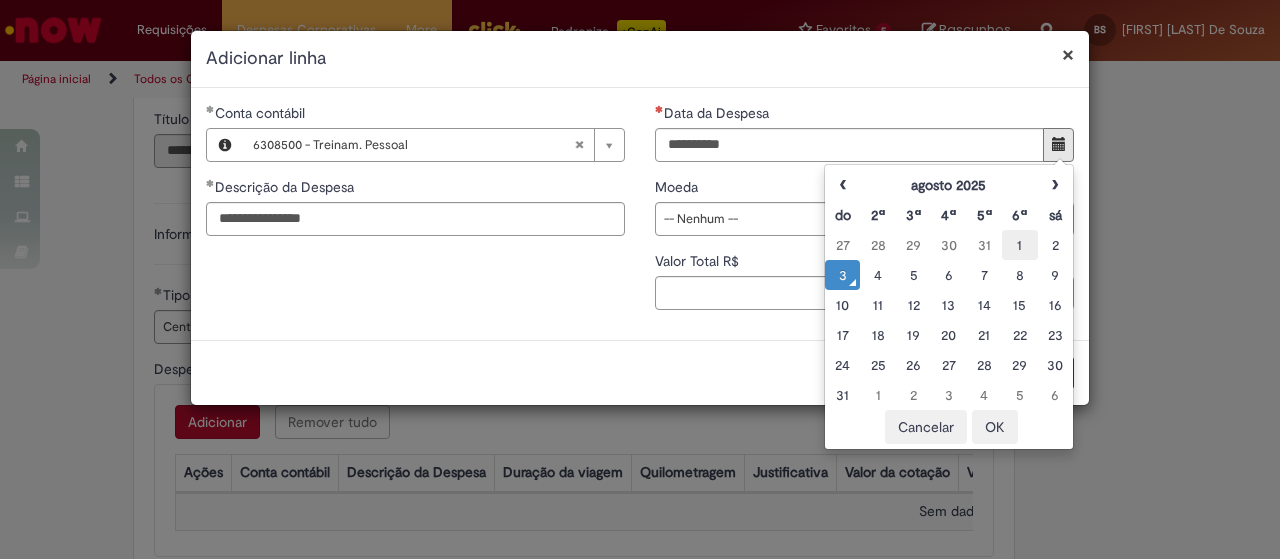 click on "1" at bounding box center [1019, 245] 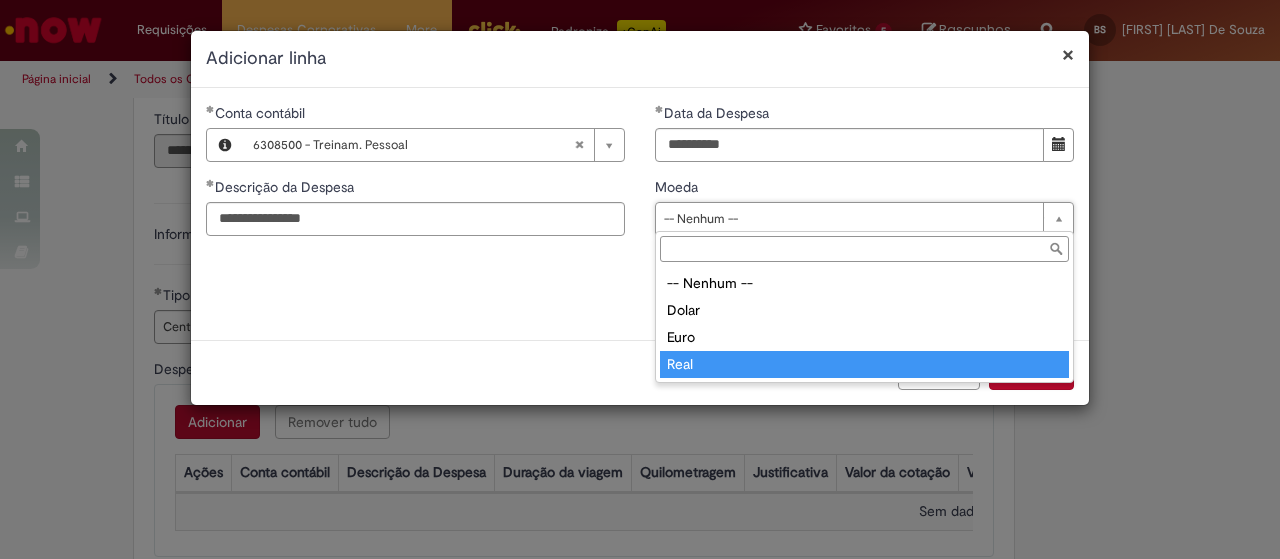 type on "****" 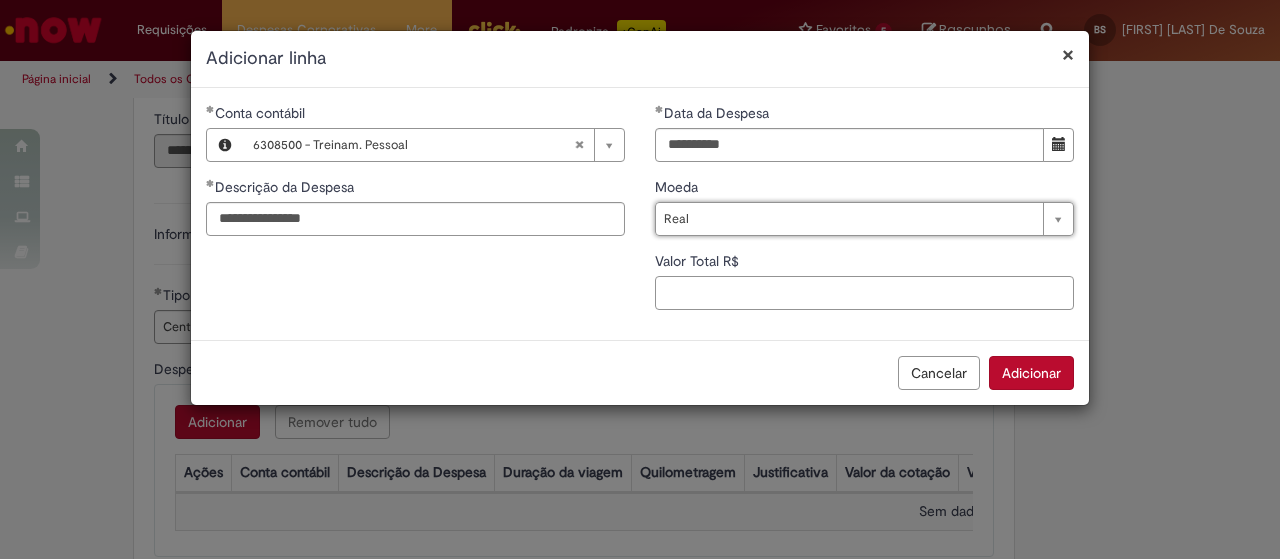 click on "Valor Total R$" at bounding box center [864, 293] 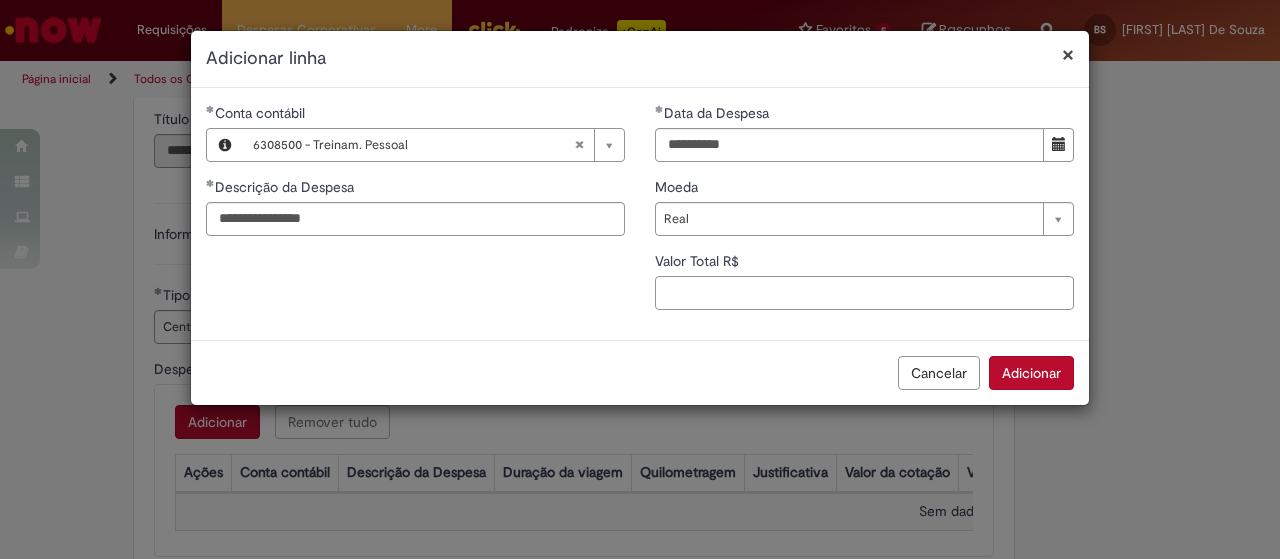 paste on "*******" 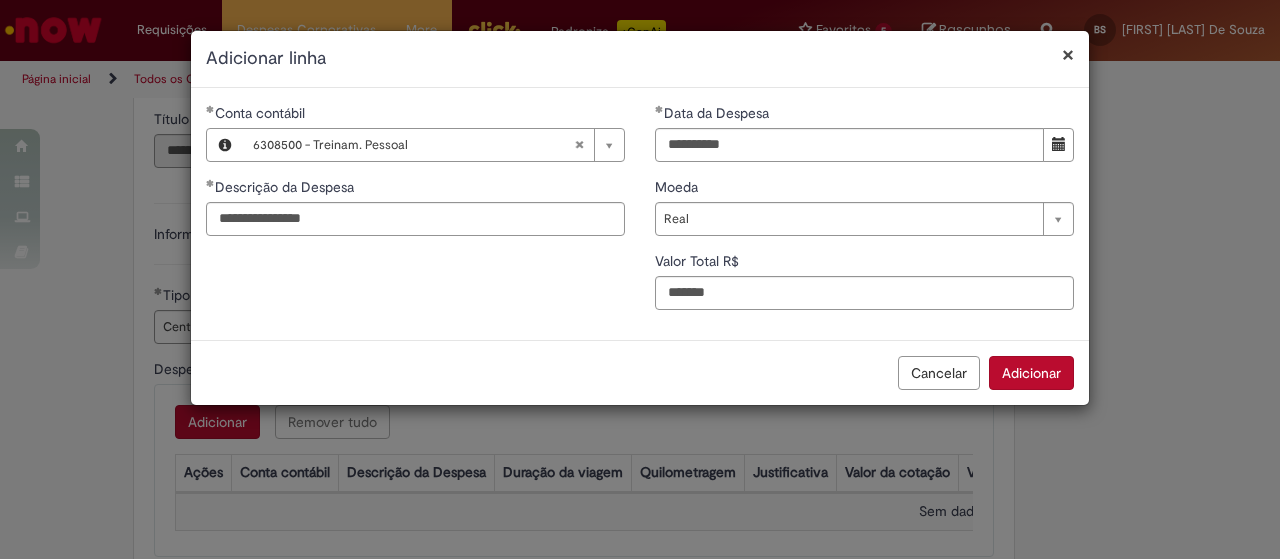 type on "******" 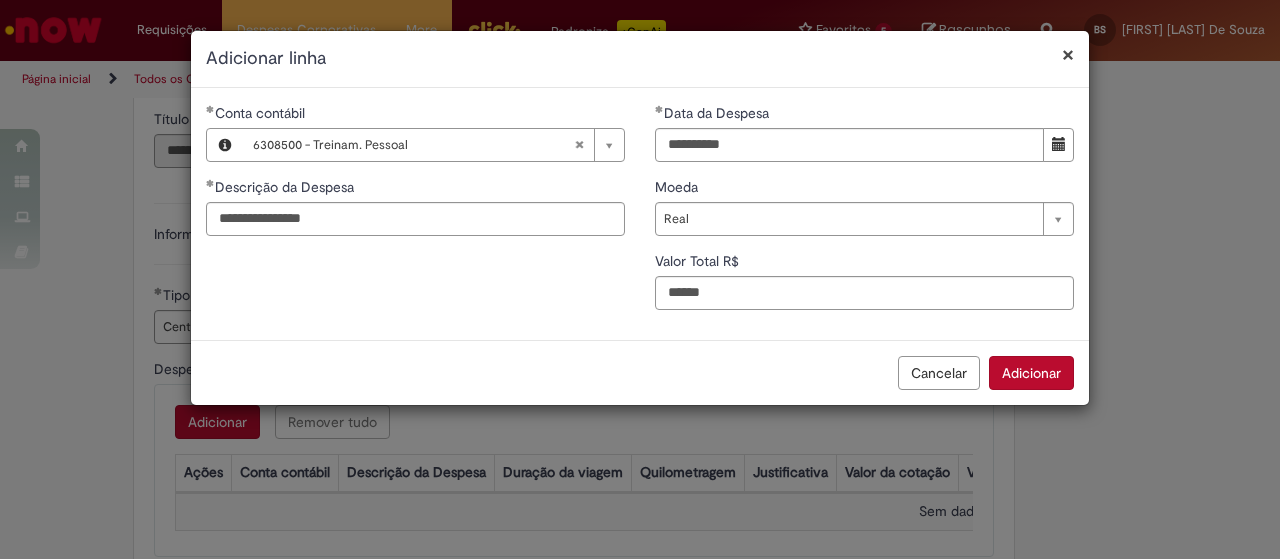 click on "Adicionar" at bounding box center [1031, 373] 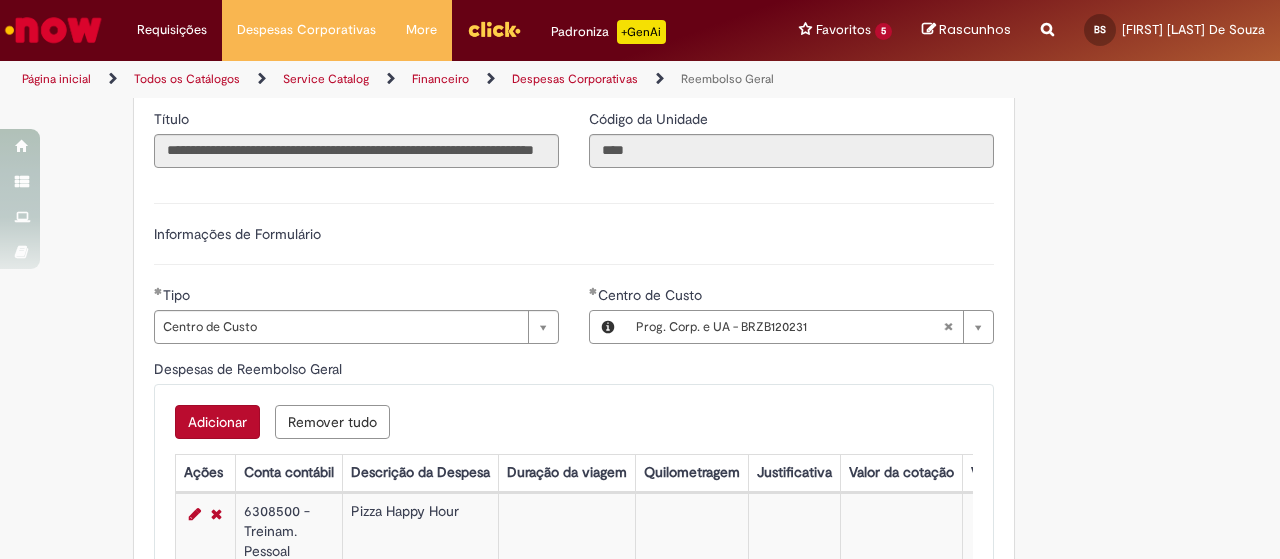 type 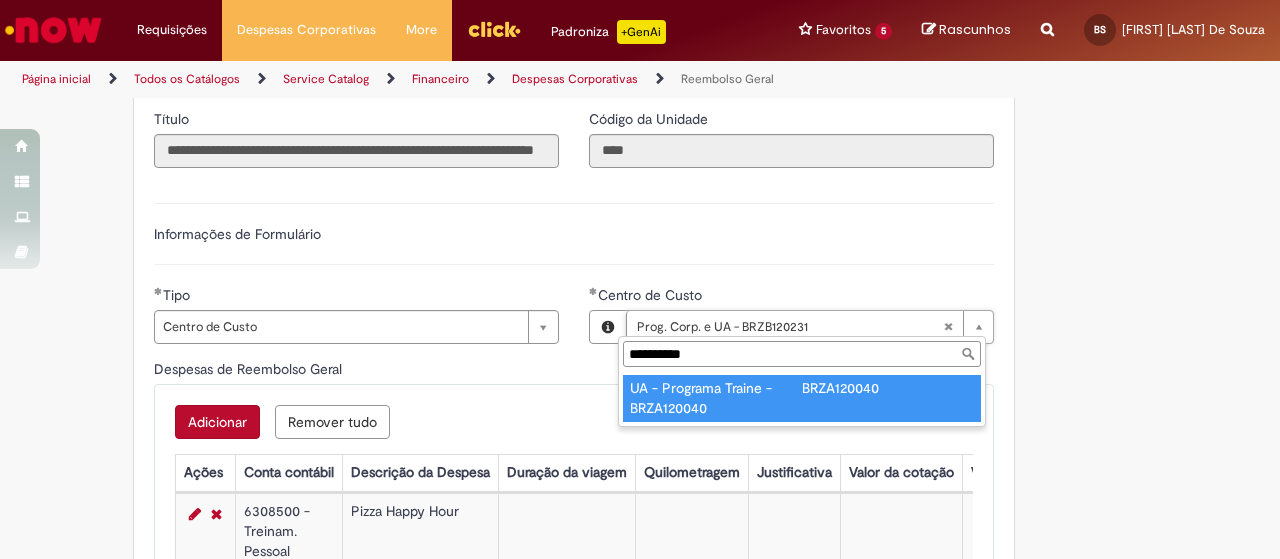 type on "**********" 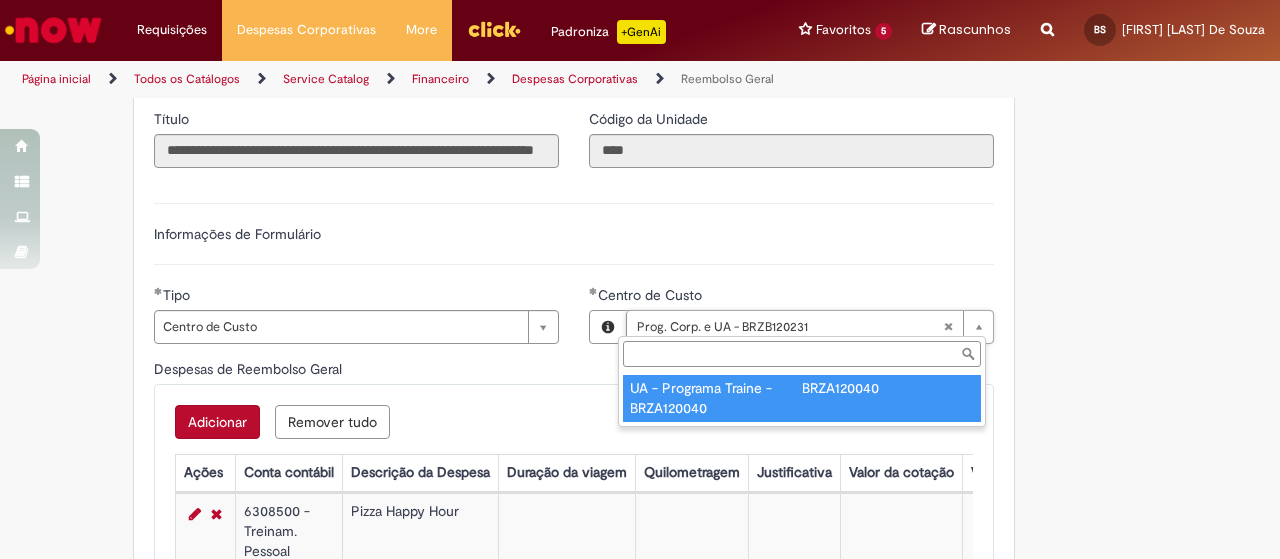 scroll, scrollTop: 0, scrollLeft: 189, axis: horizontal 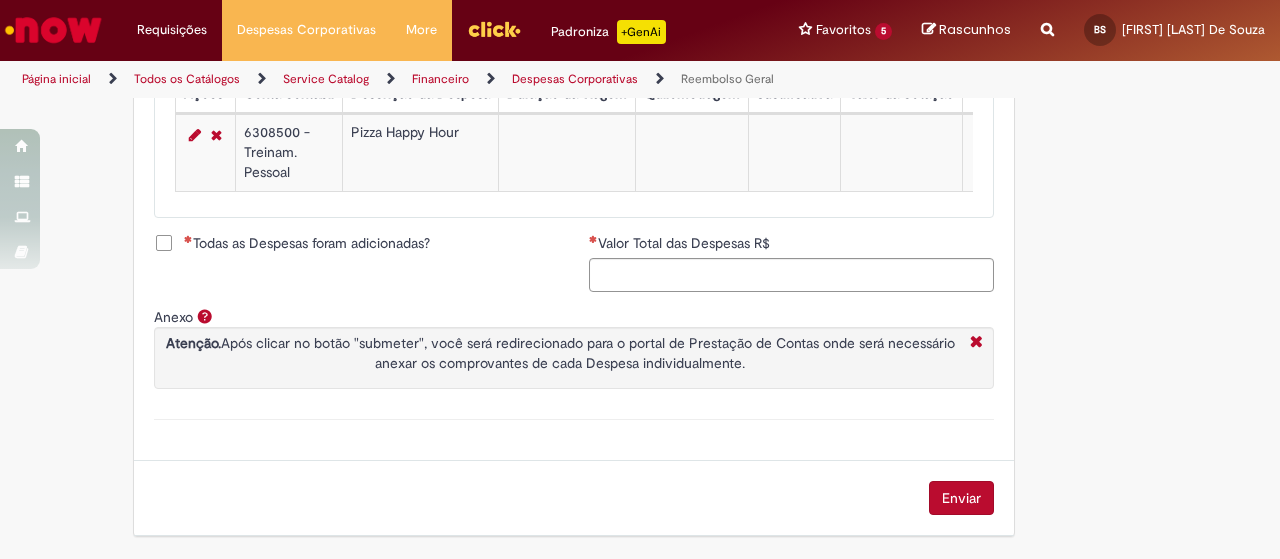 click on "Todas as Despesas foram adicionadas?" at bounding box center [307, 243] 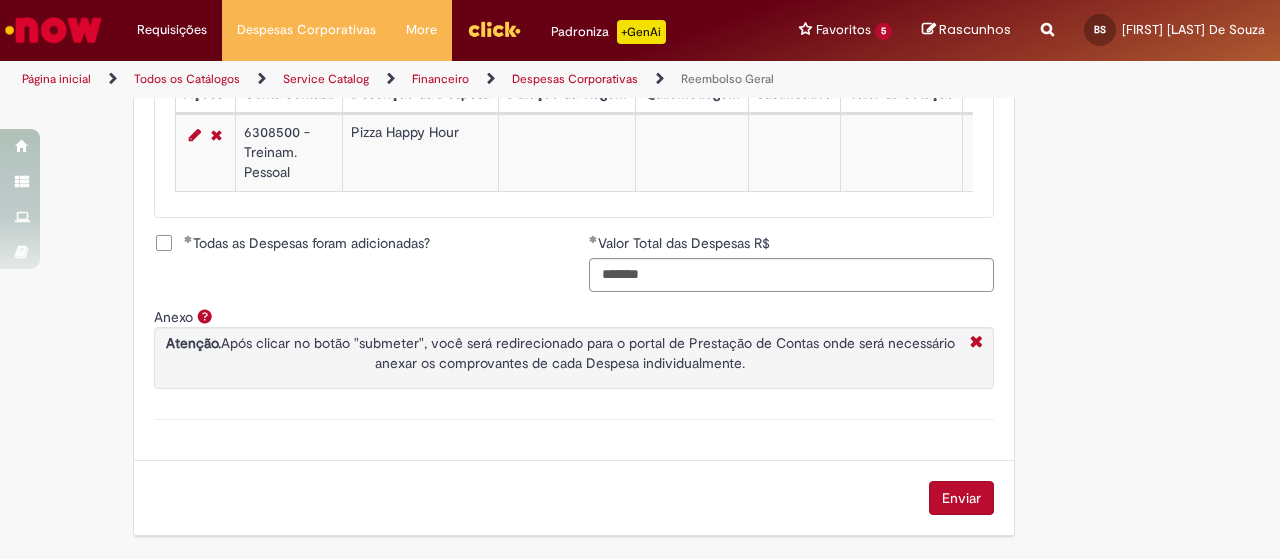 scroll, scrollTop: 0, scrollLeft: 0, axis: both 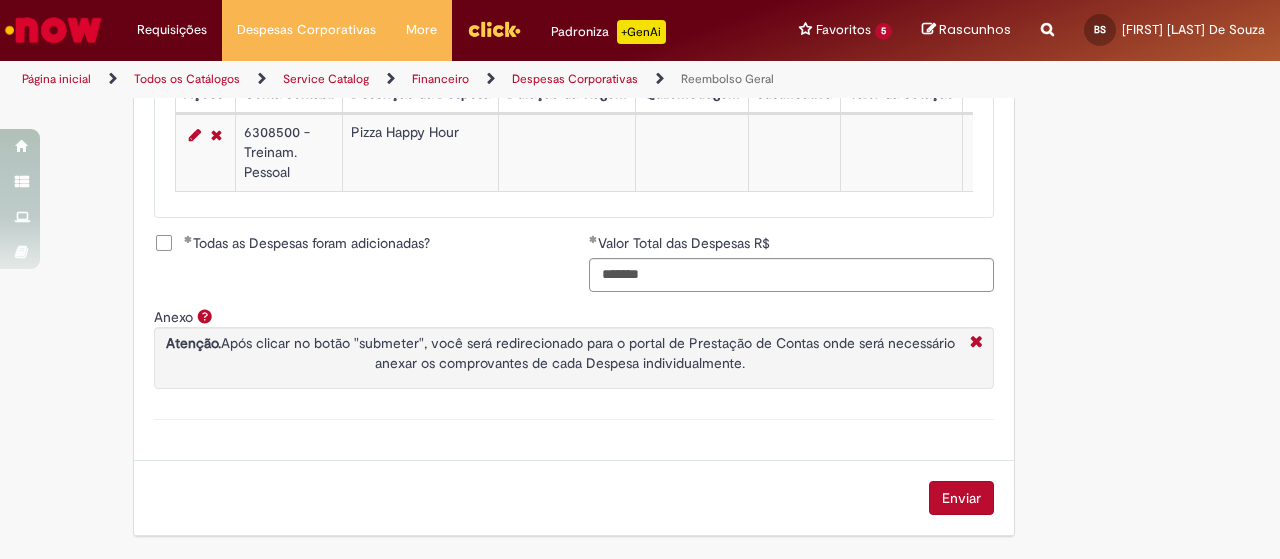 click on "Enviar" at bounding box center (961, 498) 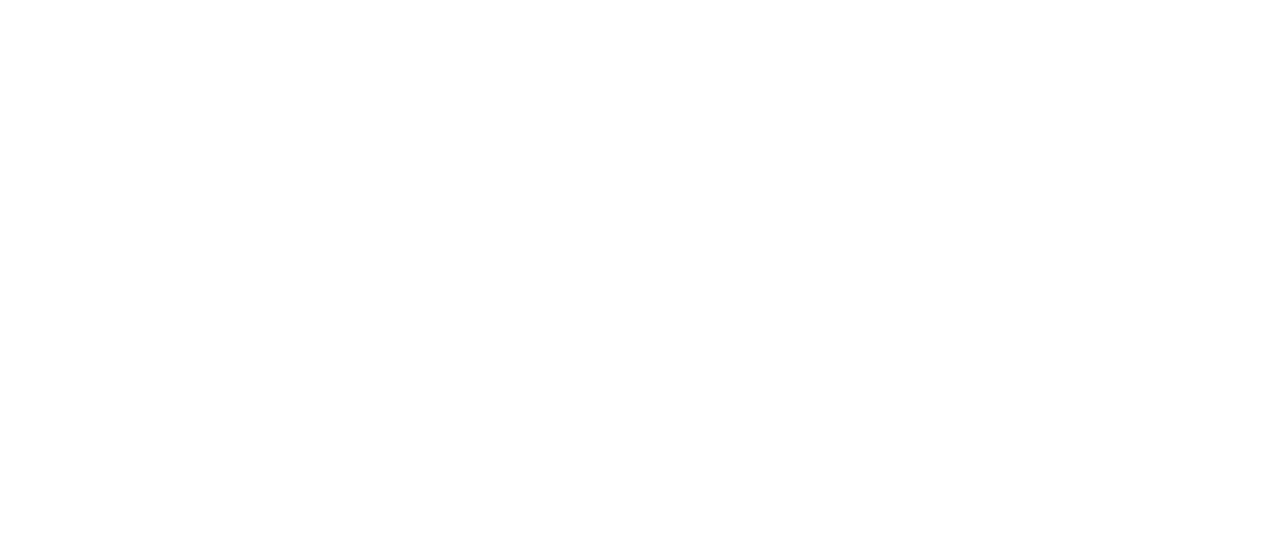 scroll, scrollTop: 0, scrollLeft: 0, axis: both 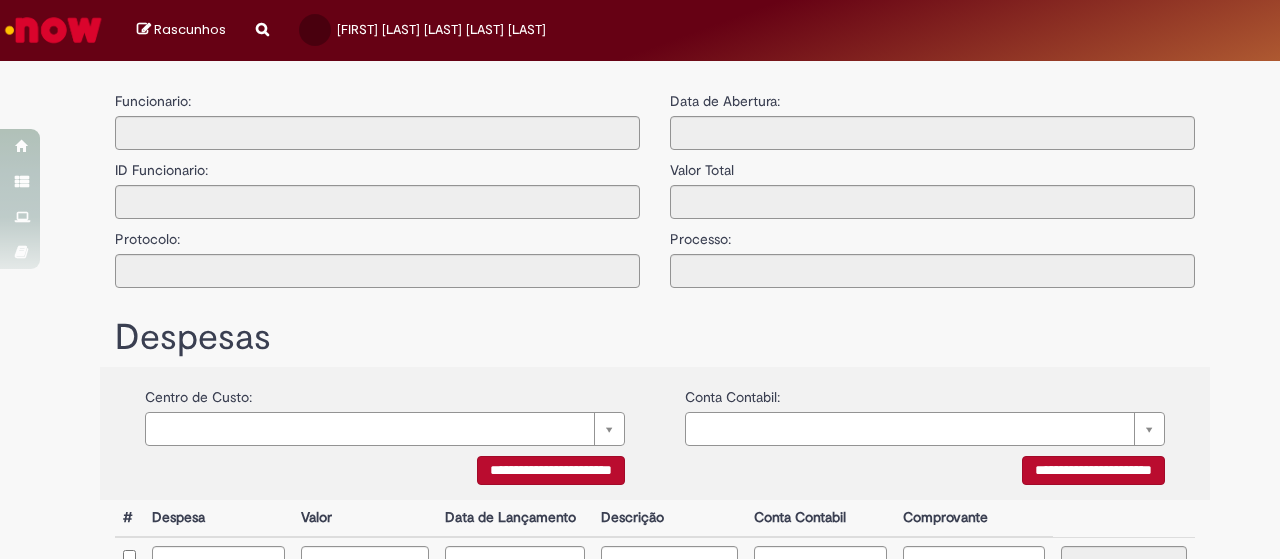type on "**********" 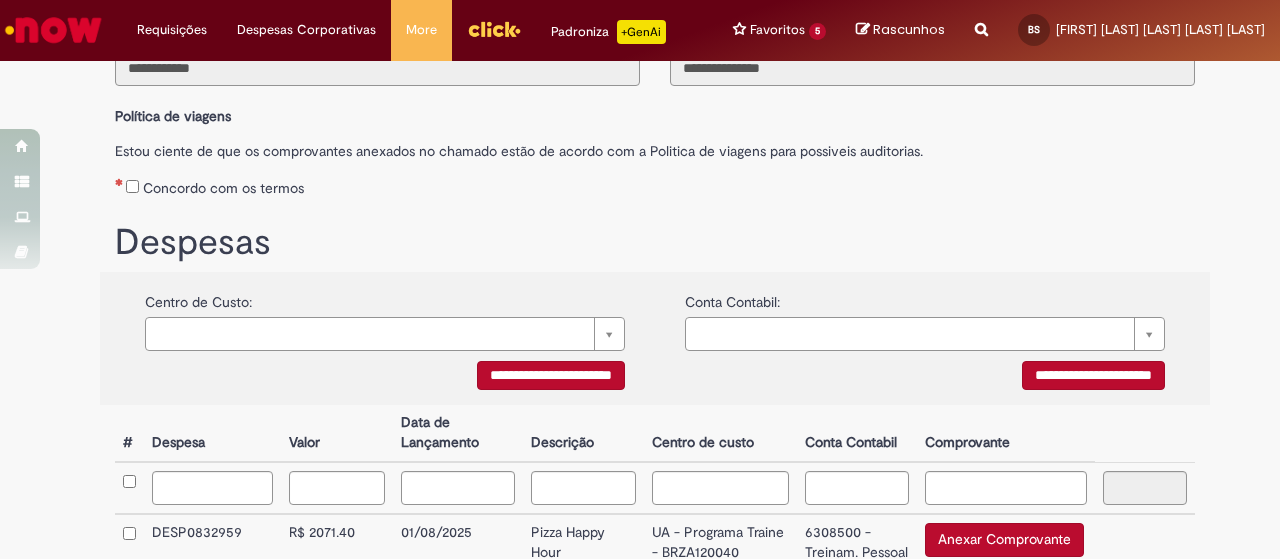 scroll, scrollTop: 253, scrollLeft: 0, axis: vertical 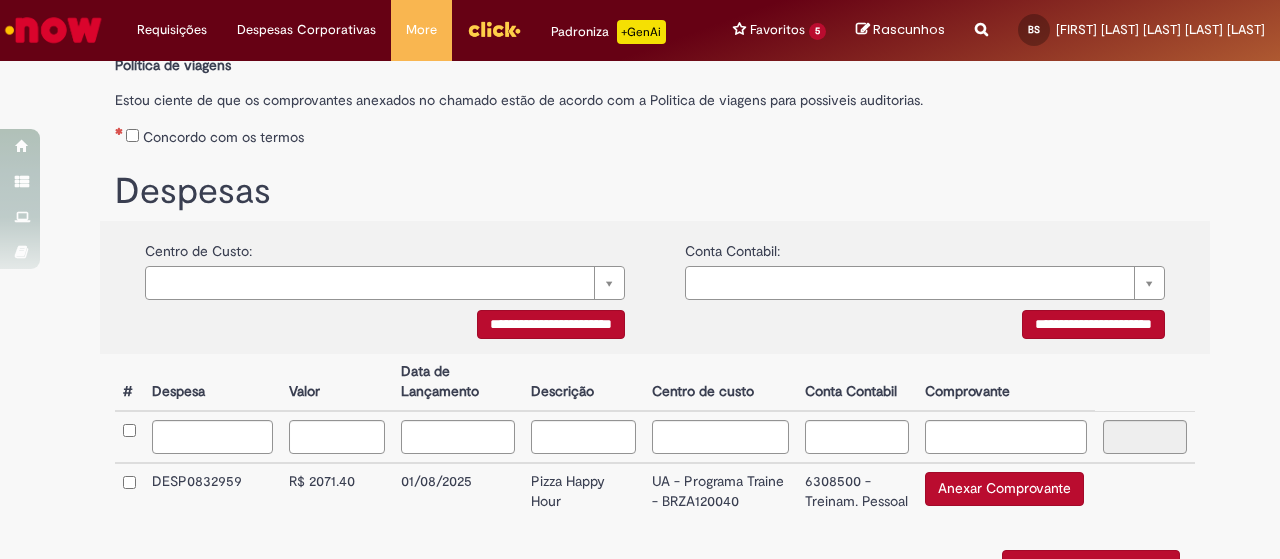 click on "Concordo com os termos" at bounding box center [223, 137] 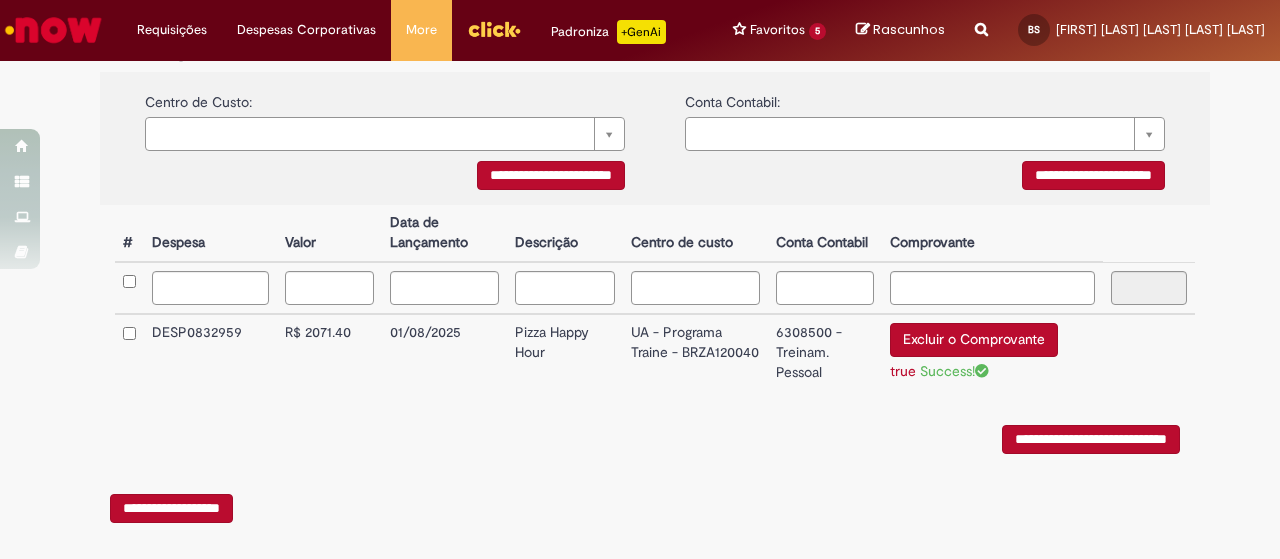 scroll, scrollTop: 423, scrollLeft: 0, axis: vertical 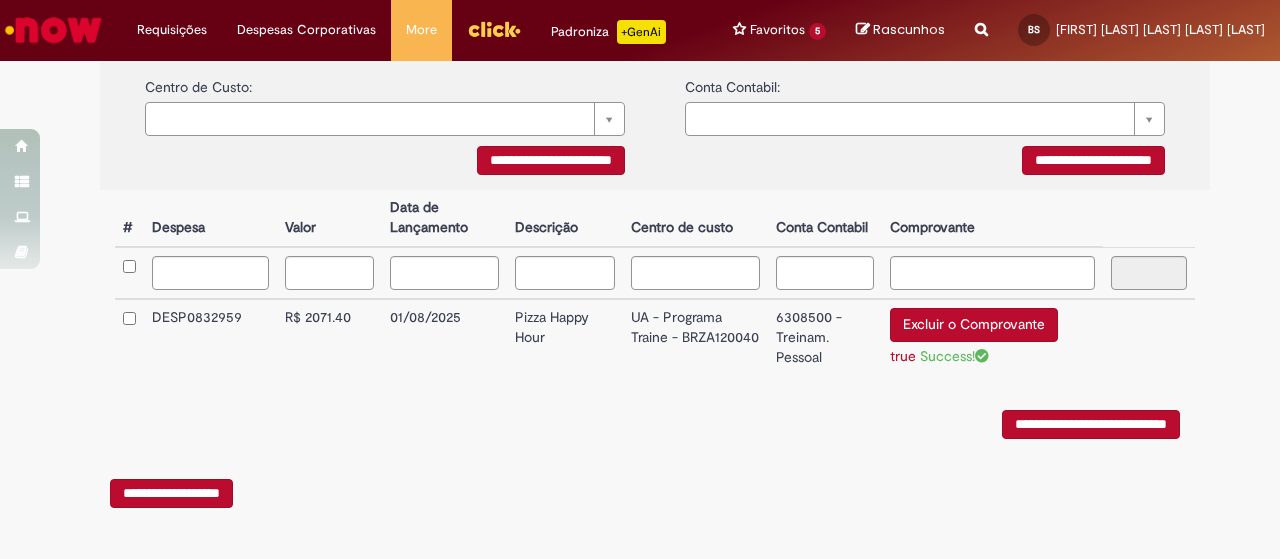 click on "**********" at bounding box center [1091, 424] 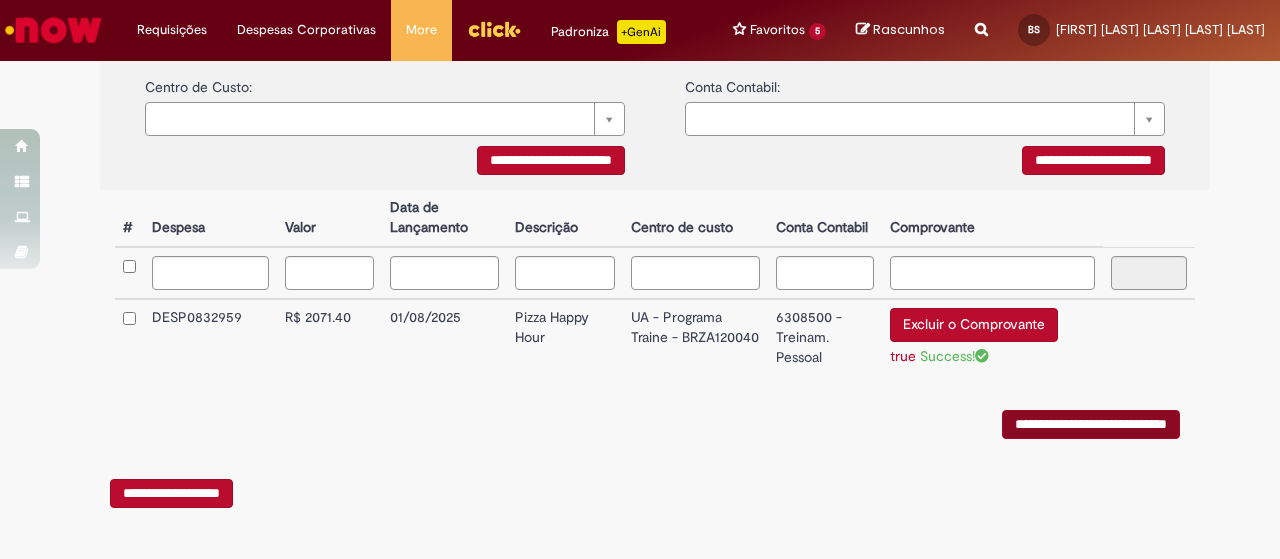 scroll, scrollTop: 0, scrollLeft: 0, axis: both 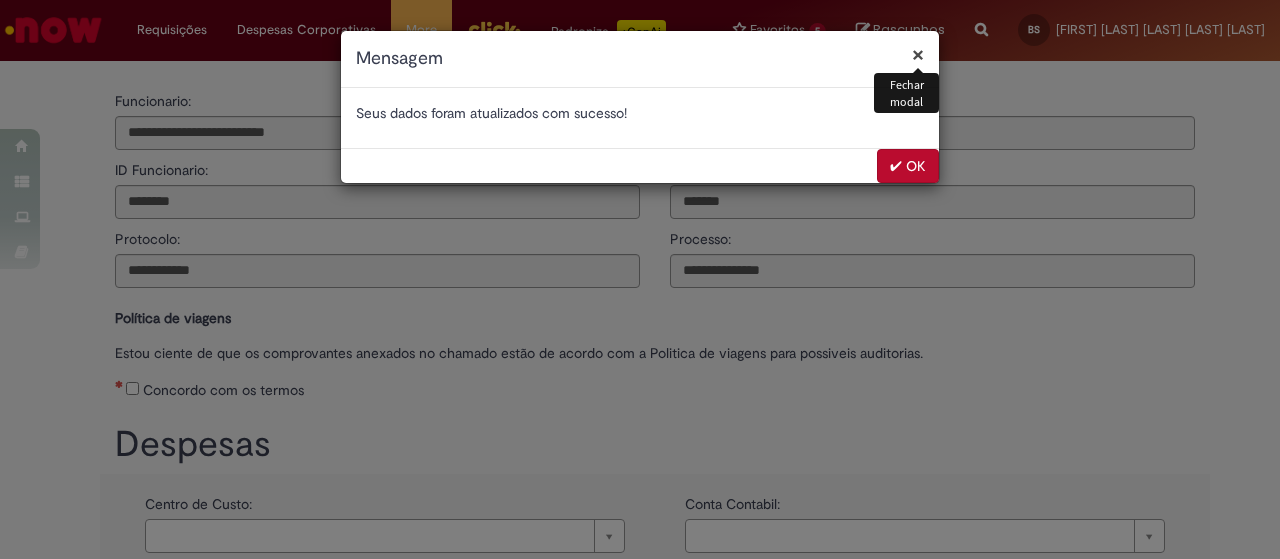 click on "✔ OK" at bounding box center (908, 166) 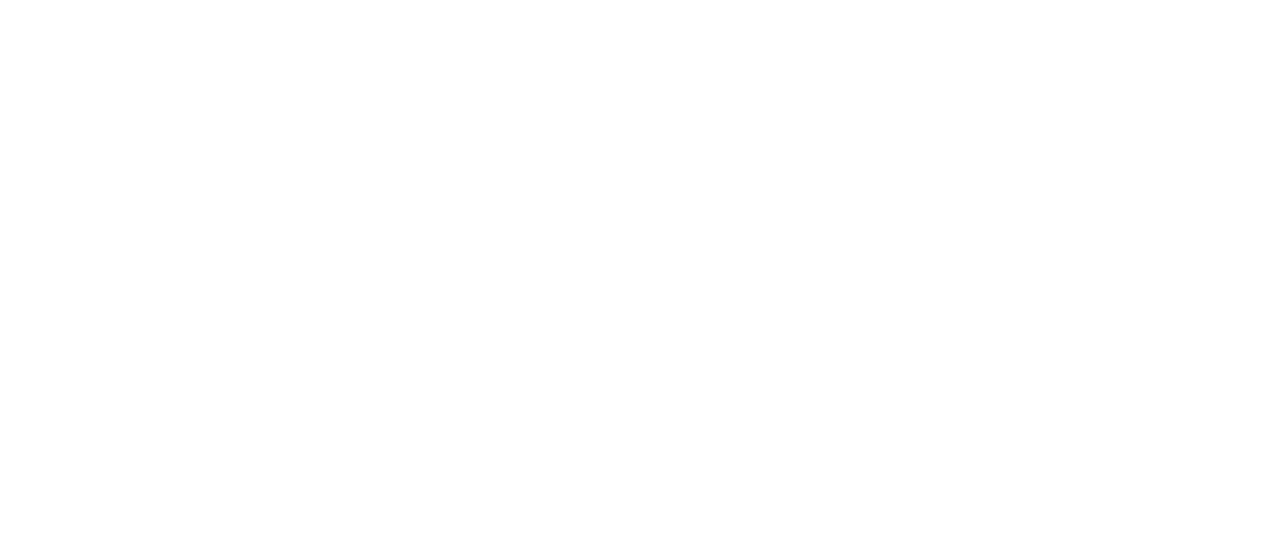 scroll, scrollTop: 0, scrollLeft: 0, axis: both 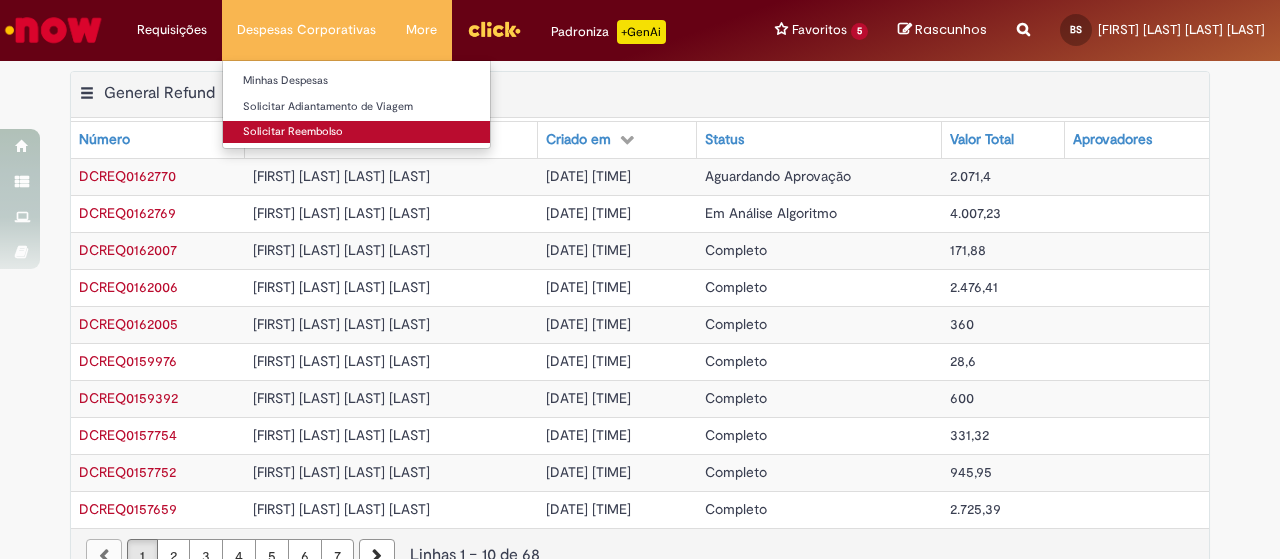 click on "Solicitar Reembolso" at bounding box center (356, 132) 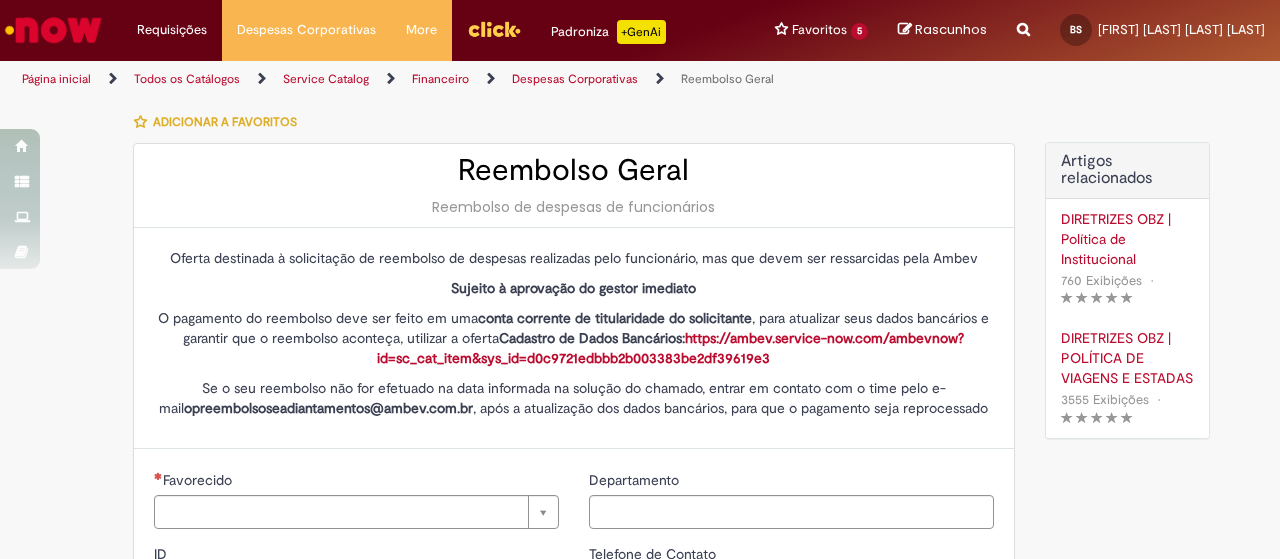 type on "********" 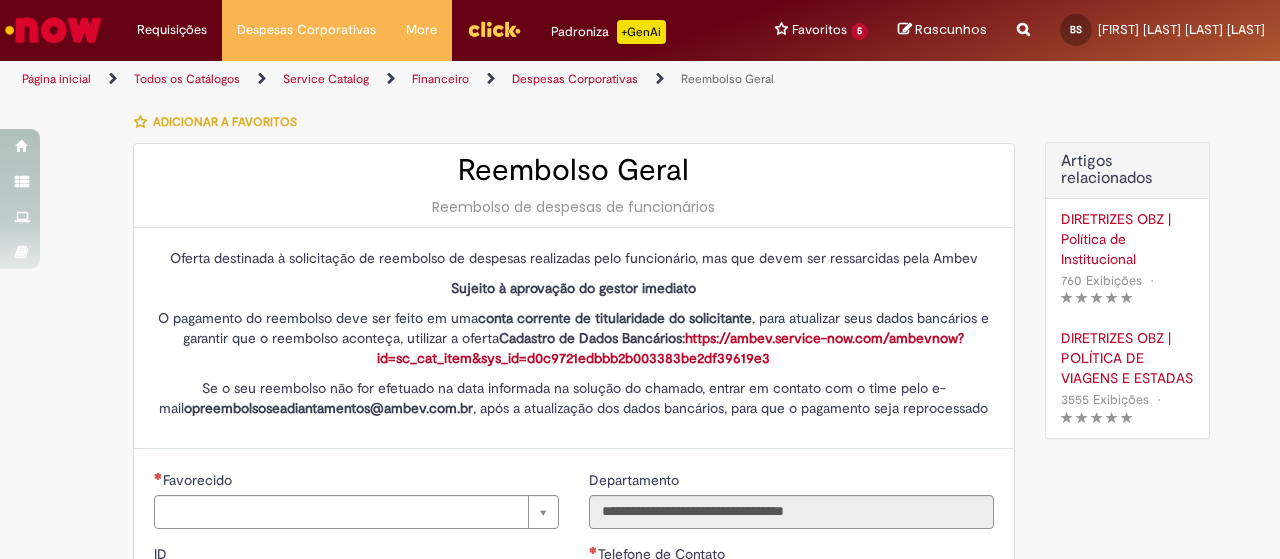 type on "**********" 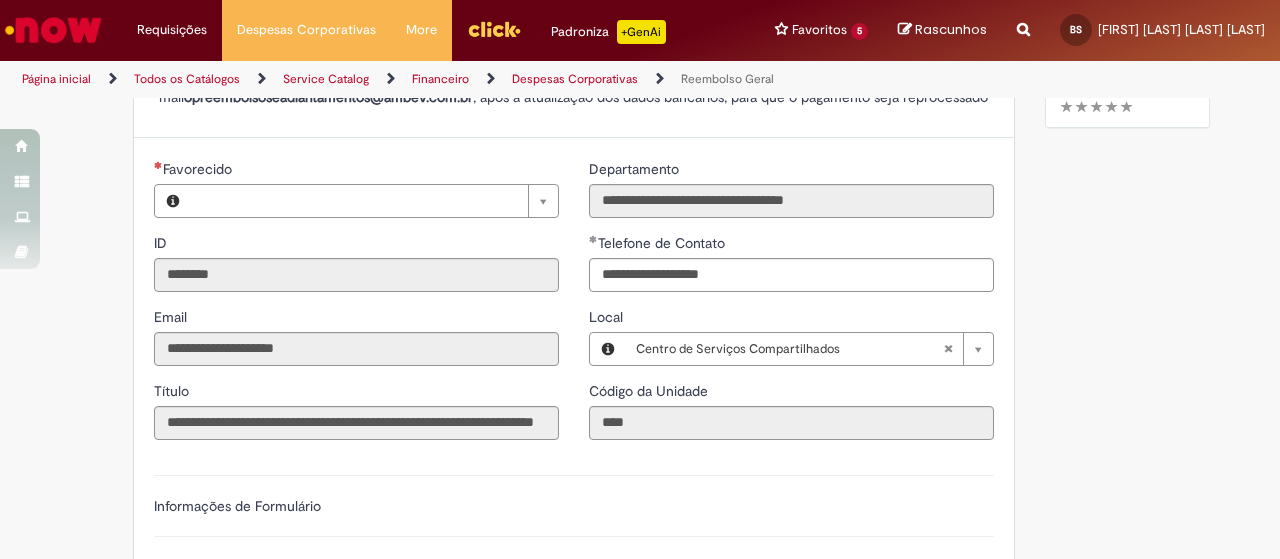 type on "**********" 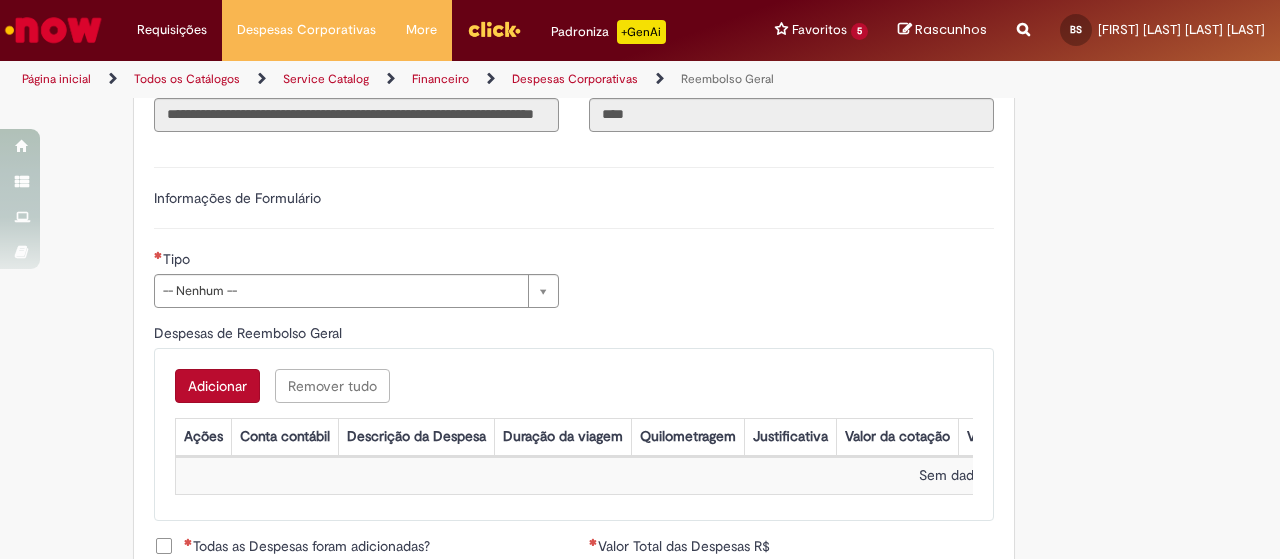type on "**********" 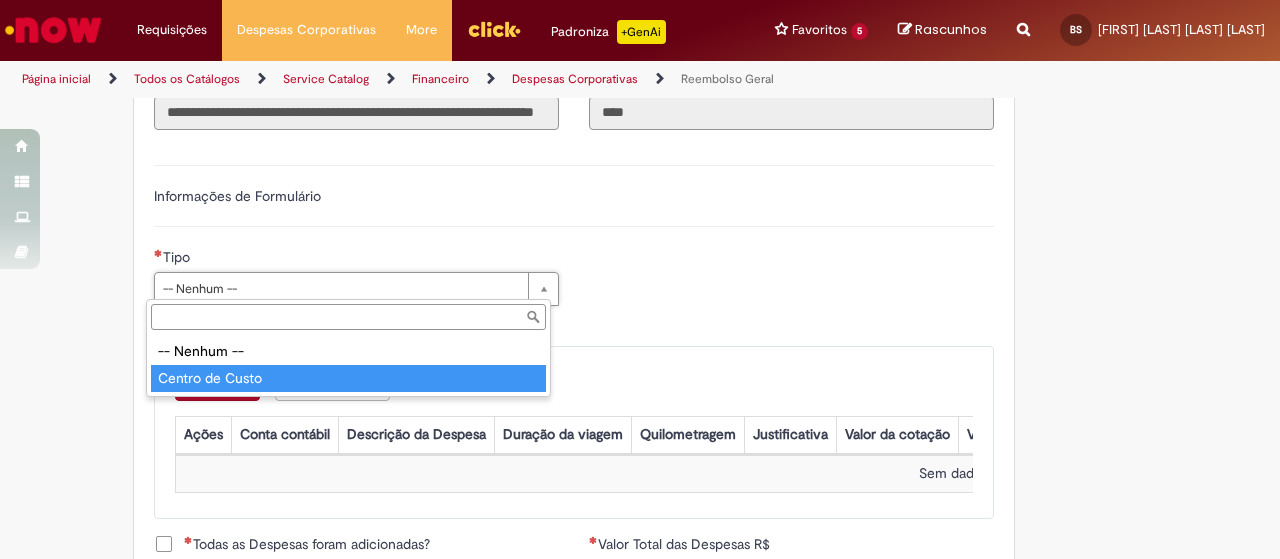 type on "**********" 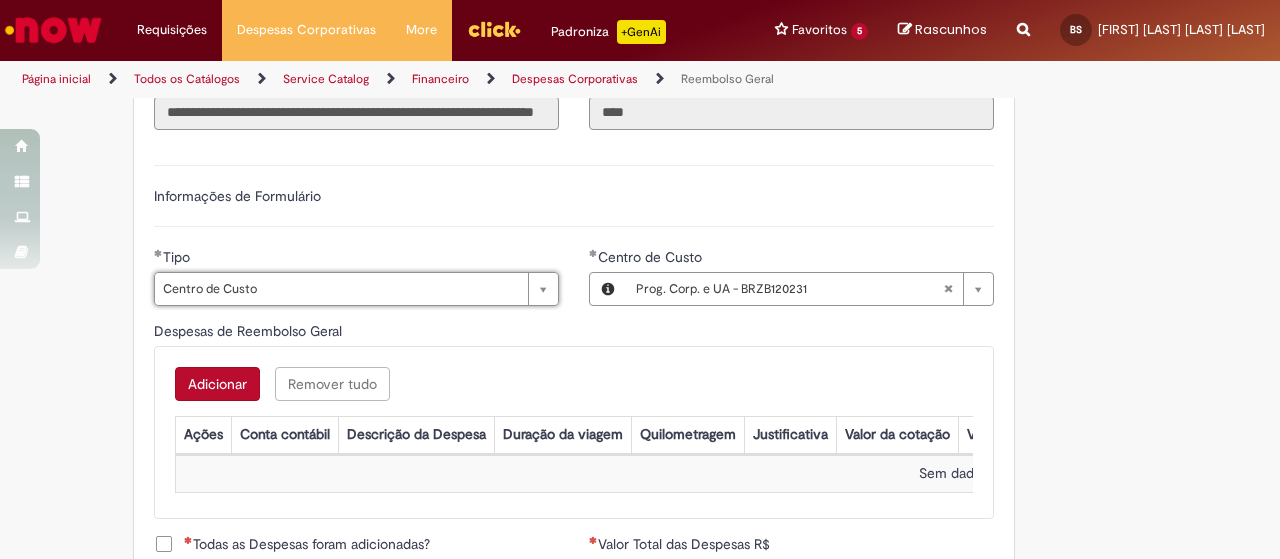 type 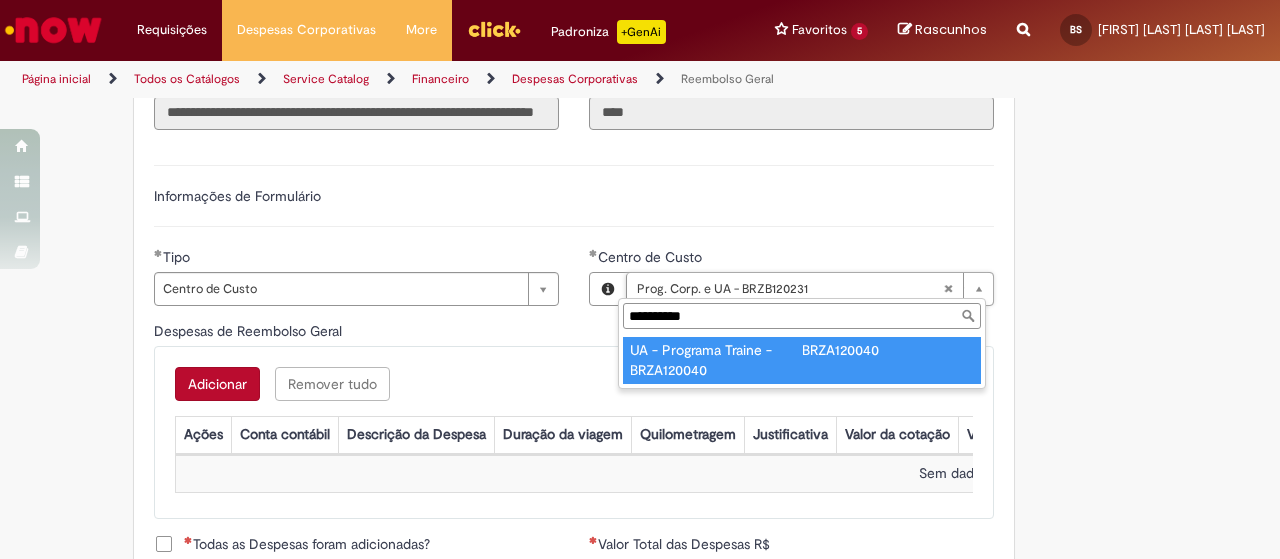 type on "**********" 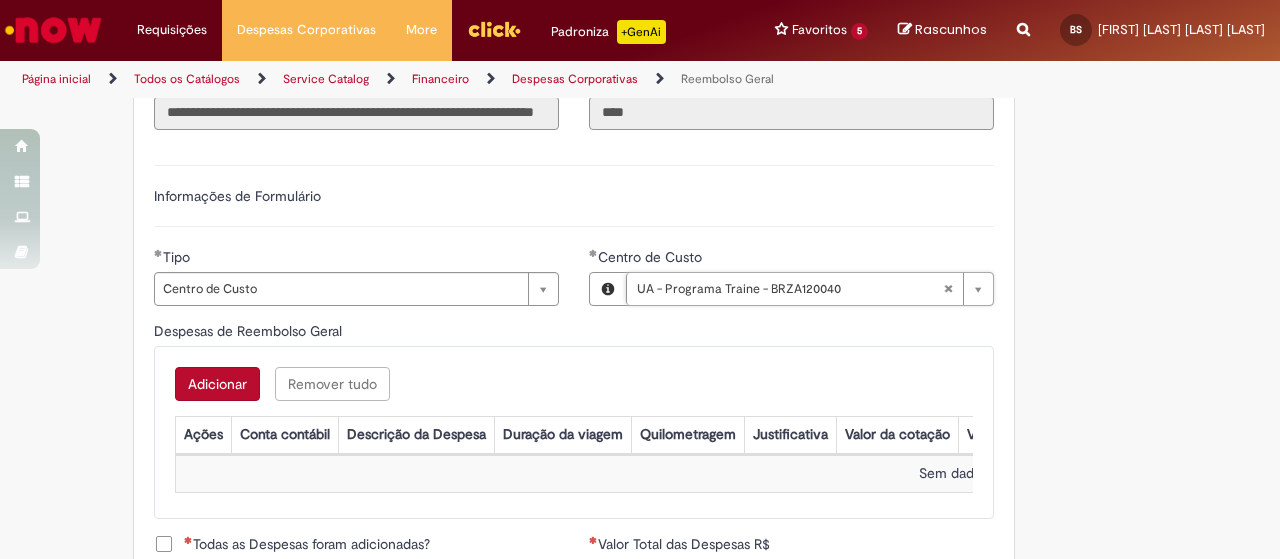 scroll, scrollTop: 0, scrollLeft: 189, axis: horizontal 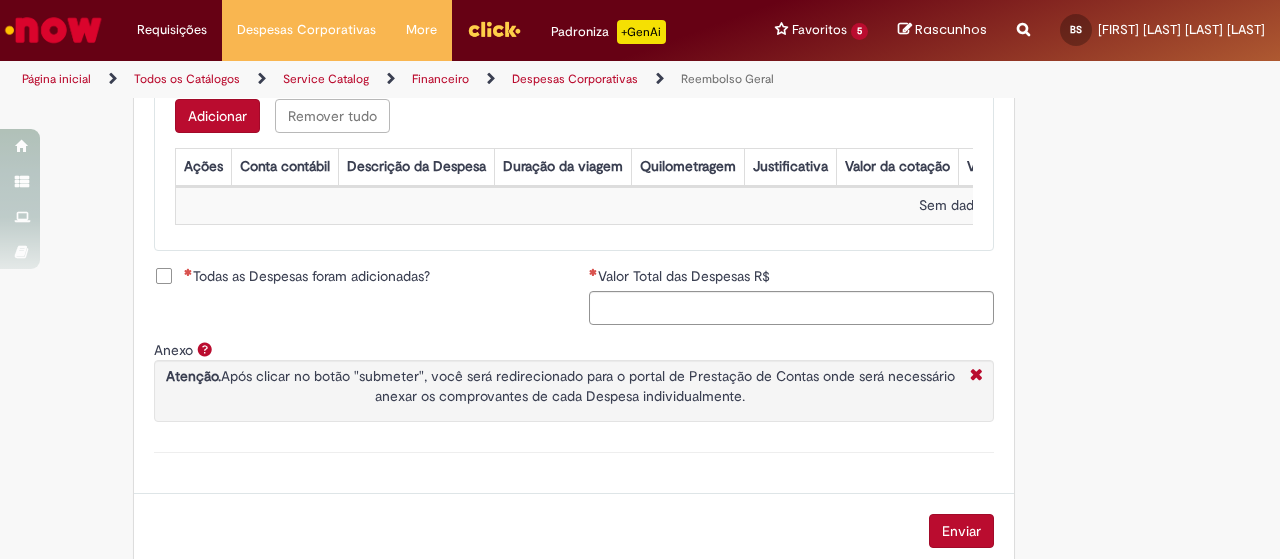 click on "Adicionar" at bounding box center [217, 116] 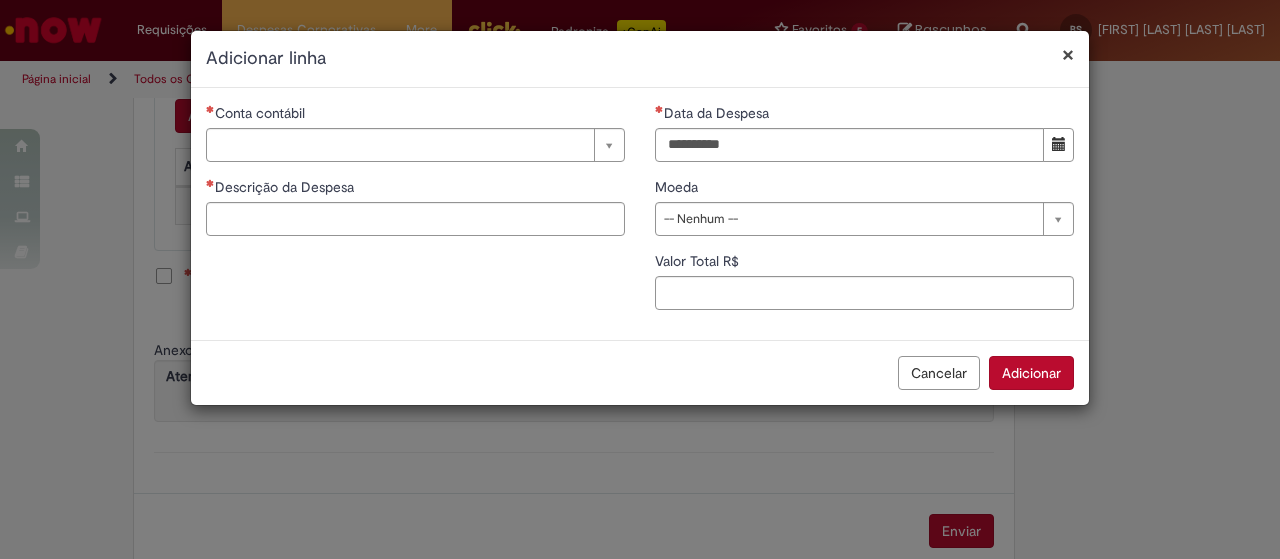 drag, startPoint x: 538, startPoint y: 307, endPoint x: 570, endPoint y: 274, distance: 45.96738 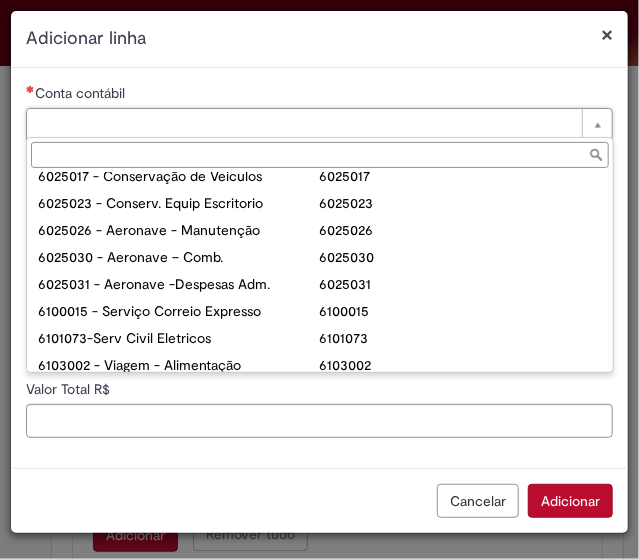 scroll, scrollTop: 427, scrollLeft: 0, axis: vertical 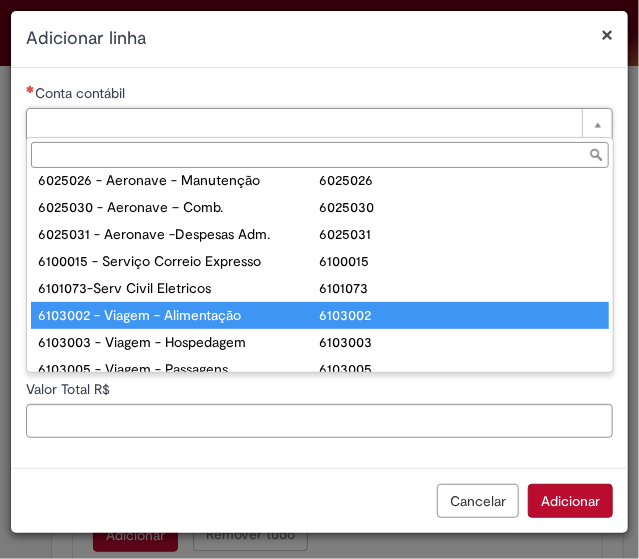 type on "**********" 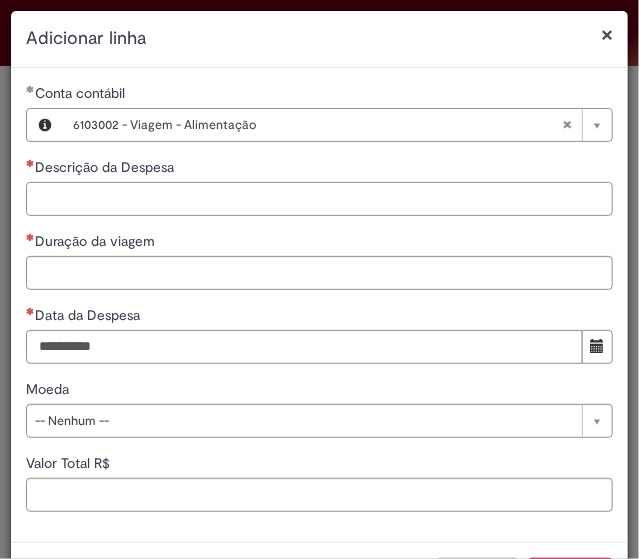 click on "Descrição da Despesa" at bounding box center (319, 199) 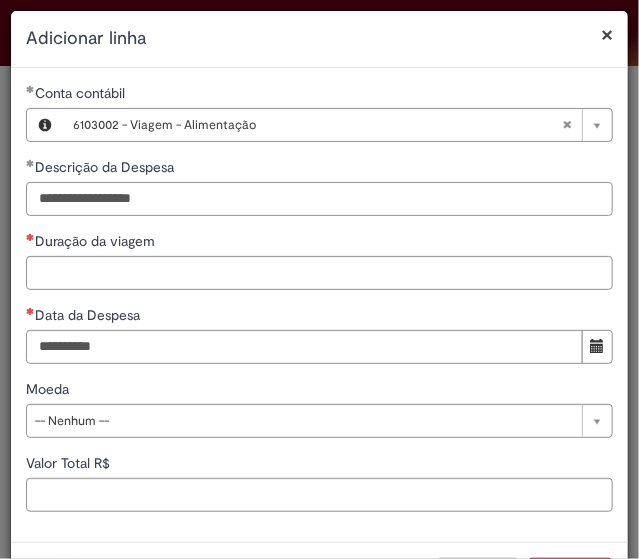 drag, startPoint x: 190, startPoint y: 202, endPoint x: 126, endPoint y: 199, distance: 64.070274 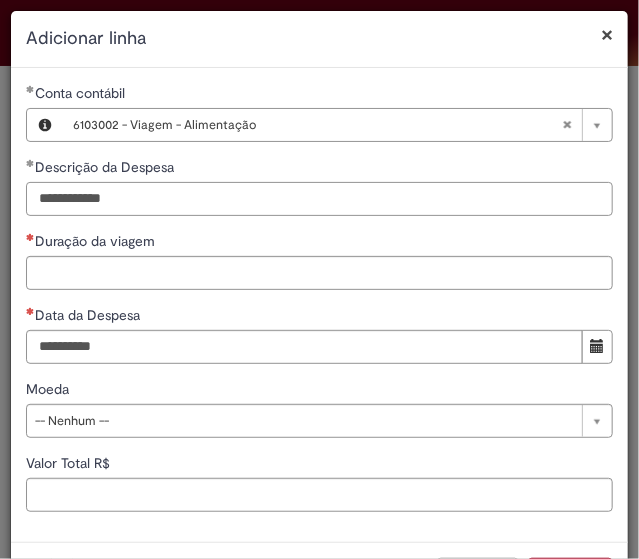type on "**********" 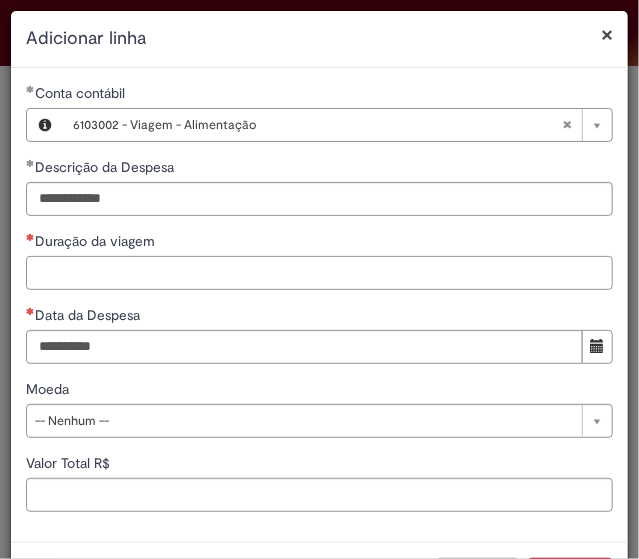 click on "Duração da viagem" at bounding box center [319, 273] 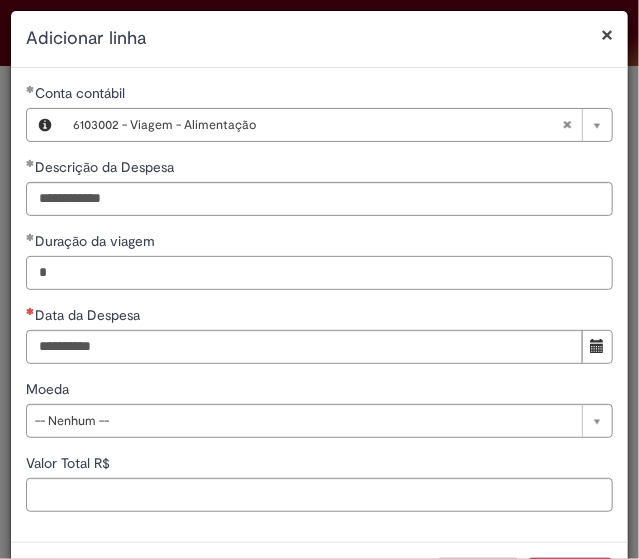 type on "*" 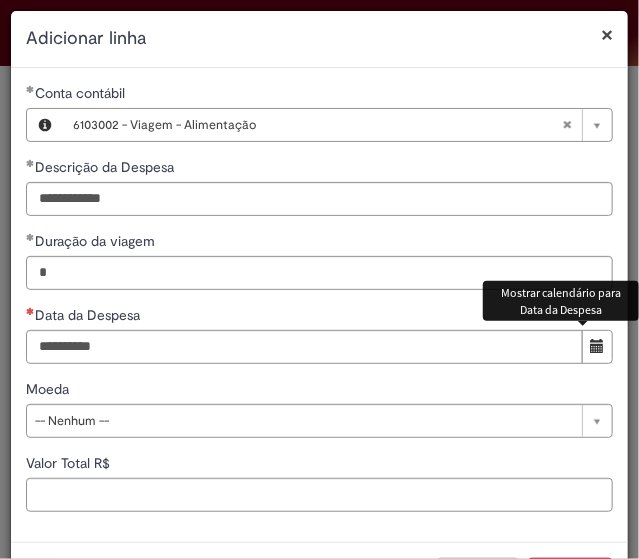 click at bounding box center (598, 346) 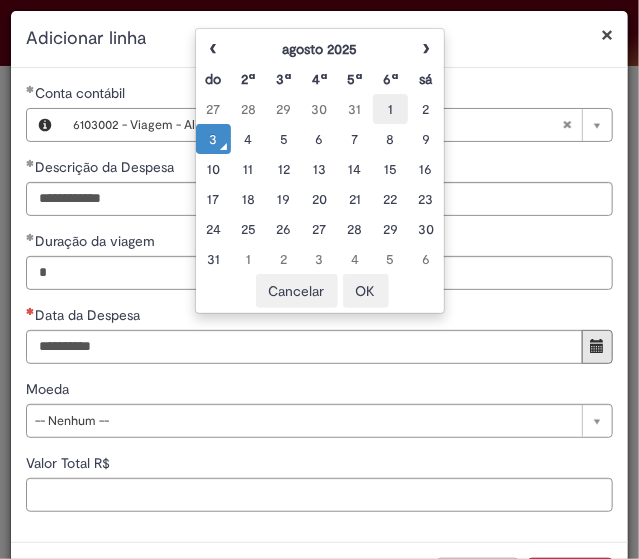 click on "1" at bounding box center [390, 109] 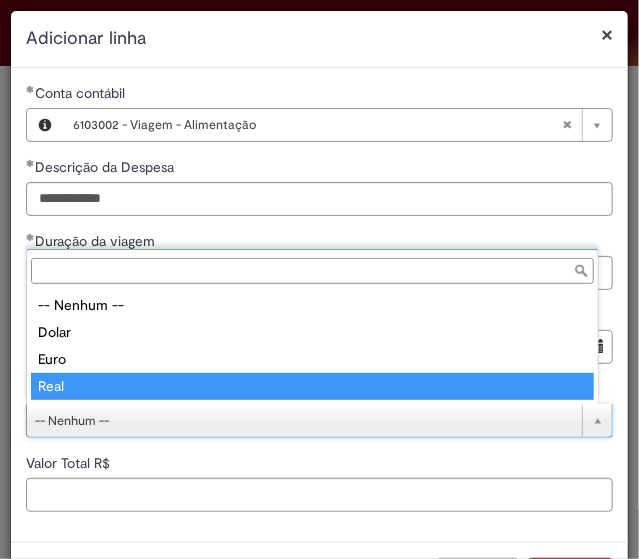 type on "****" 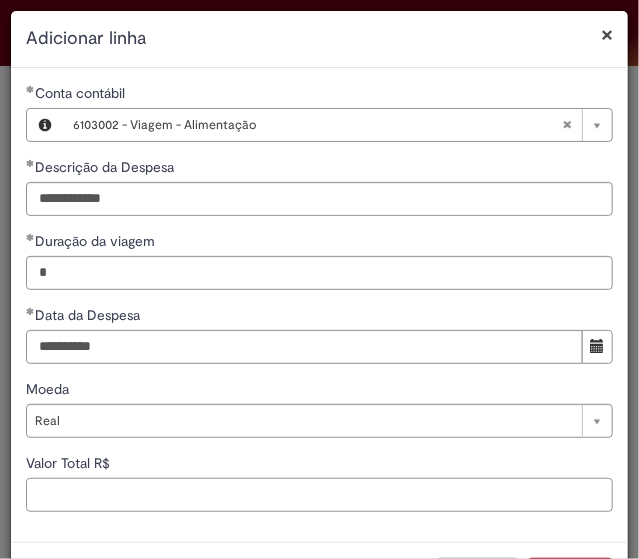 click on "Valor Total R$" at bounding box center [319, 495] 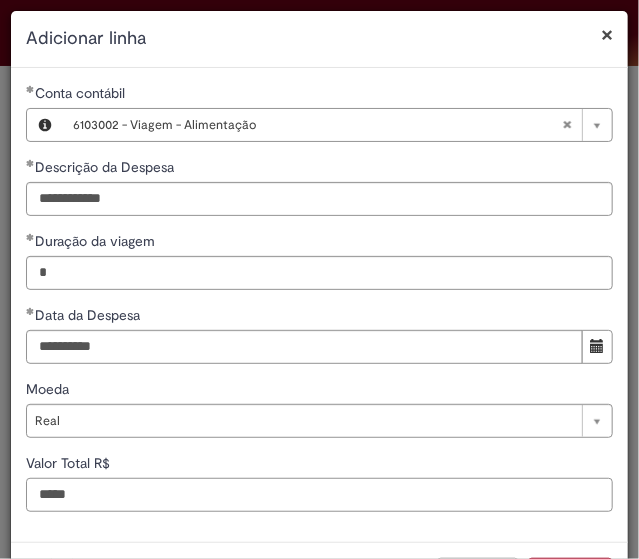 scroll, scrollTop: 56, scrollLeft: 0, axis: vertical 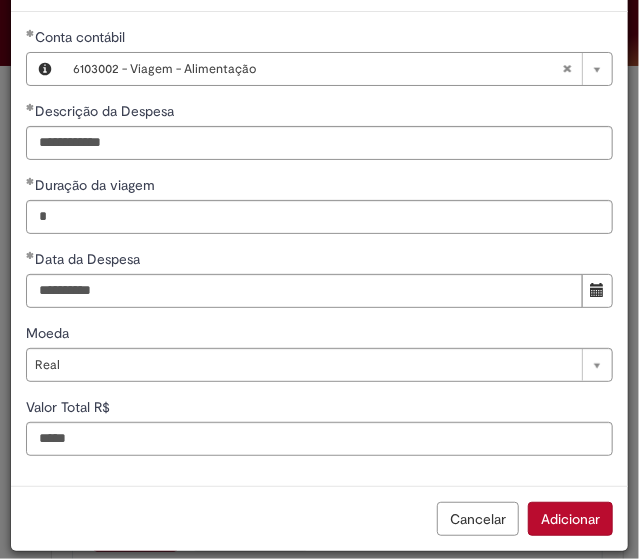 type on "*****" 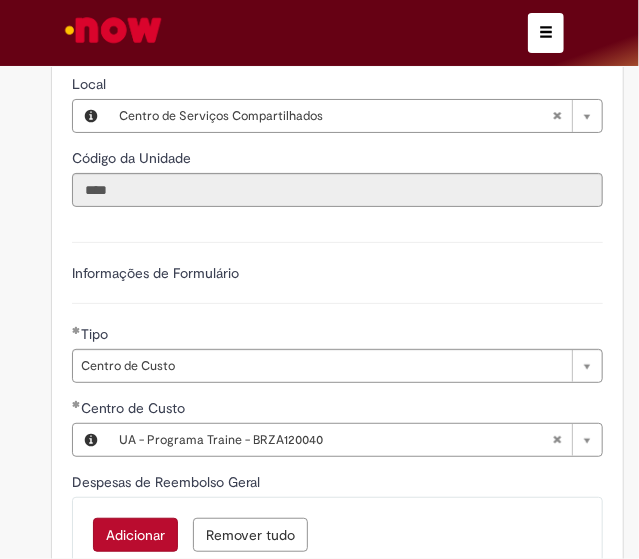 scroll, scrollTop: 898, scrollLeft: 0, axis: vertical 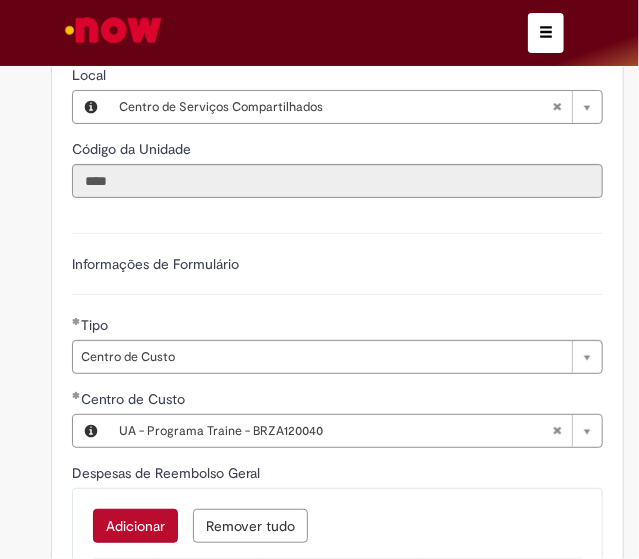 click on "Adicionar" at bounding box center [135, 526] 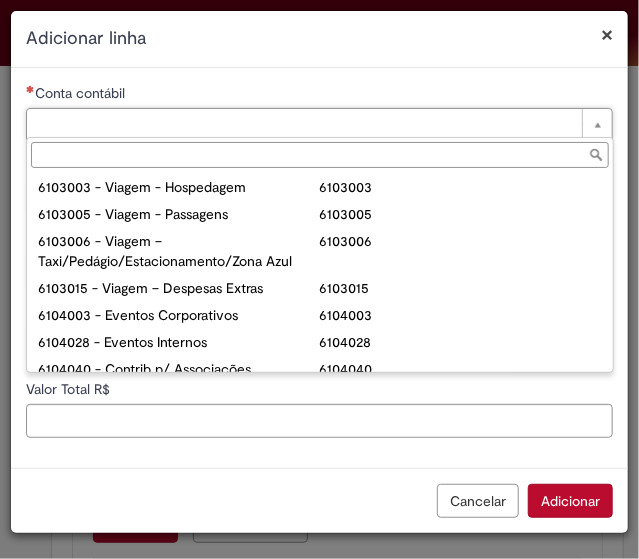scroll, scrollTop: 526, scrollLeft: 0, axis: vertical 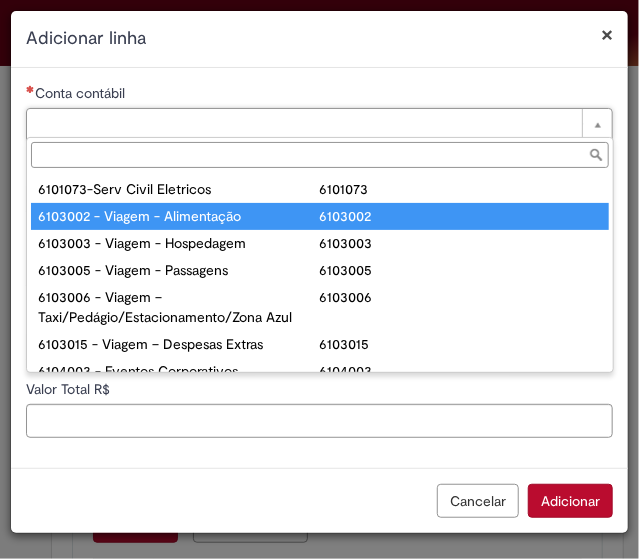 type on "**********" 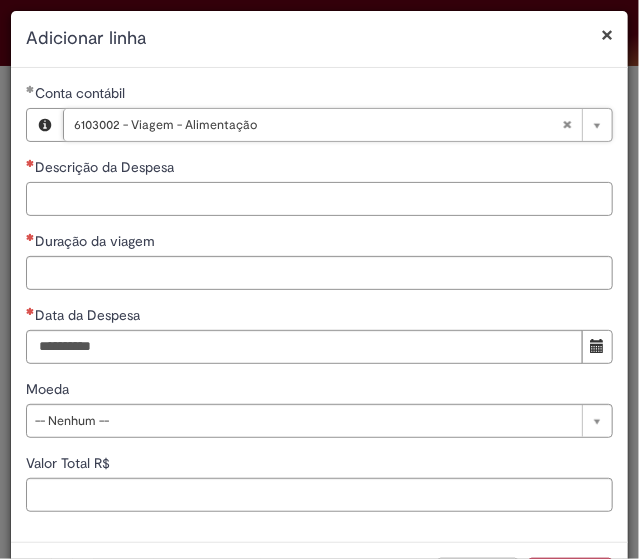 click on "Descrição da Despesa" at bounding box center (319, 199) 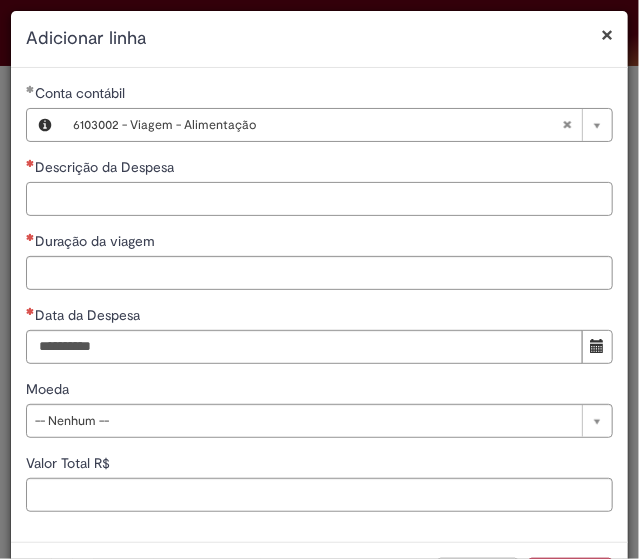 paste on "**********" 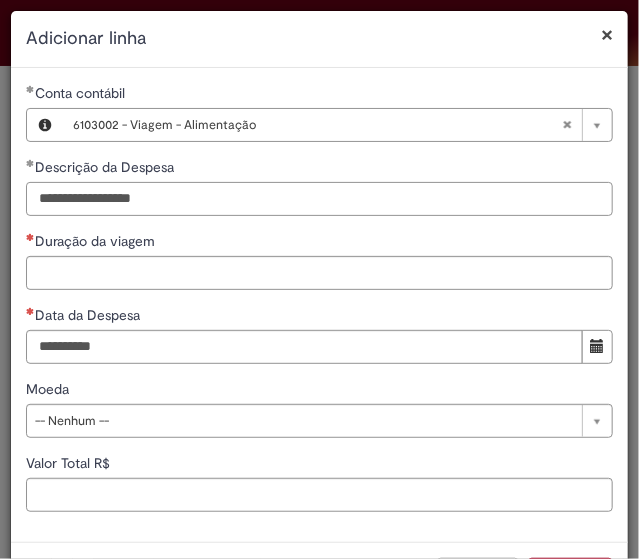 drag, startPoint x: 164, startPoint y: 197, endPoint x: 130, endPoint y: 195, distance: 34.058773 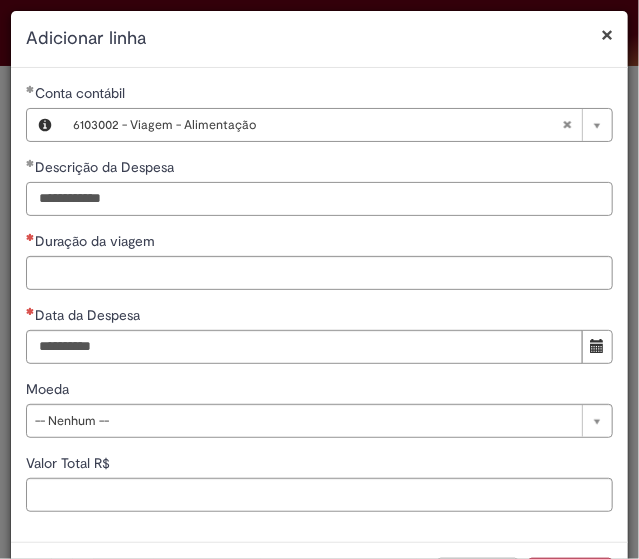 type on "**********" 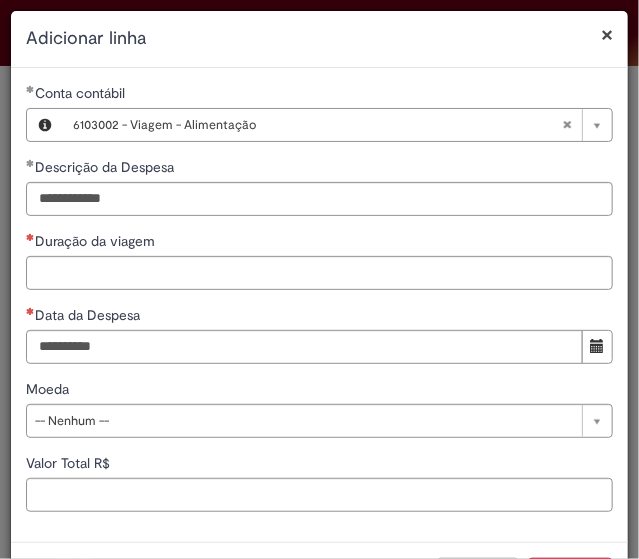 click on "Duração da viagem" at bounding box center (319, 243) 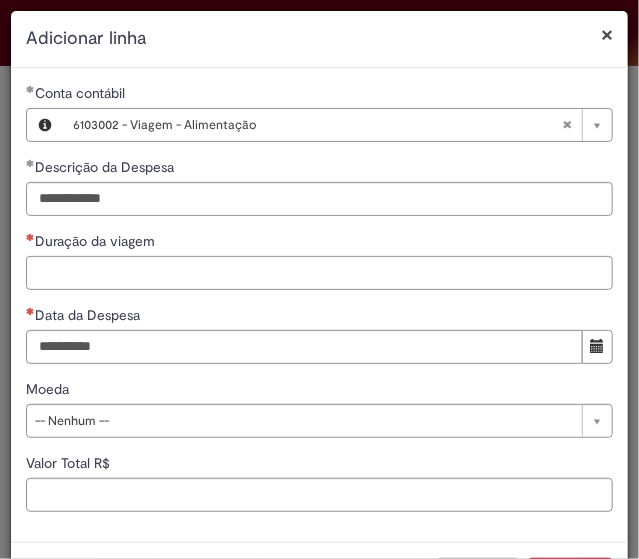 click on "Duração da viagem" at bounding box center (319, 273) 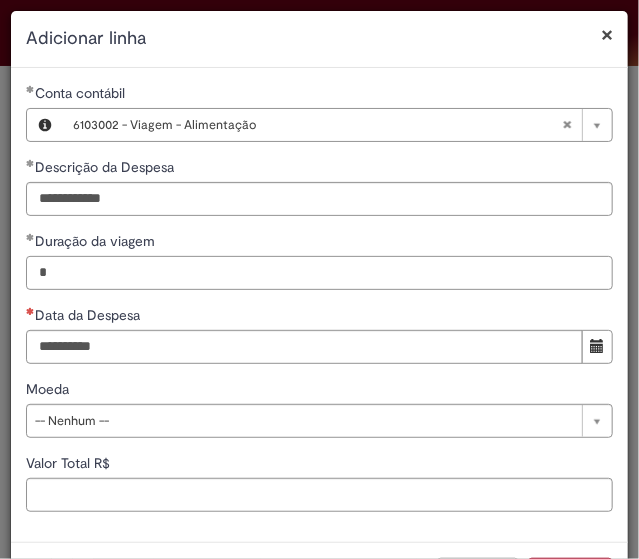 scroll, scrollTop: 56, scrollLeft: 0, axis: vertical 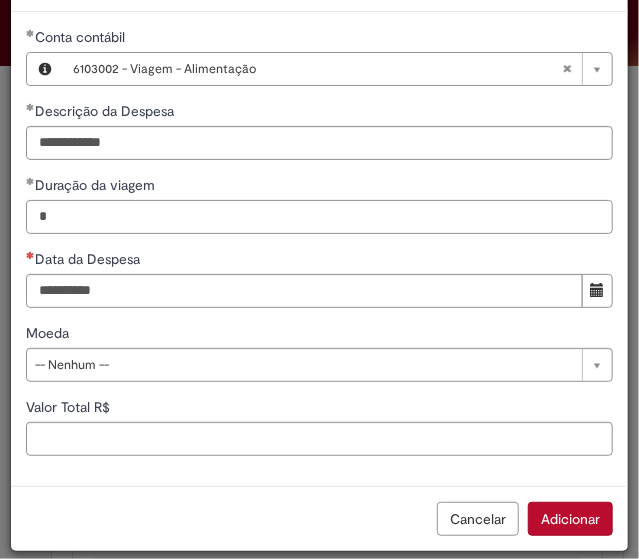 type on "*" 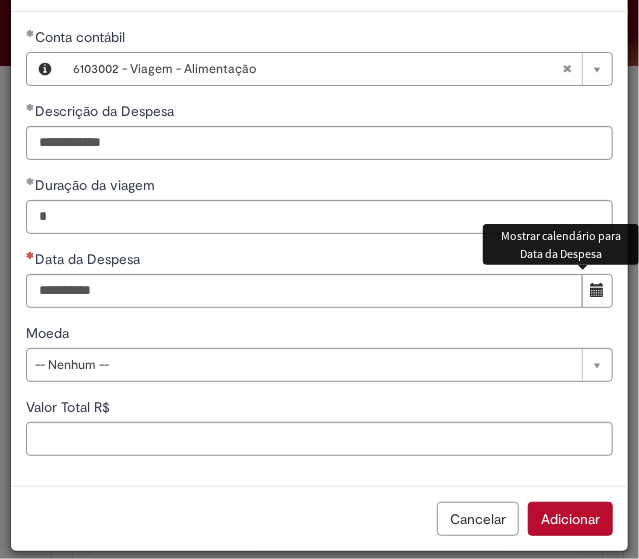click at bounding box center (598, 290) 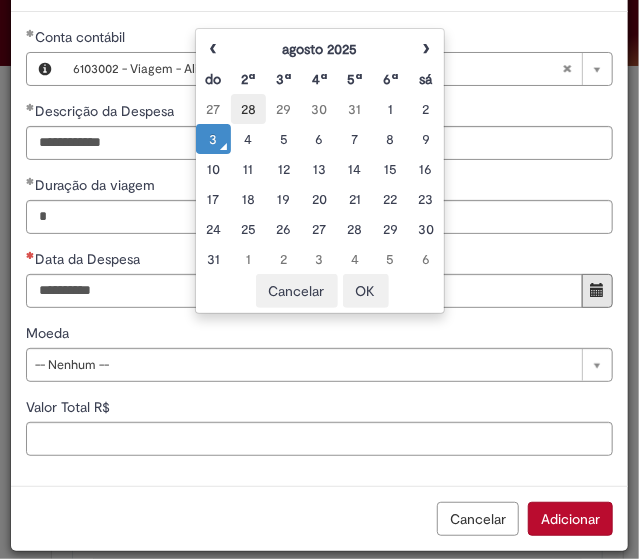 click on "28" at bounding box center [248, 109] 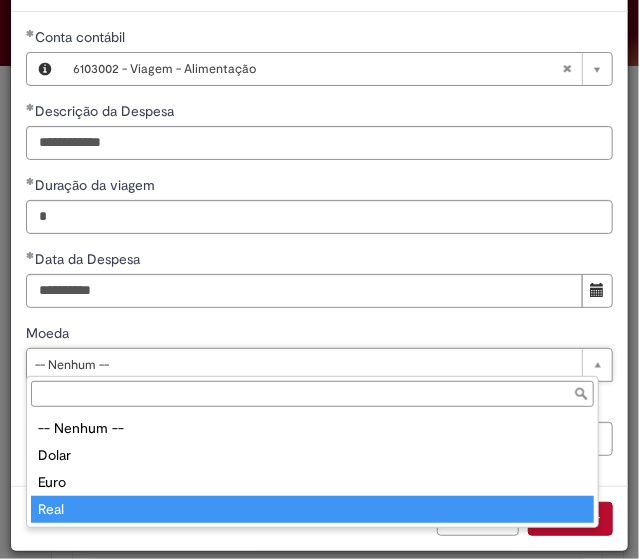 type on "****" 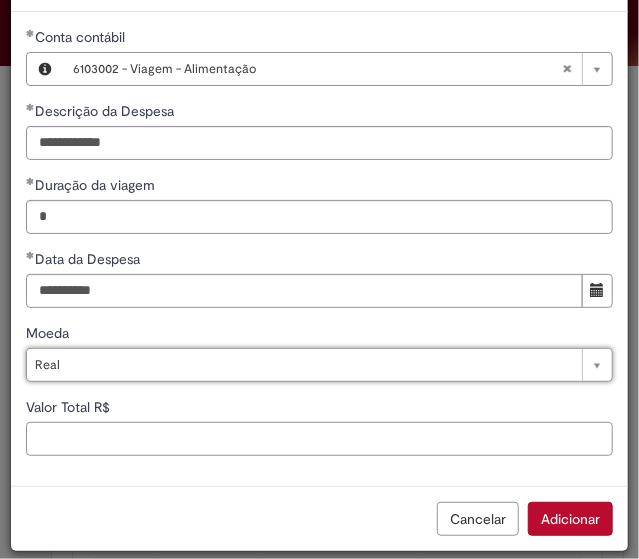 click on "Valor Total R$" at bounding box center [319, 439] 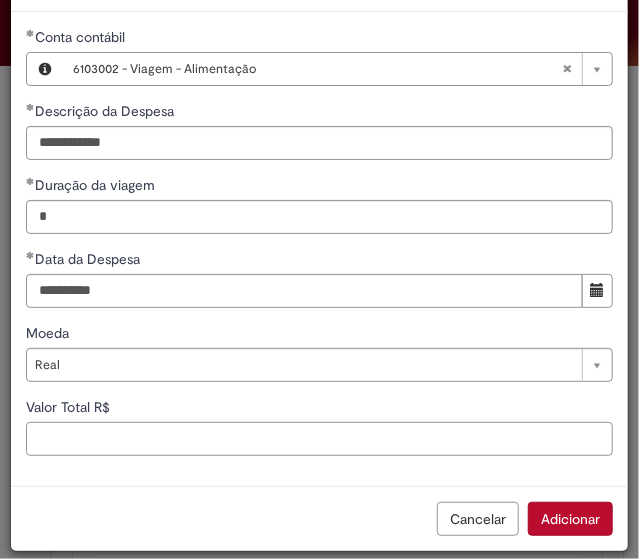 paste on "*****" 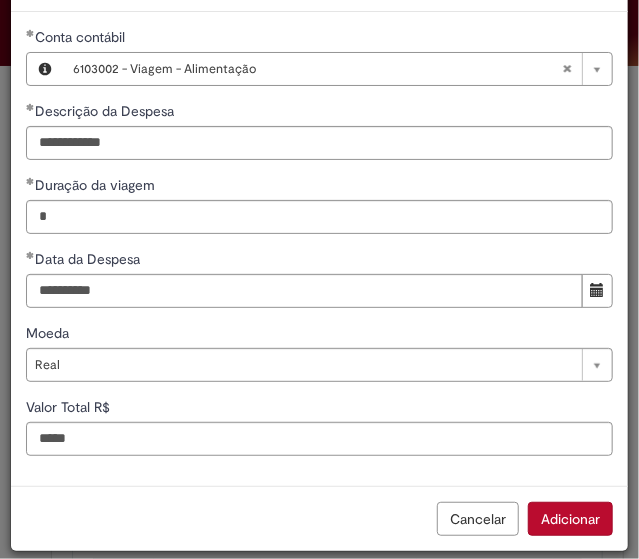 type on "*****" 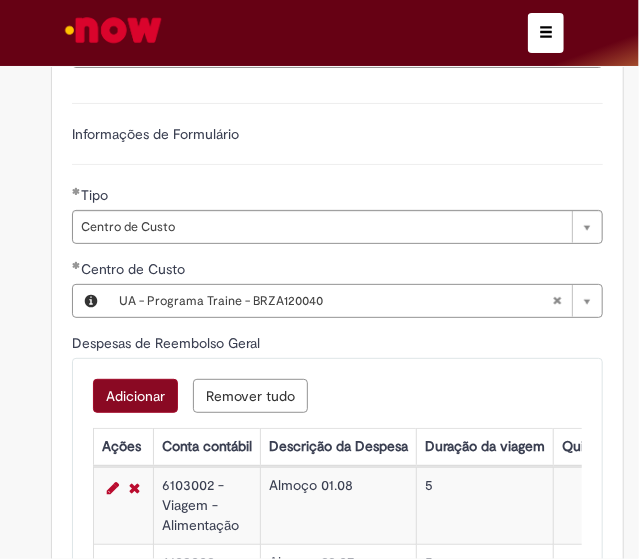 scroll, scrollTop: 1032, scrollLeft: 0, axis: vertical 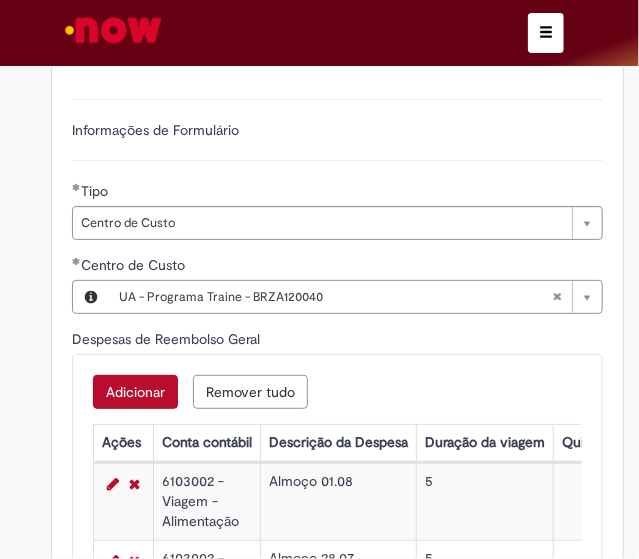 click on "Adicionar" at bounding box center [135, 392] 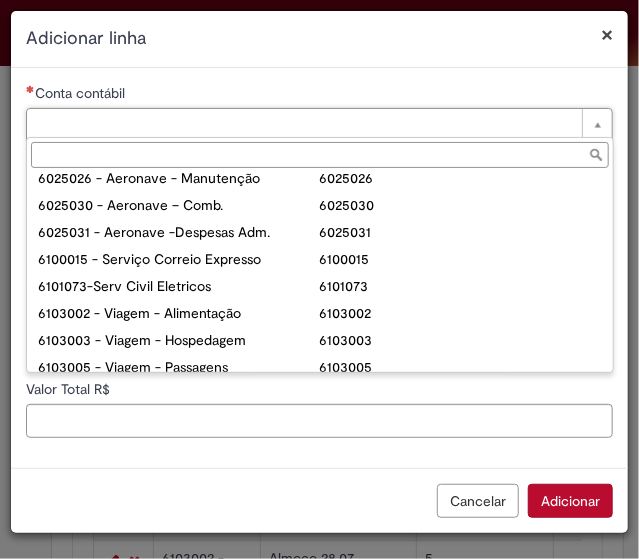 scroll, scrollTop: 430, scrollLeft: 0, axis: vertical 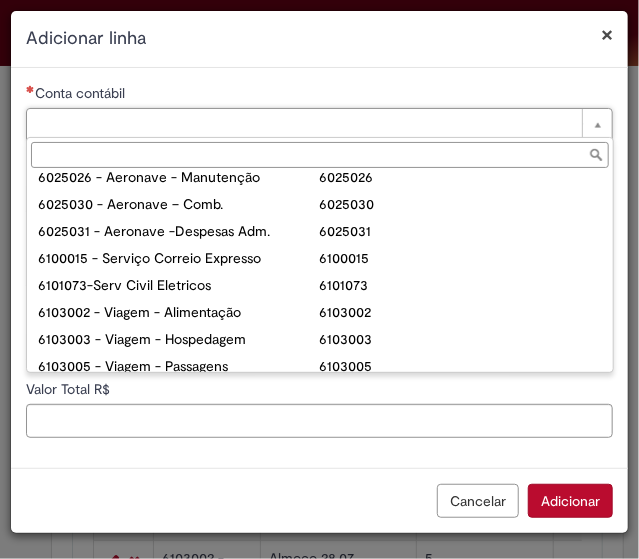 type on "**********" 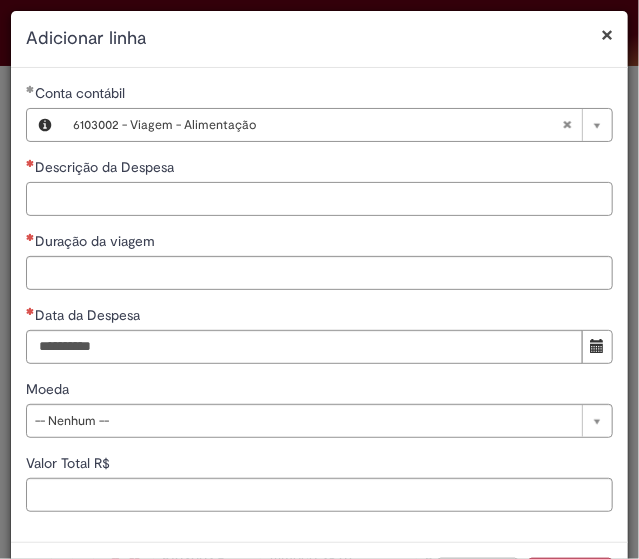 drag, startPoint x: 232, startPoint y: 322, endPoint x: 150, endPoint y: 197, distance: 149.49582 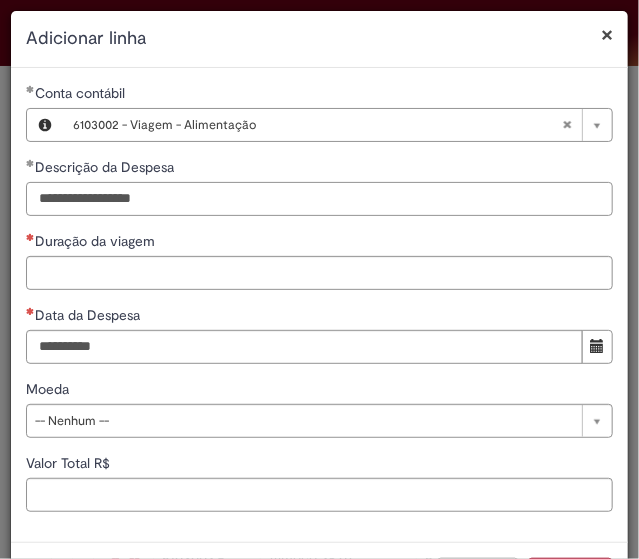drag, startPoint x: 192, startPoint y: 204, endPoint x: 128, endPoint y: 199, distance: 64.195015 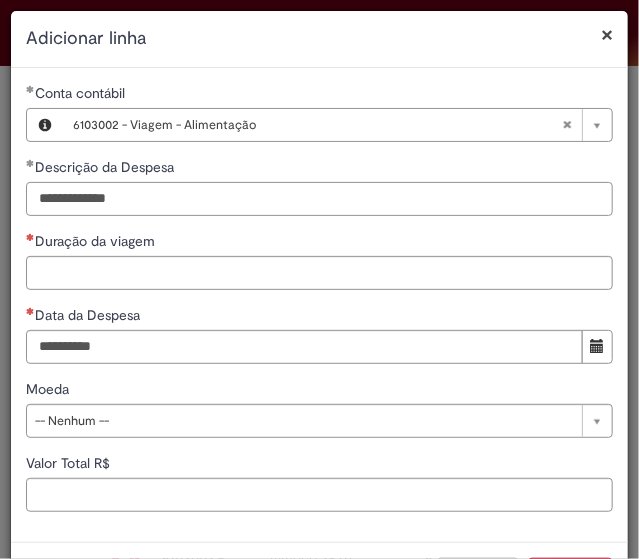 type on "**********" 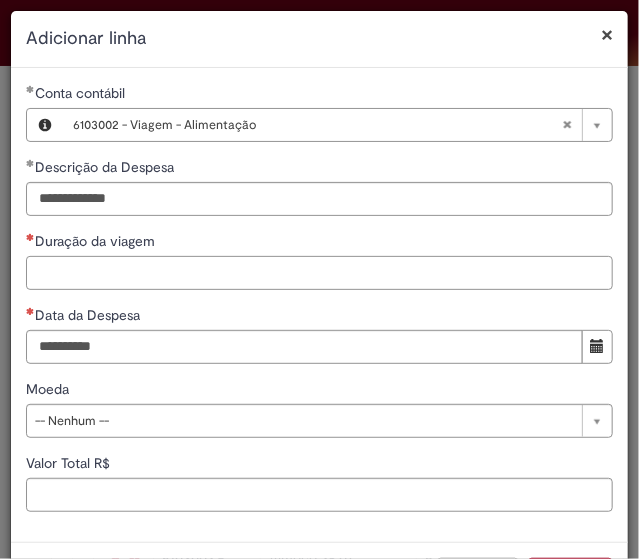 click on "Duração da viagem" at bounding box center [319, 273] 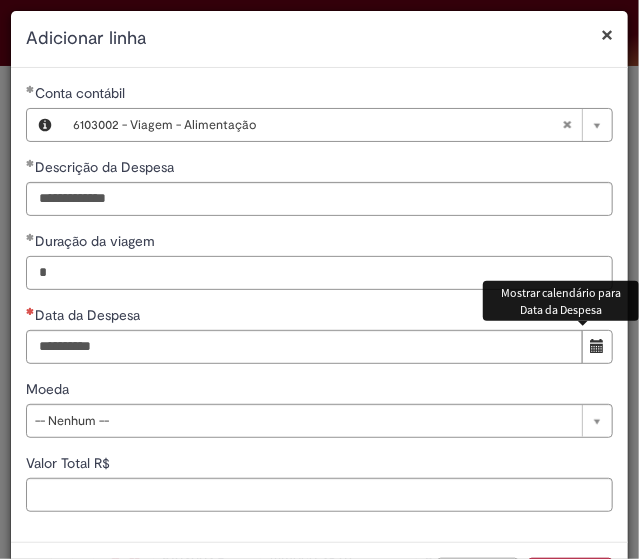 type on "*" 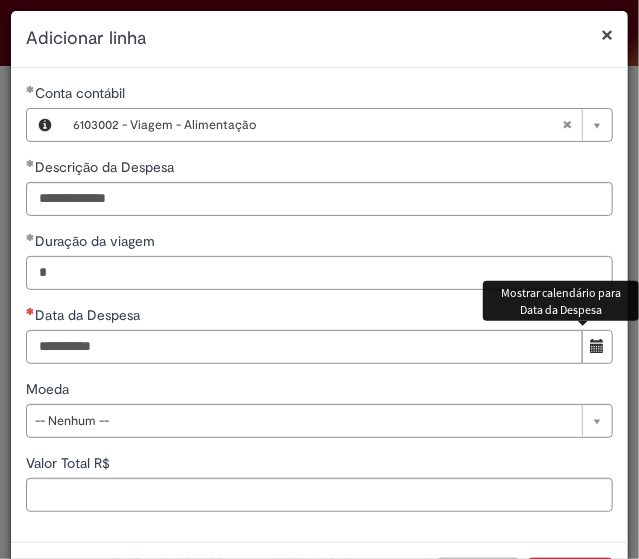 click at bounding box center (598, 346) 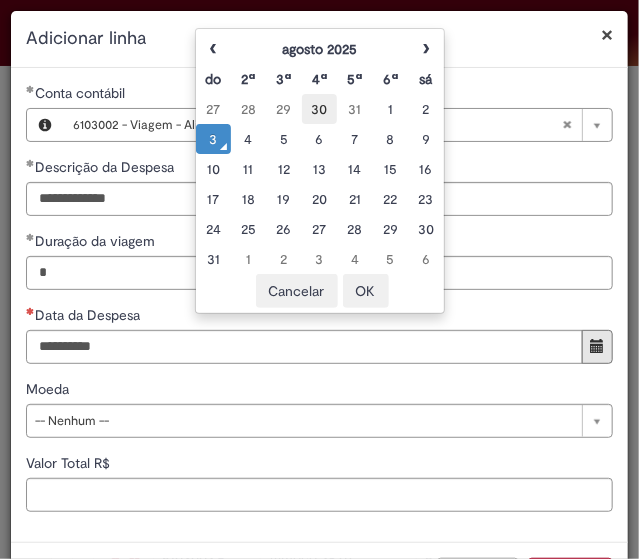 click on "30" at bounding box center [319, 109] 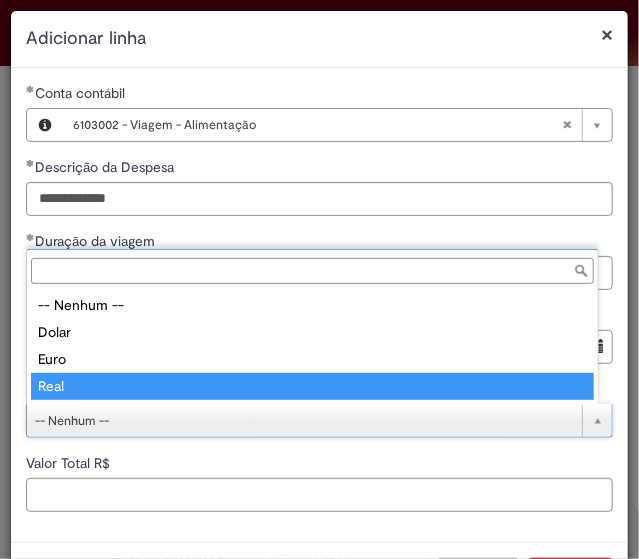 type on "****" 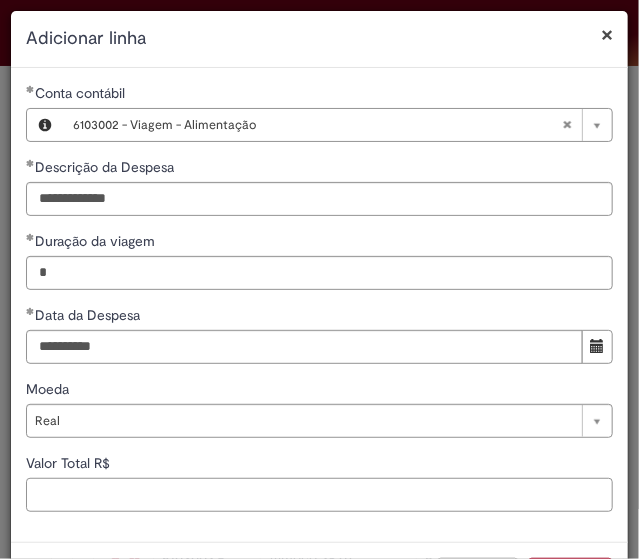 click on "Valor Total R$" at bounding box center (319, 495) 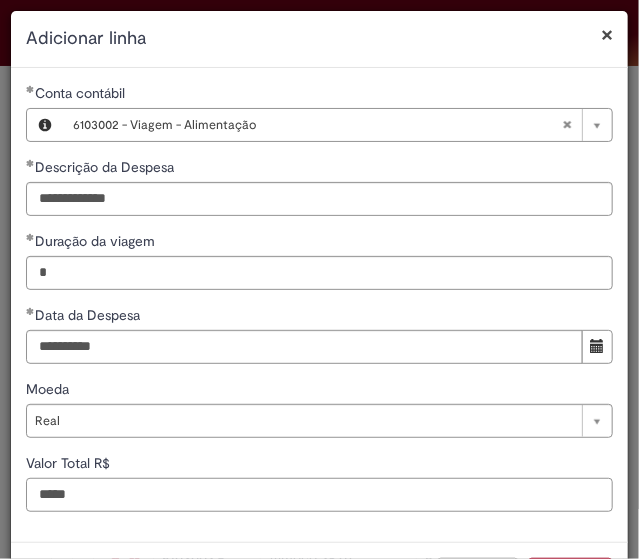 scroll, scrollTop: 56, scrollLeft: 0, axis: vertical 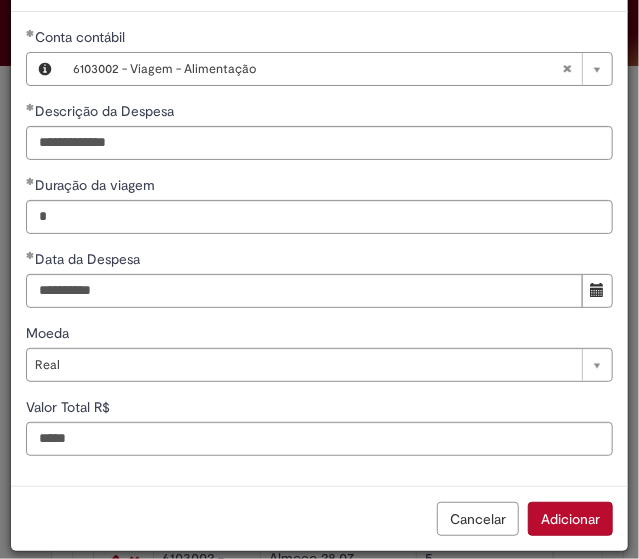 type on "*****" 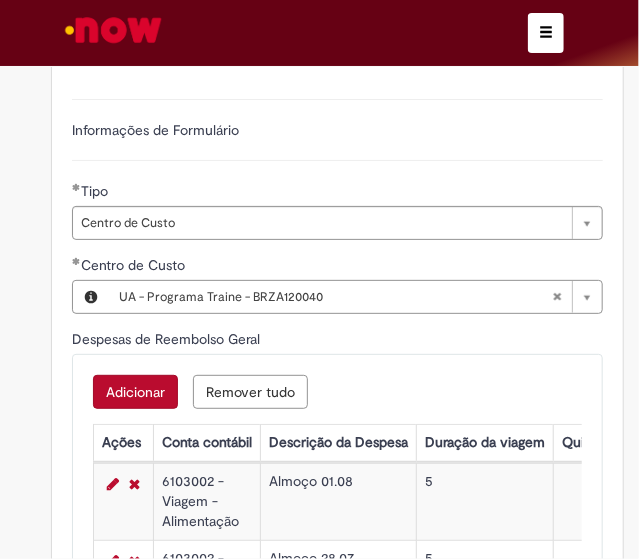 click on "Adicionar" at bounding box center [135, 392] 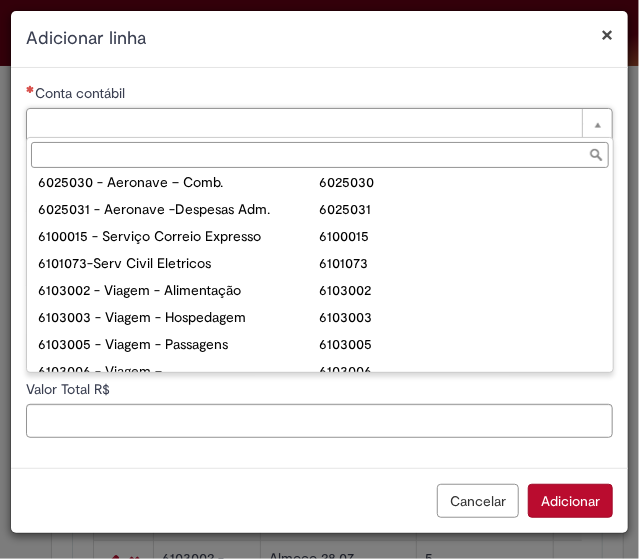 scroll, scrollTop: 453, scrollLeft: 0, axis: vertical 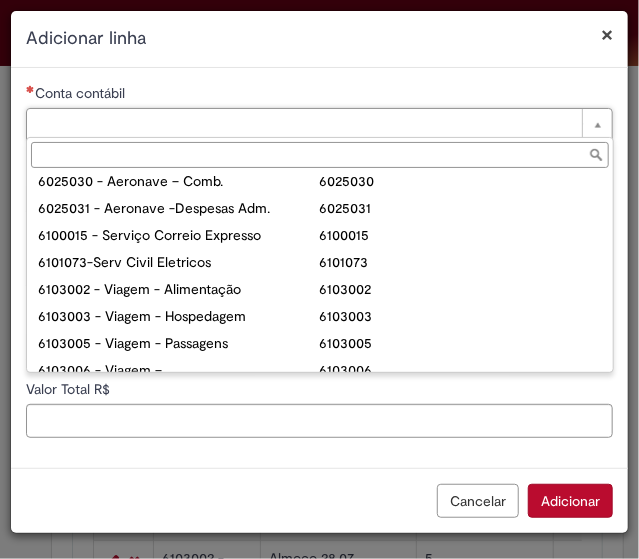 type on "**********" 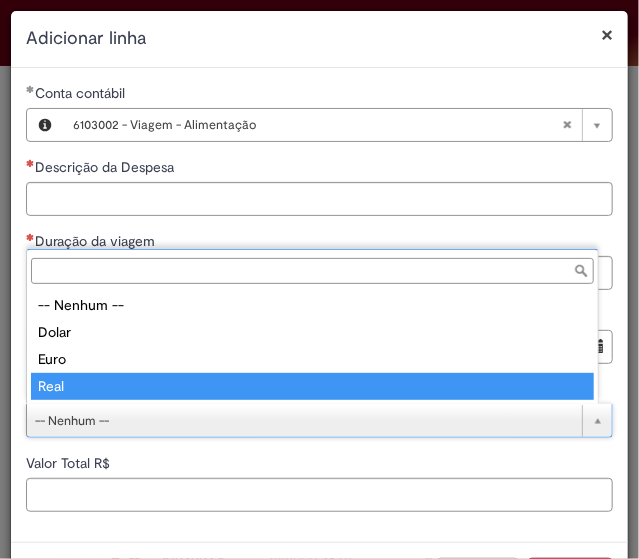 type on "****" 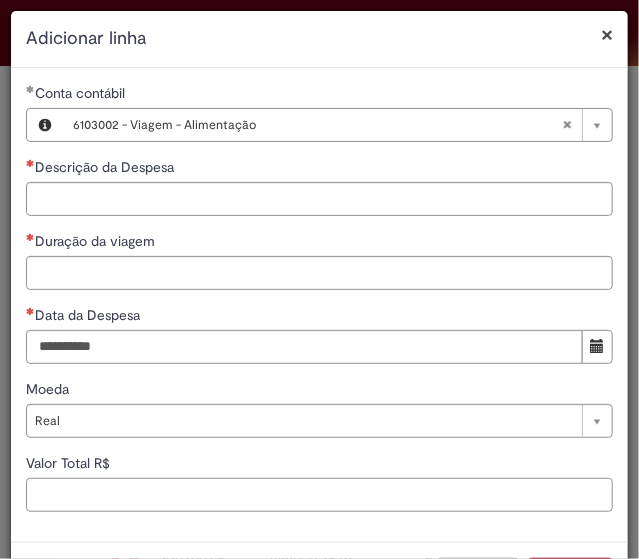 click on "Valor Total R$" at bounding box center (319, 495) 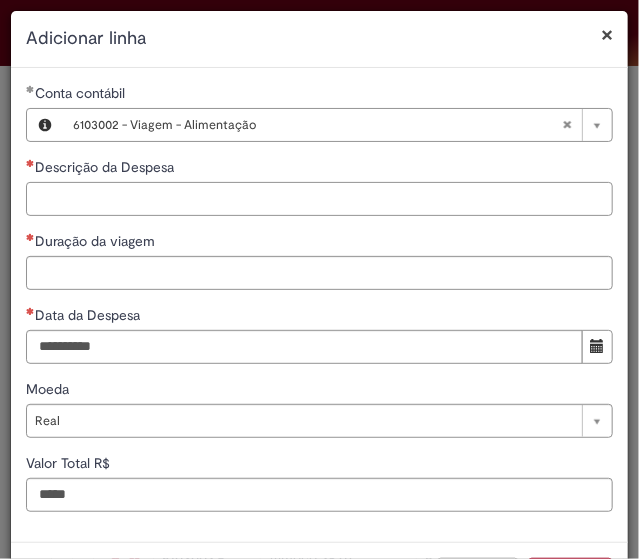 type on "*****" 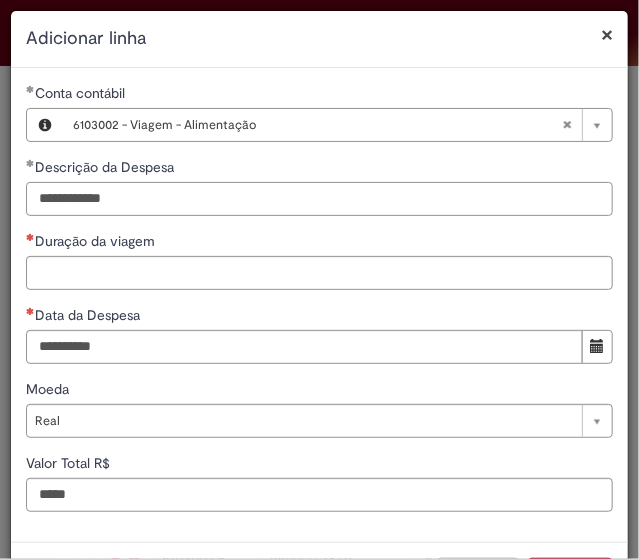 type on "**********" 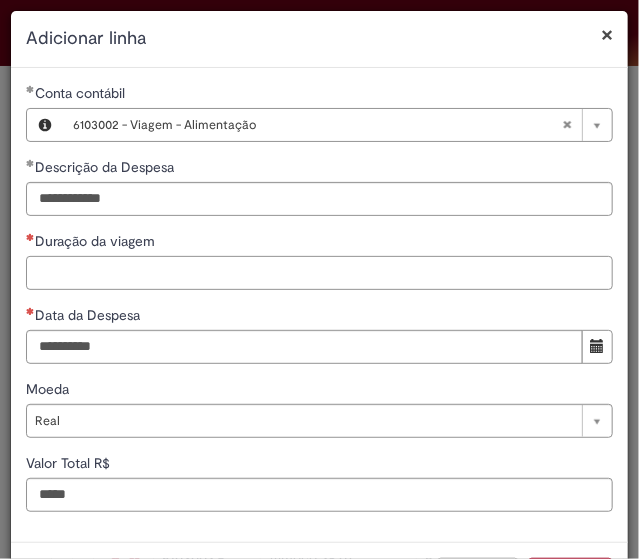 click on "Duração da viagem" at bounding box center [319, 273] 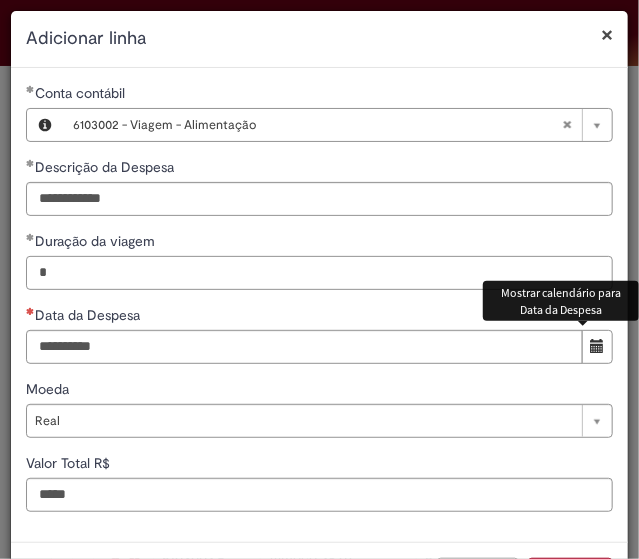 type on "*" 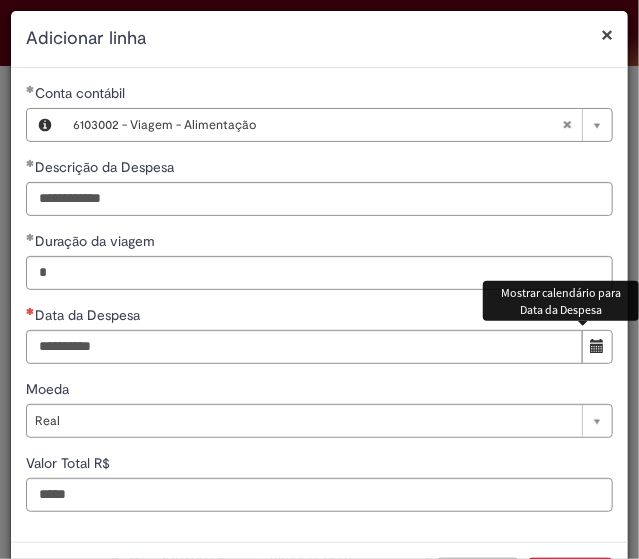 click at bounding box center (598, 346) 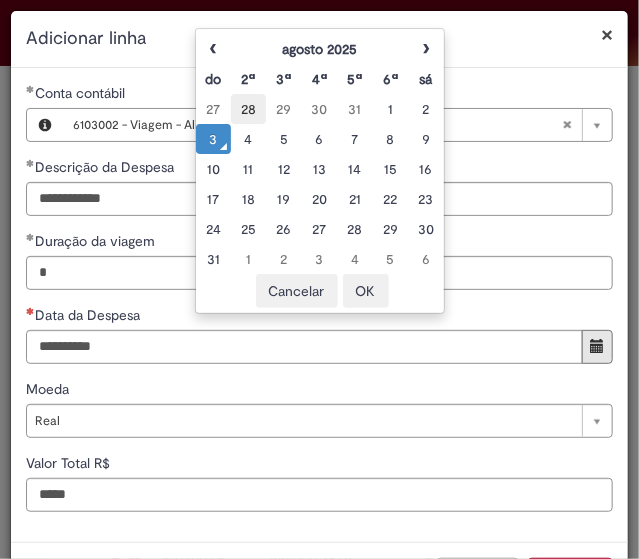 click on "28" at bounding box center [248, 109] 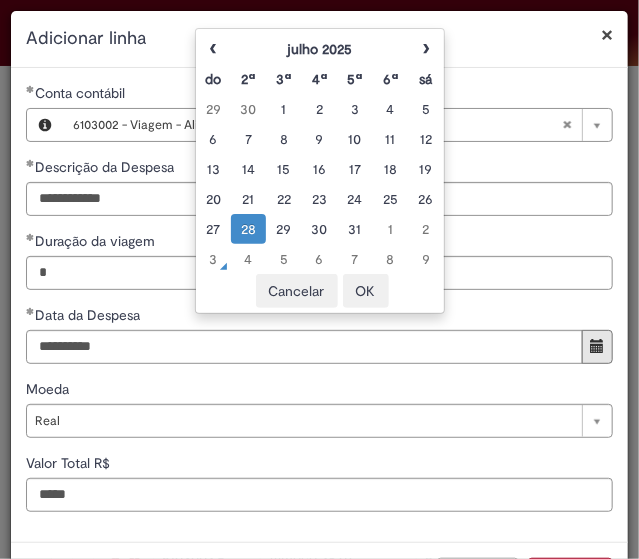 scroll, scrollTop: 56, scrollLeft: 0, axis: vertical 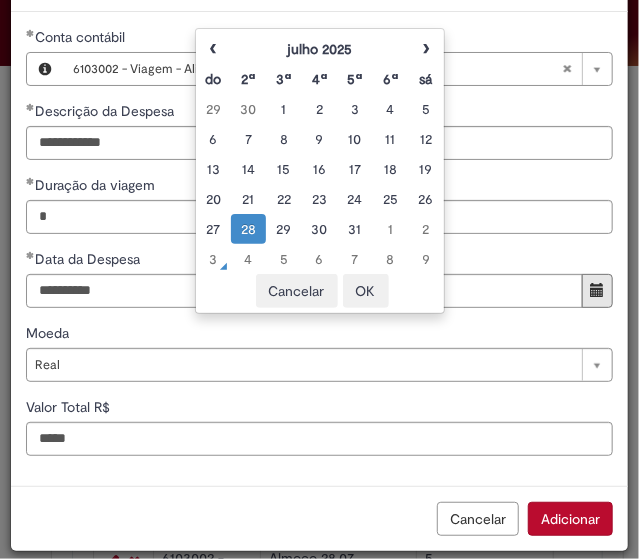 click on "Adicionar" at bounding box center [570, 519] 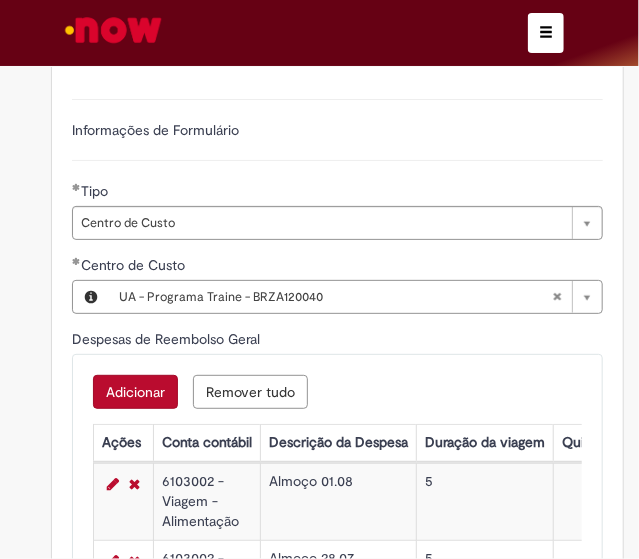 click on "Adicionar" at bounding box center [135, 392] 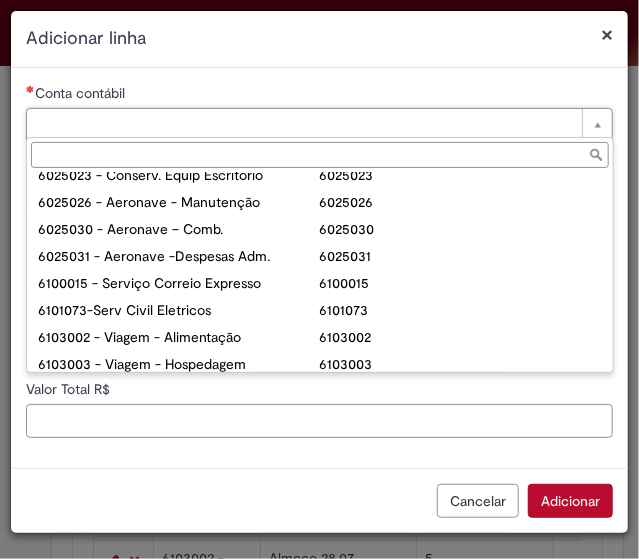 scroll, scrollTop: 406, scrollLeft: 0, axis: vertical 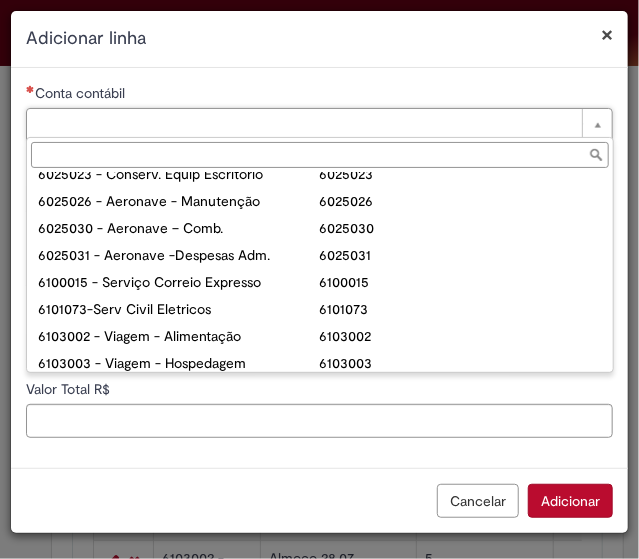 type on "**********" 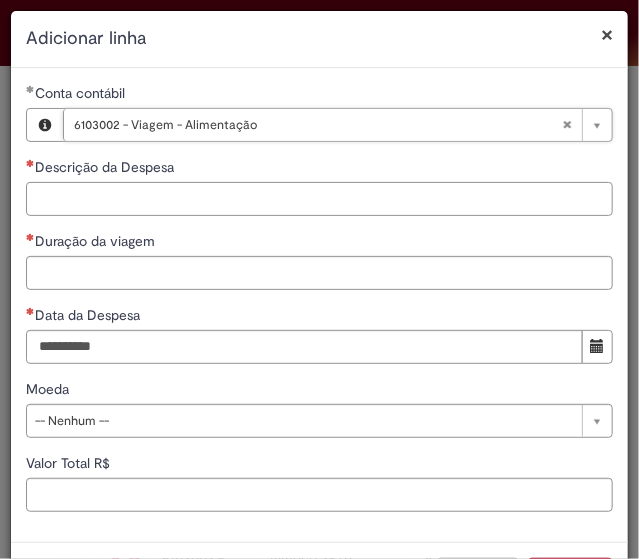 click on "Descrição da Despesa" at bounding box center [319, 199] 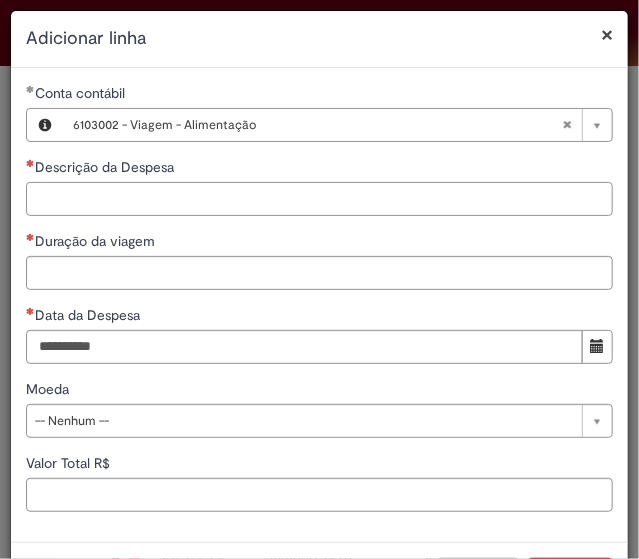 click on "Descrição da Despesa" at bounding box center (319, 199) 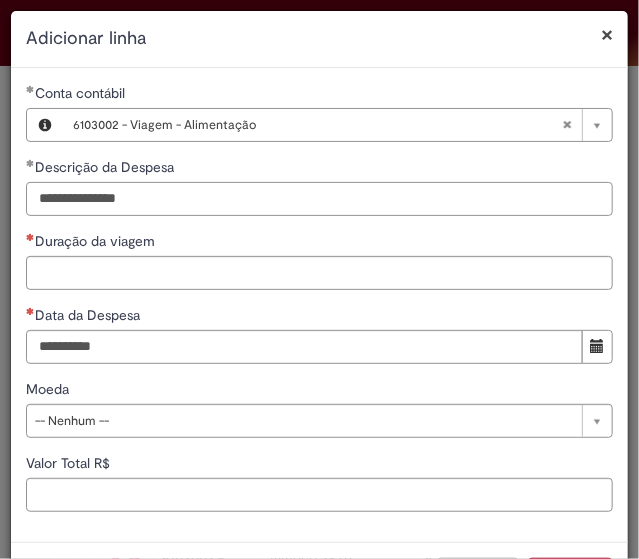 drag, startPoint x: 174, startPoint y: 198, endPoint x: 164, endPoint y: 196, distance: 10.198039 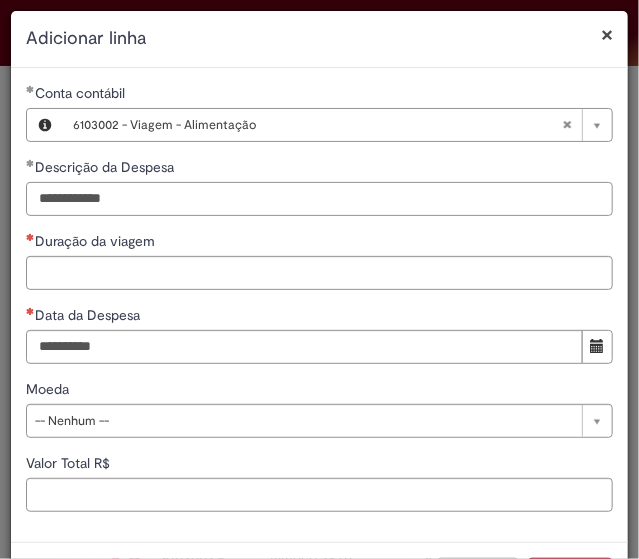 type on "**********" 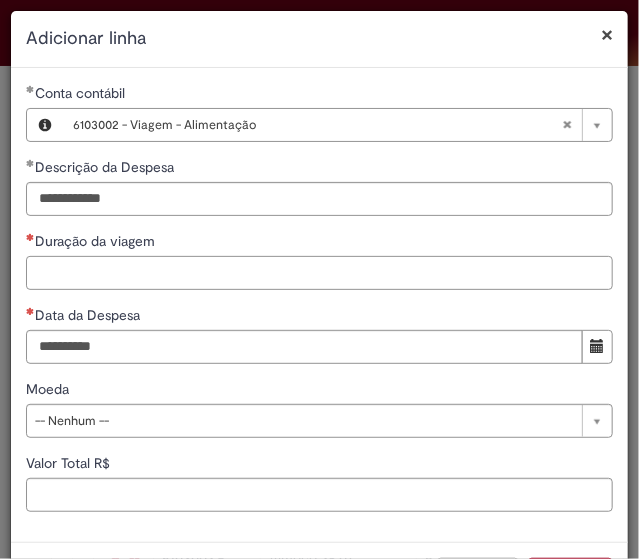click on "Duração da viagem" at bounding box center (319, 273) 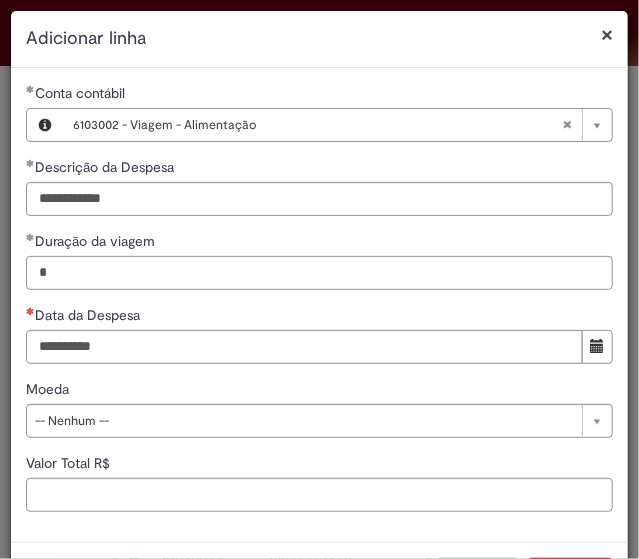 type on "*" 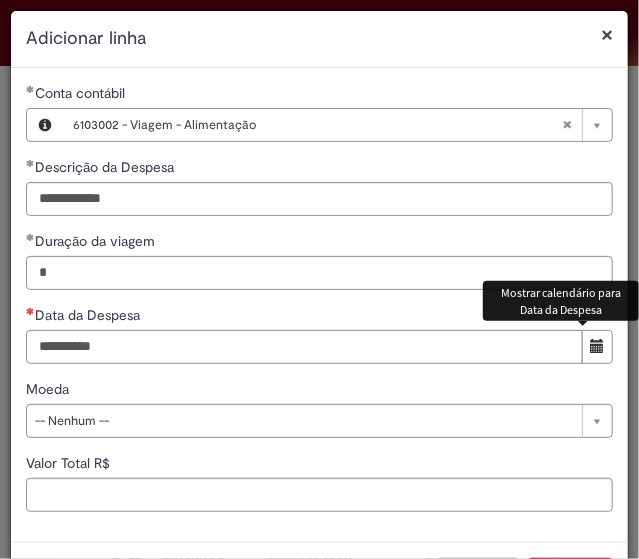 click at bounding box center [598, 346] 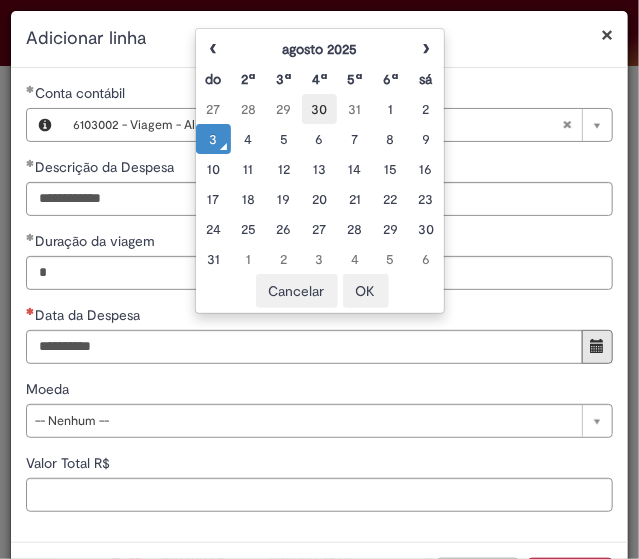 click on "30" at bounding box center [319, 109] 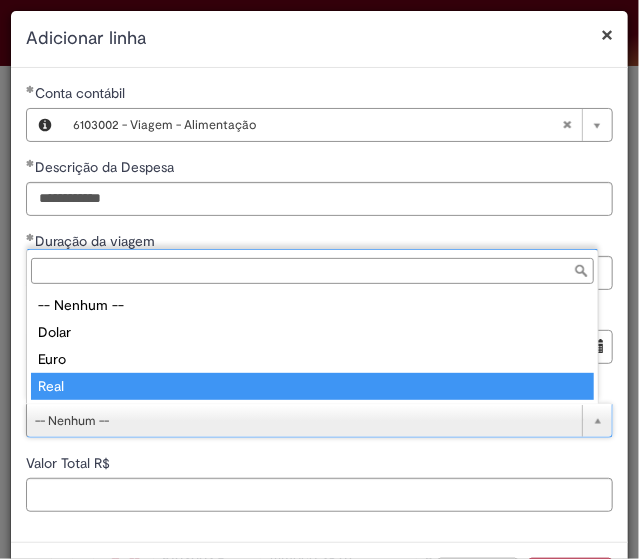 type on "****" 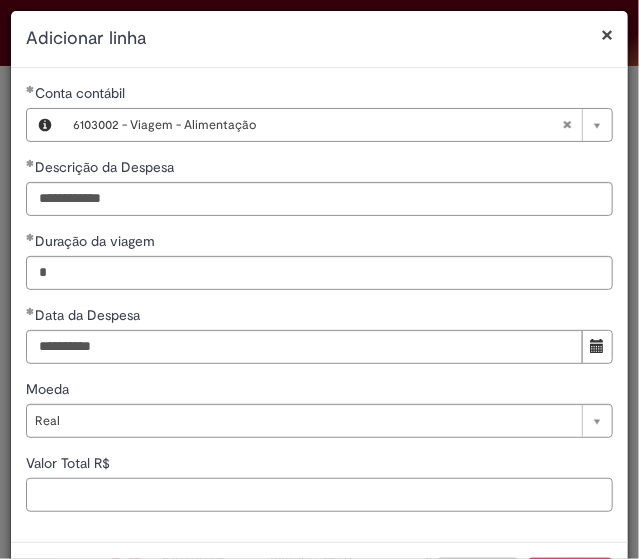 click on "Valor Total R$" at bounding box center (319, 495) 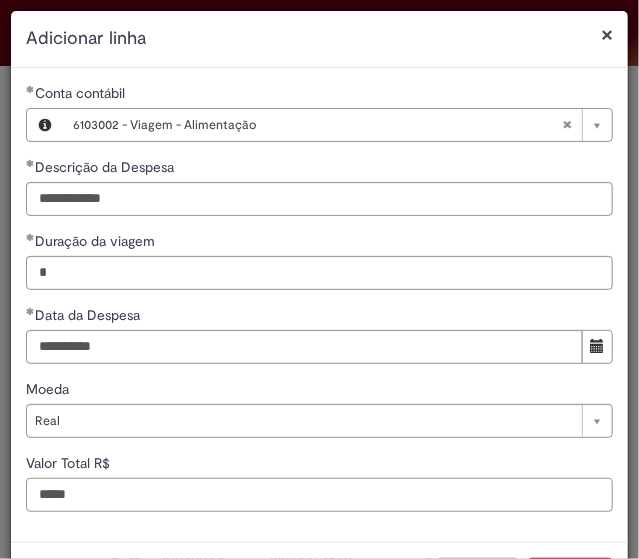 scroll, scrollTop: 56, scrollLeft: 0, axis: vertical 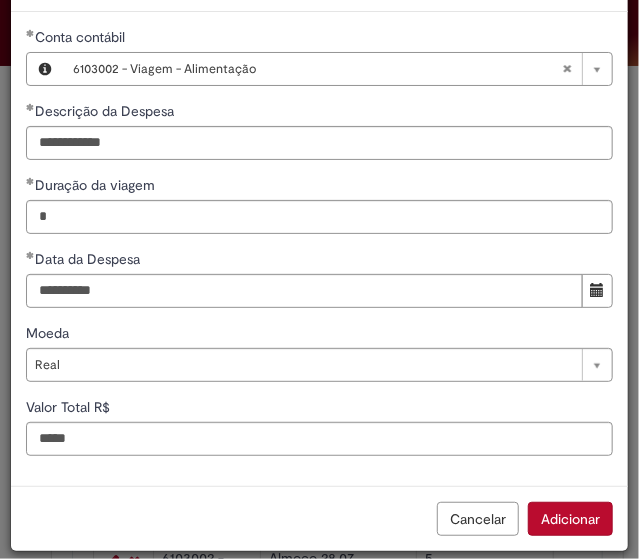 type on "*****" 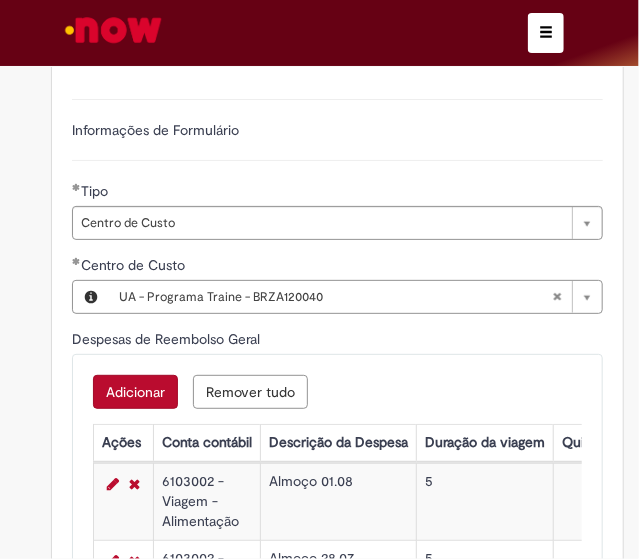 click on "**********" at bounding box center [319, 279] 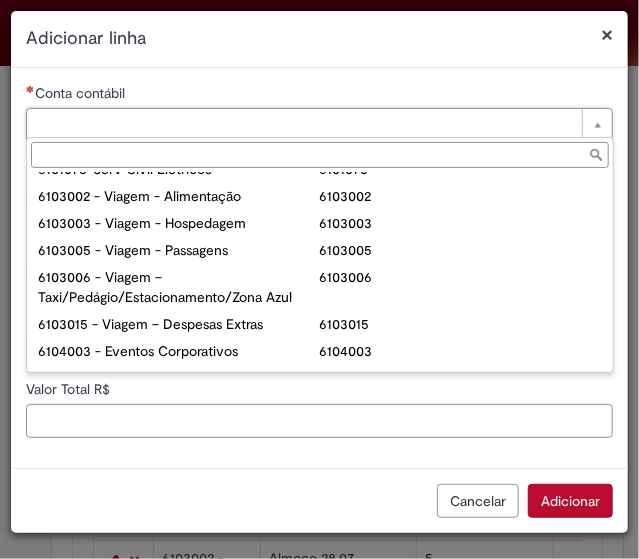 scroll, scrollTop: 542, scrollLeft: 0, axis: vertical 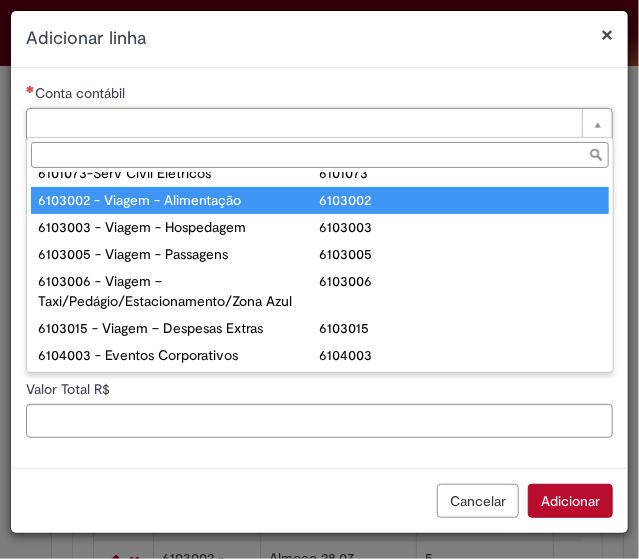 type on "**********" 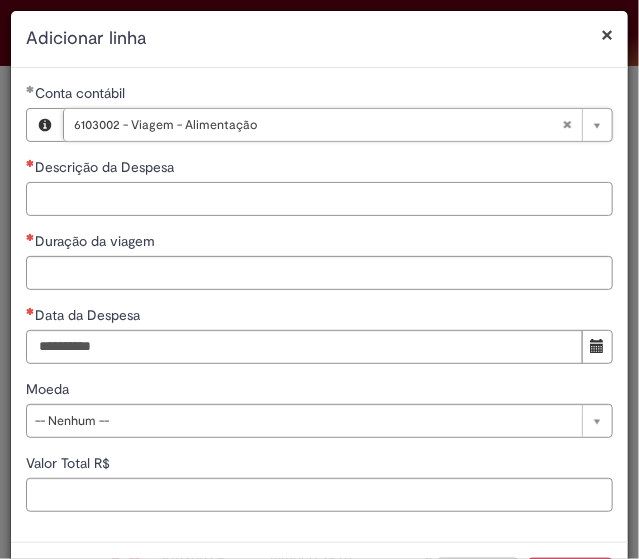 click on "Descrição da Despesa" at bounding box center [319, 199] 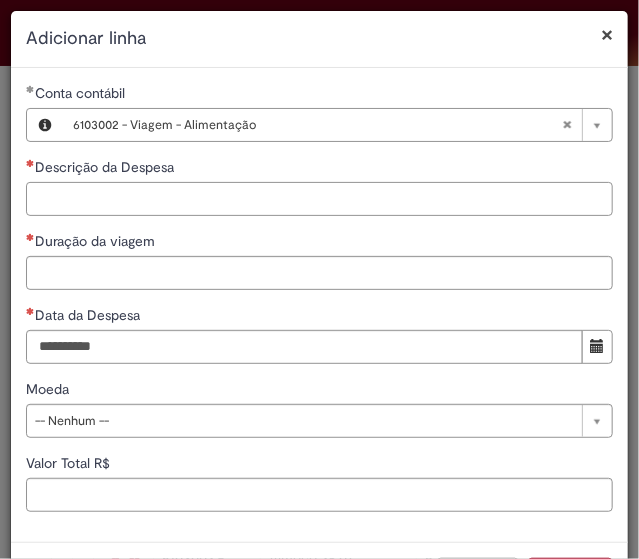 paste on "**********" 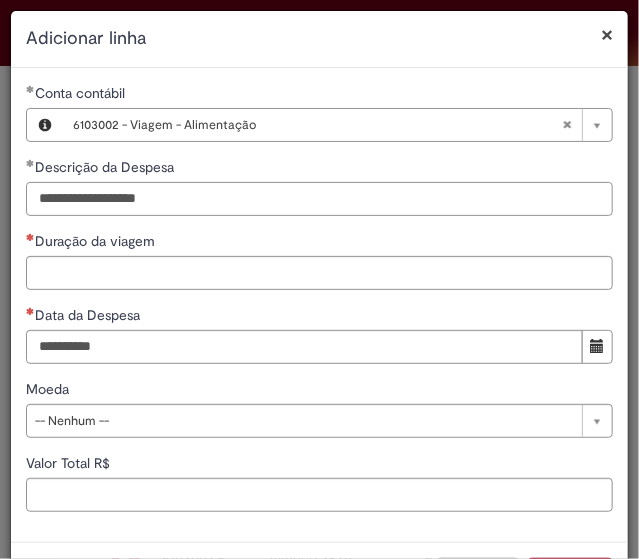 drag, startPoint x: 201, startPoint y: 197, endPoint x: 114, endPoint y: 195, distance: 87.02299 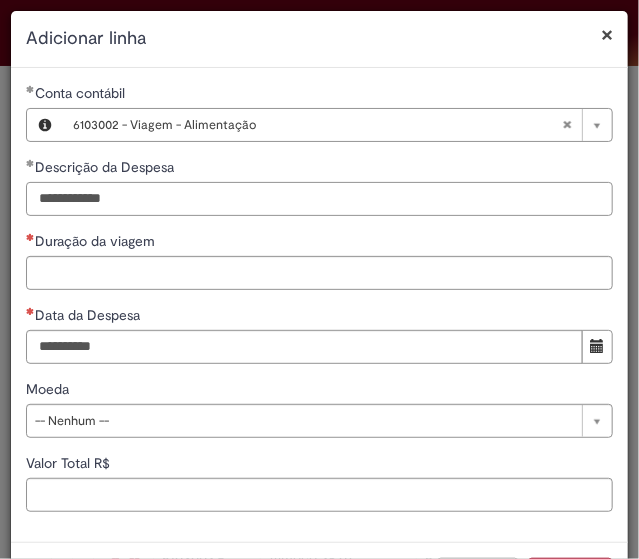 type on "**********" 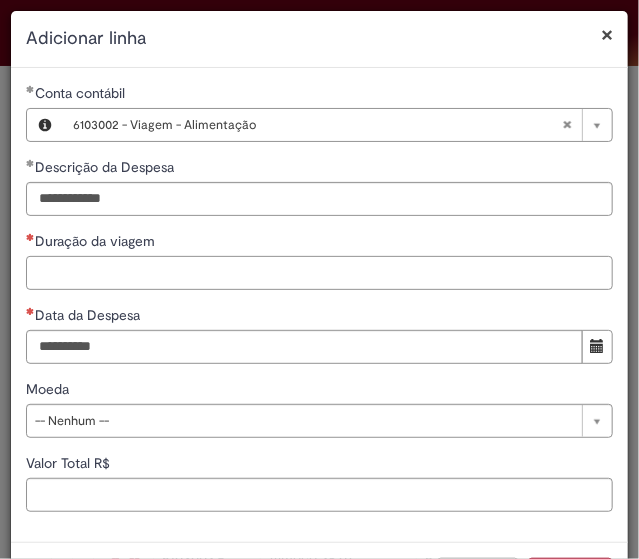 click on "Duração da viagem" at bounding box center (319, 273) 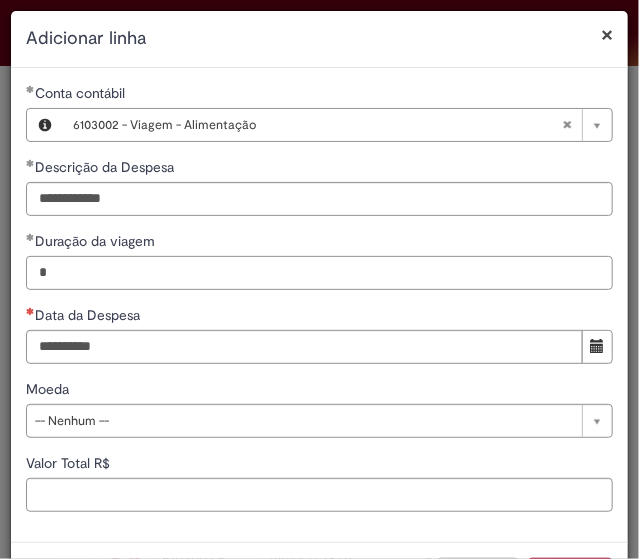 type on "*" 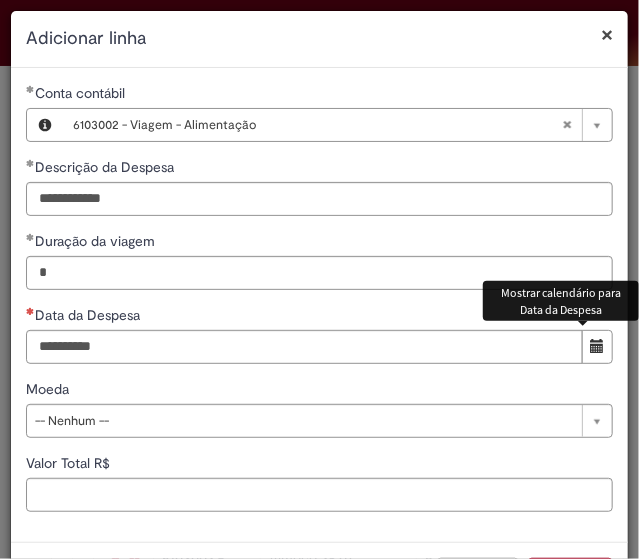click at bounding box center [597, 347] 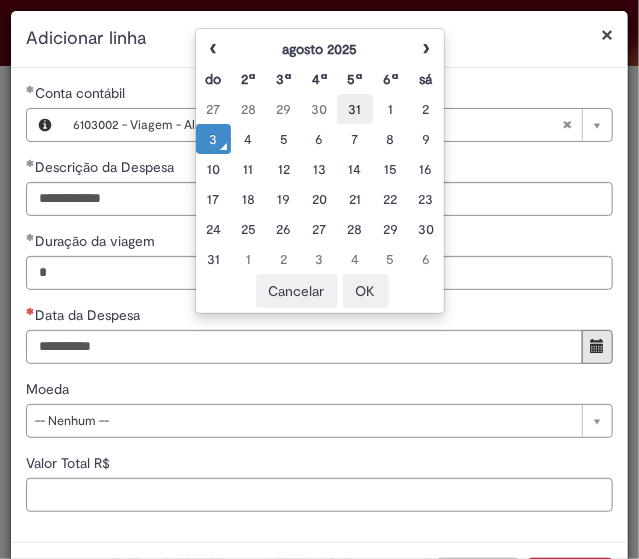 click on "31" at bounding box center [354, 109] 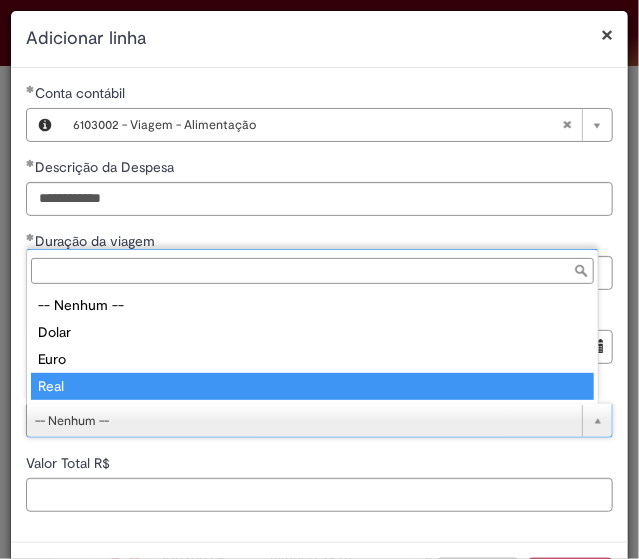 type on "****" 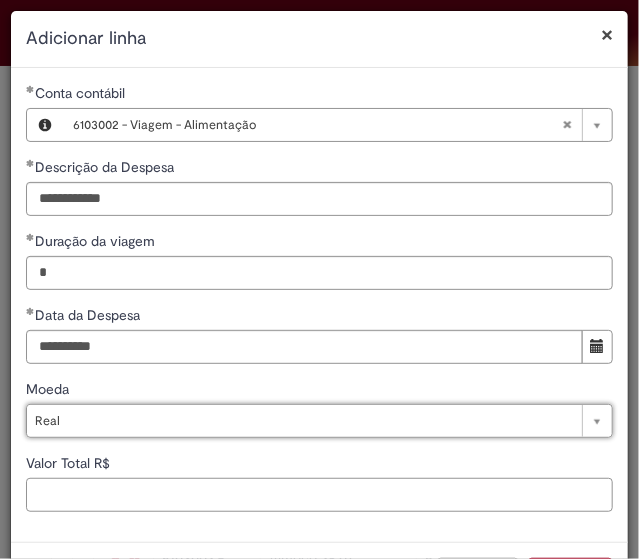 click on "Valor Total R$" at bounding box center [319, 495] 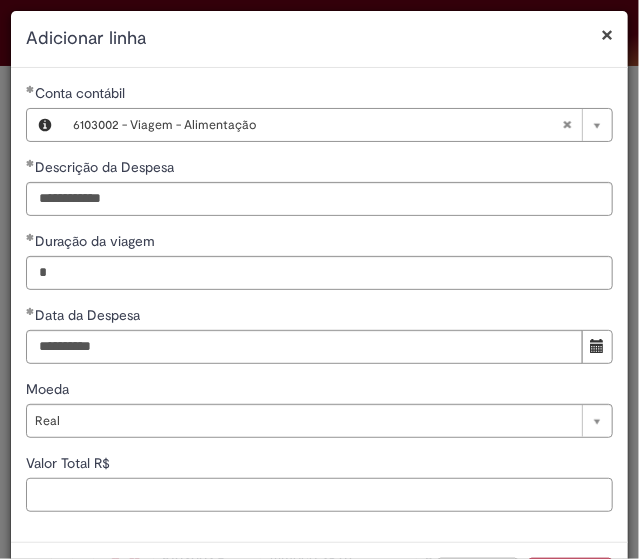 paste on "******" 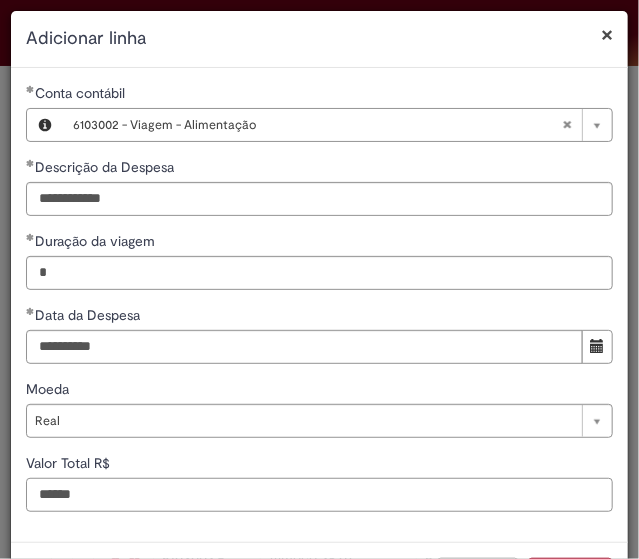 scroll, scrollTop: 56, scrollLeft: 0, axis: vertical 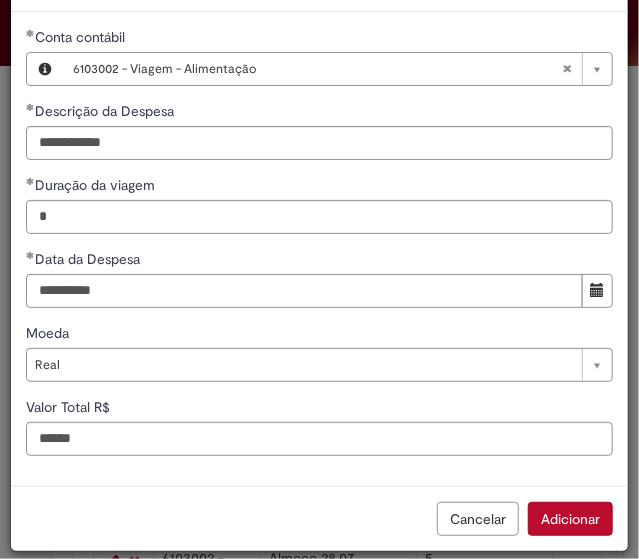 type on "******" 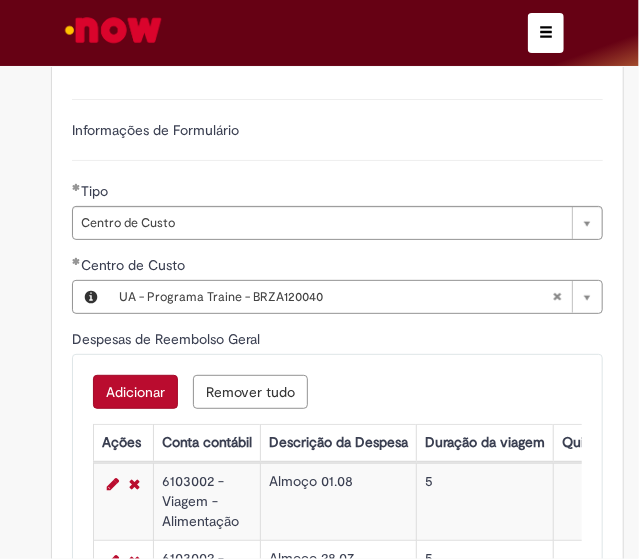 click on "Adicionar" at bounding box center (135, 392) 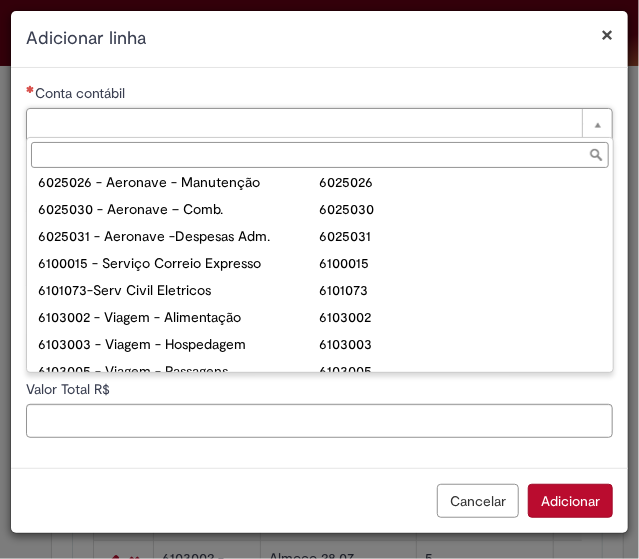 scroll, scrollTop: 484, scrollLeft: 0, axis: vertical 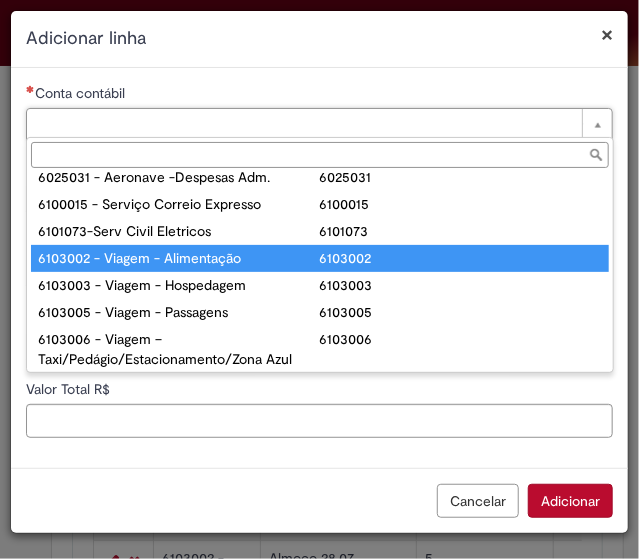 type on "**********" 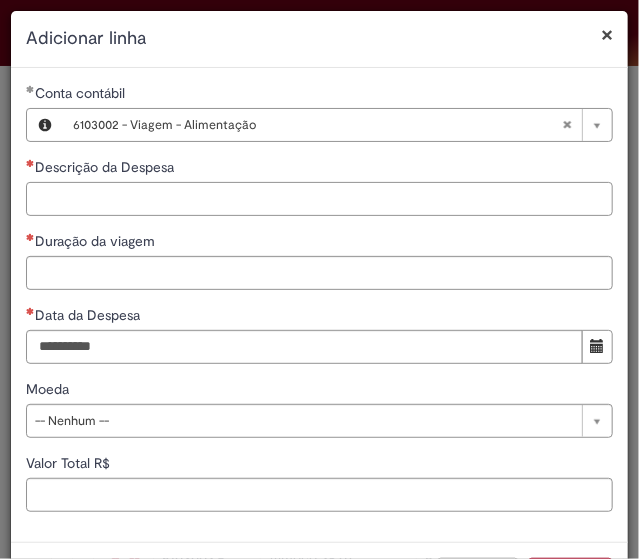 click on "Descrição da Despesa" at bounding box center (319, 199) 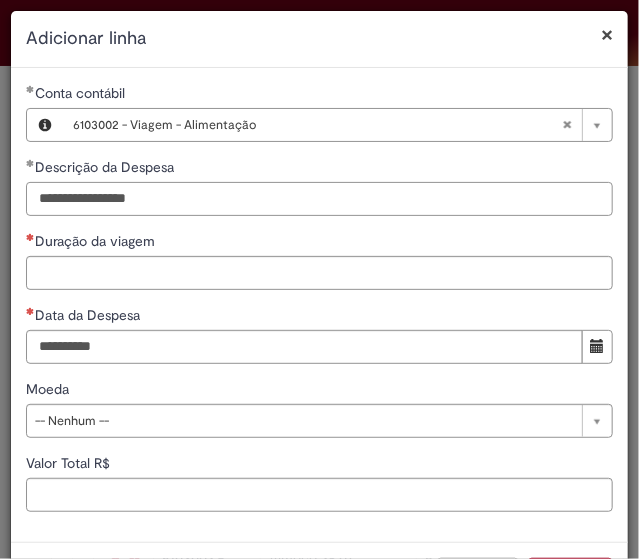 drag, startPoint x: 117, startPoint y: 196, endPoint x: 256, endPoint y: 196, distance: 139 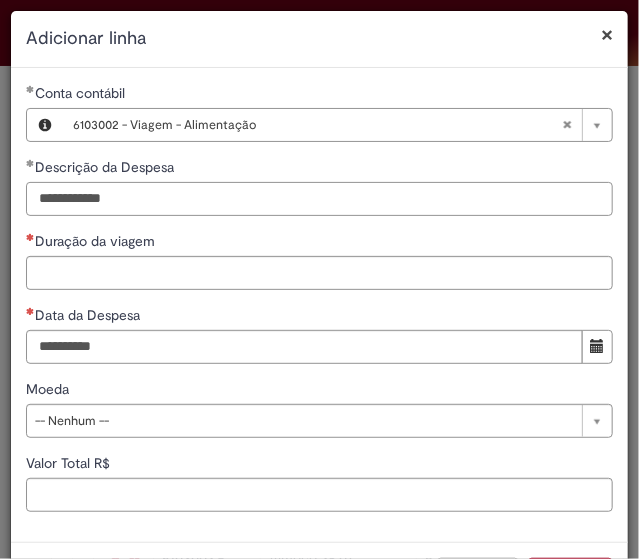 type on "**********" 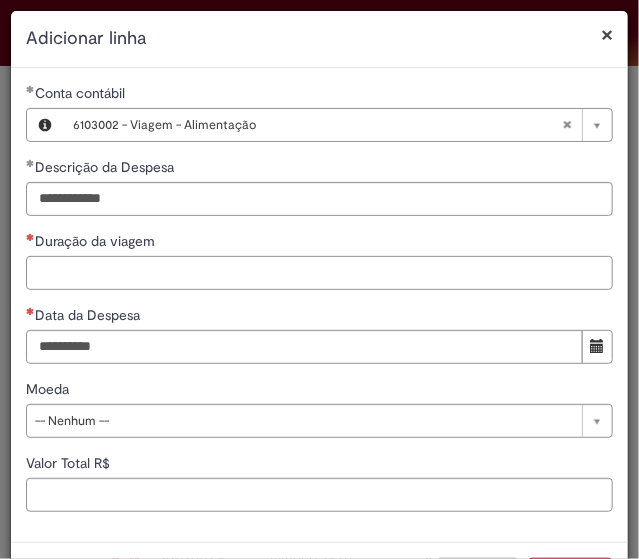 click on "Duração da viagem" at bounding box center (319, 273) 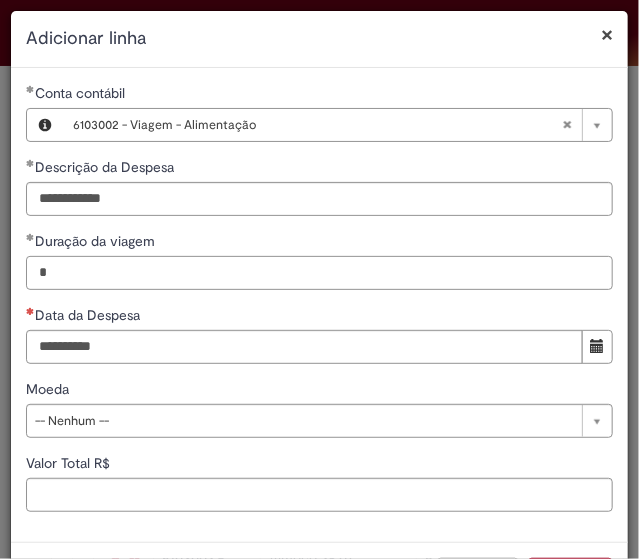 type on "*" 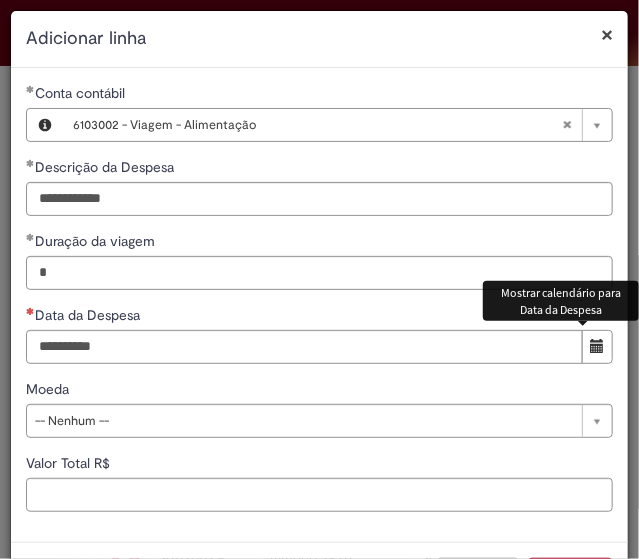 click at bounding box center [597, 347] 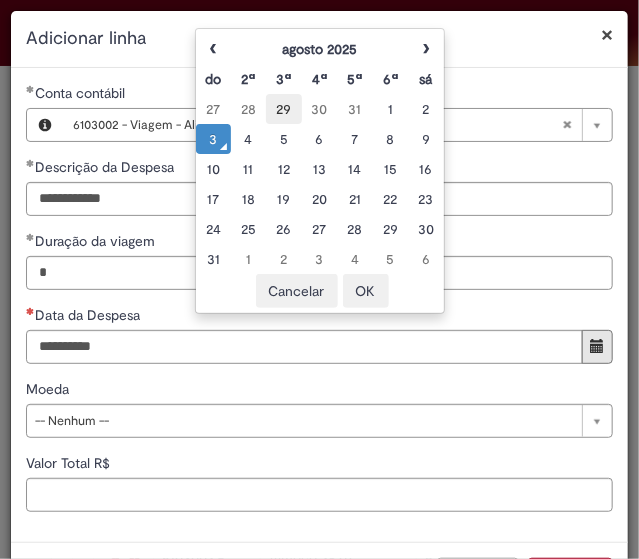 click on "29" at bounding box center [283, 109] 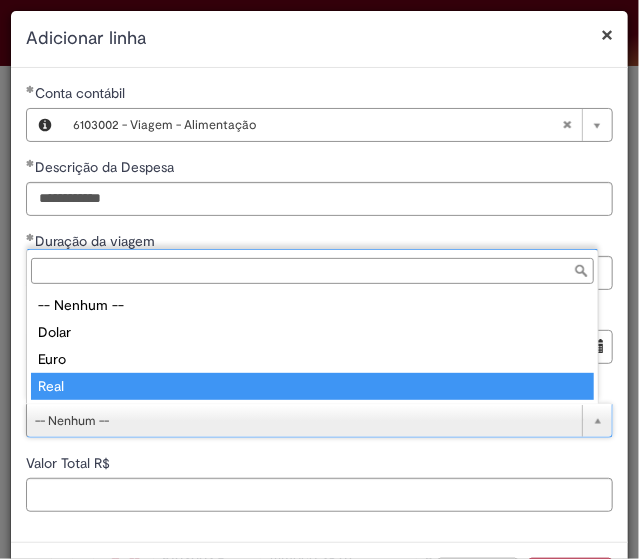 type on "****" 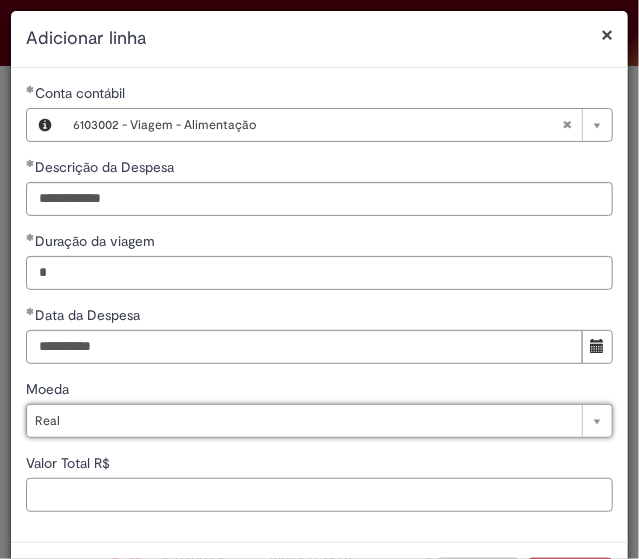 click on "Valor Total R$" at bounding box center [319, 495] 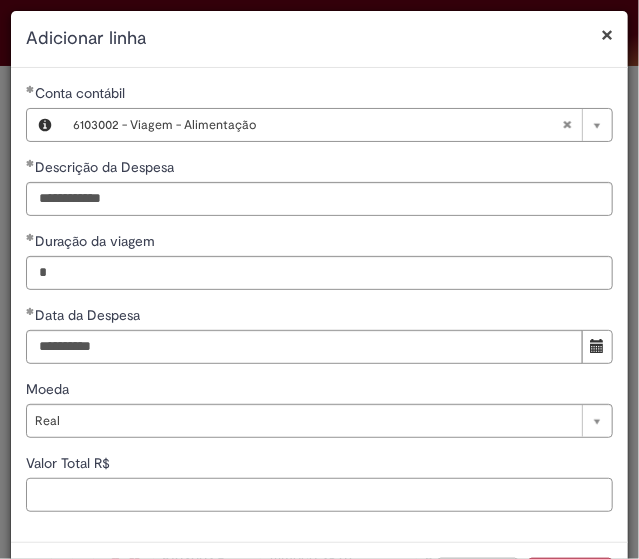 paste on "*****" 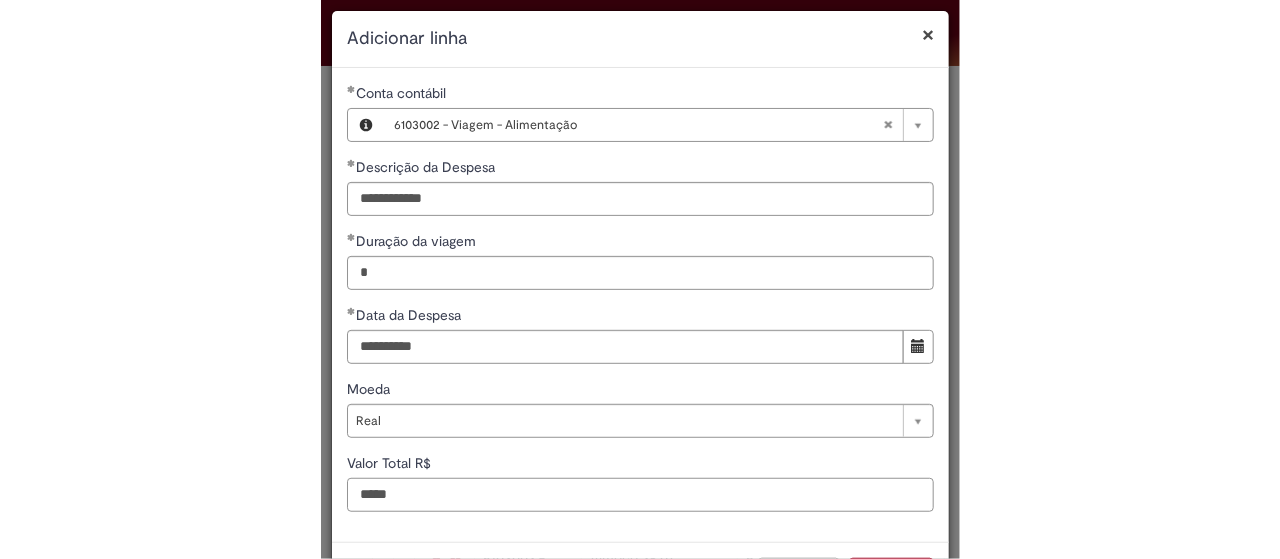 scroll, scrollTop: 56, scrollLeft: 0, axis: vertical 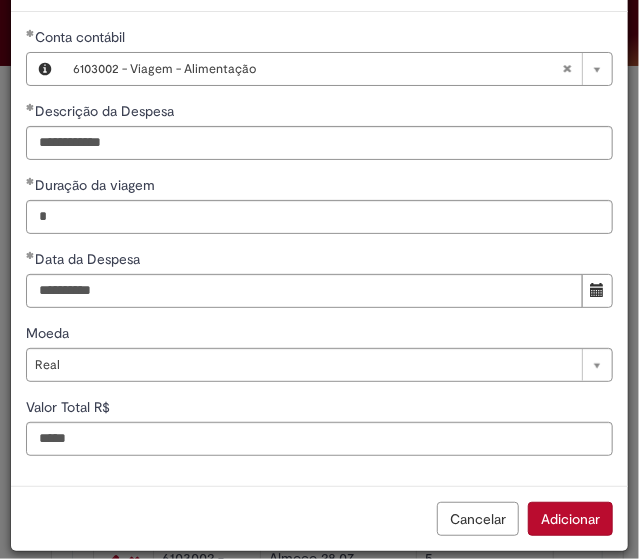 type on "*****" 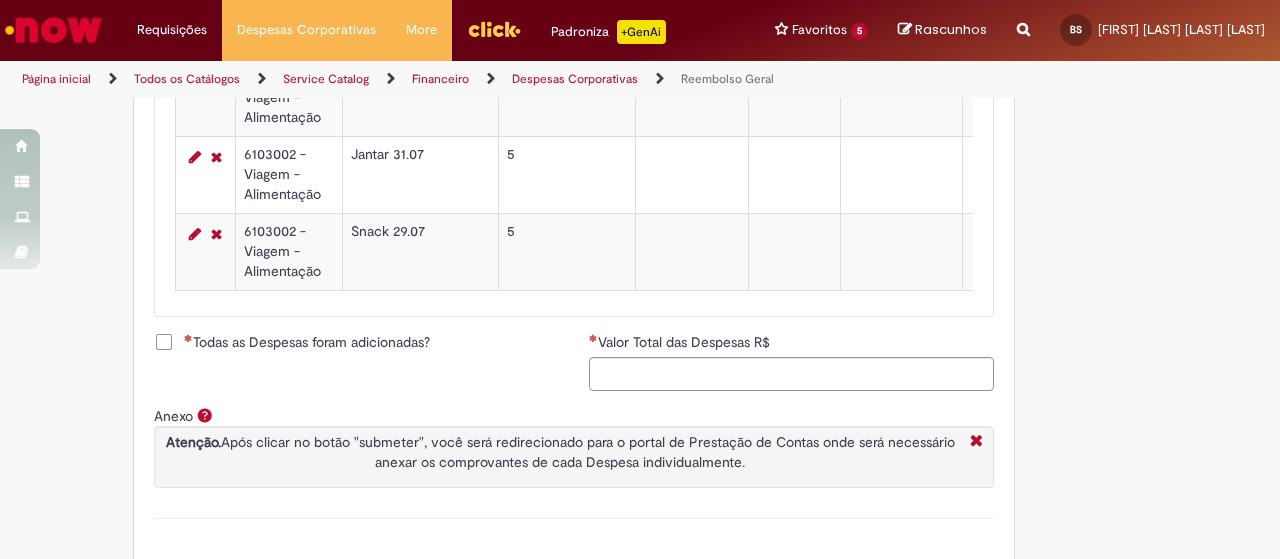 scroll, scrollTop: 1429, scrollLeft: 0, axis: vertical 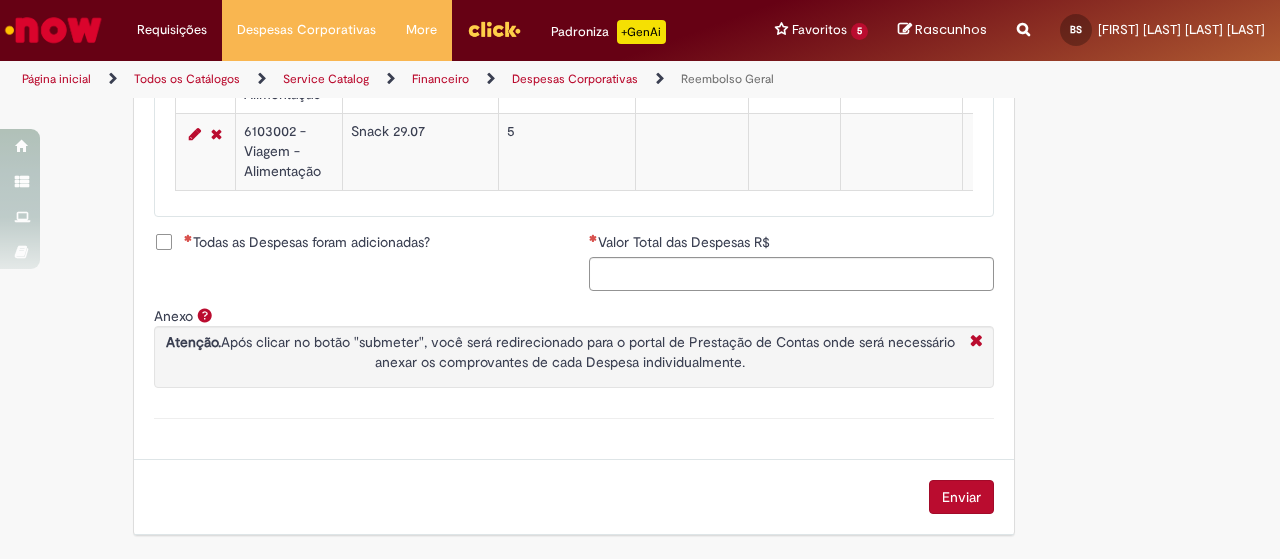 click on "Todas as Despesas foram adicionadas?" at bounding box center (307, 242) 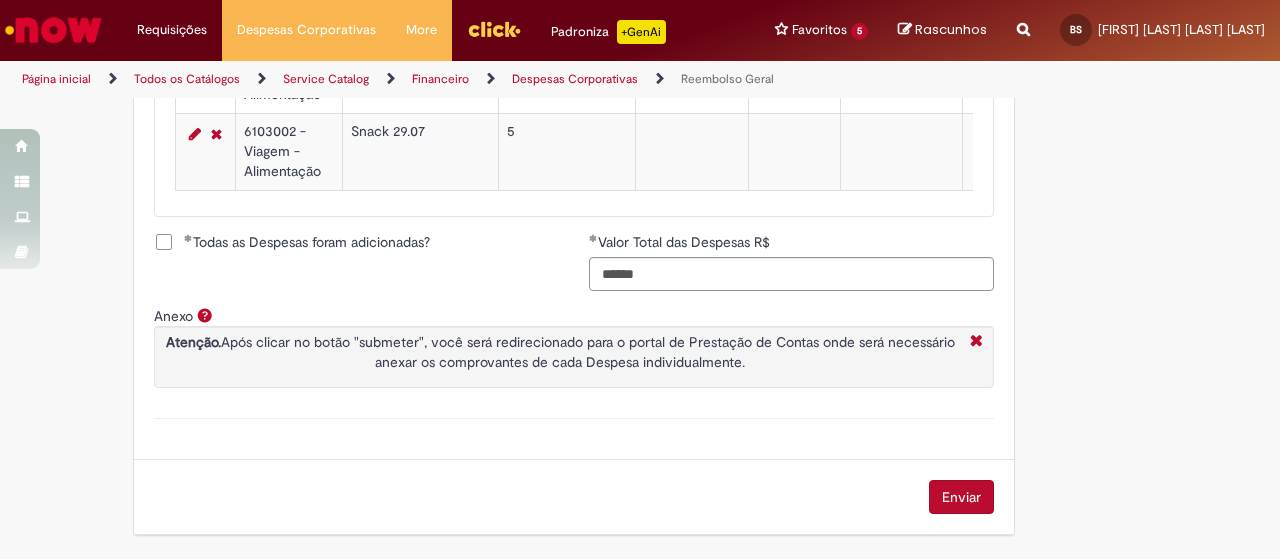 click on "Enviar" at bounding box center (961, 497) 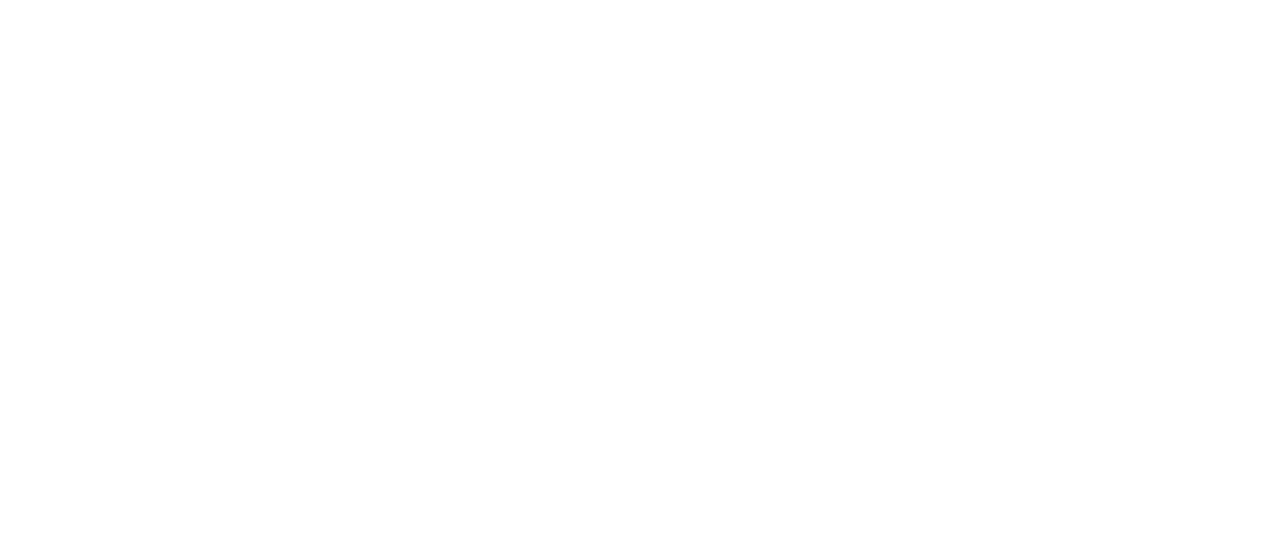 scroll, scrollTop: 0, scrollLeft: 0, axis: both 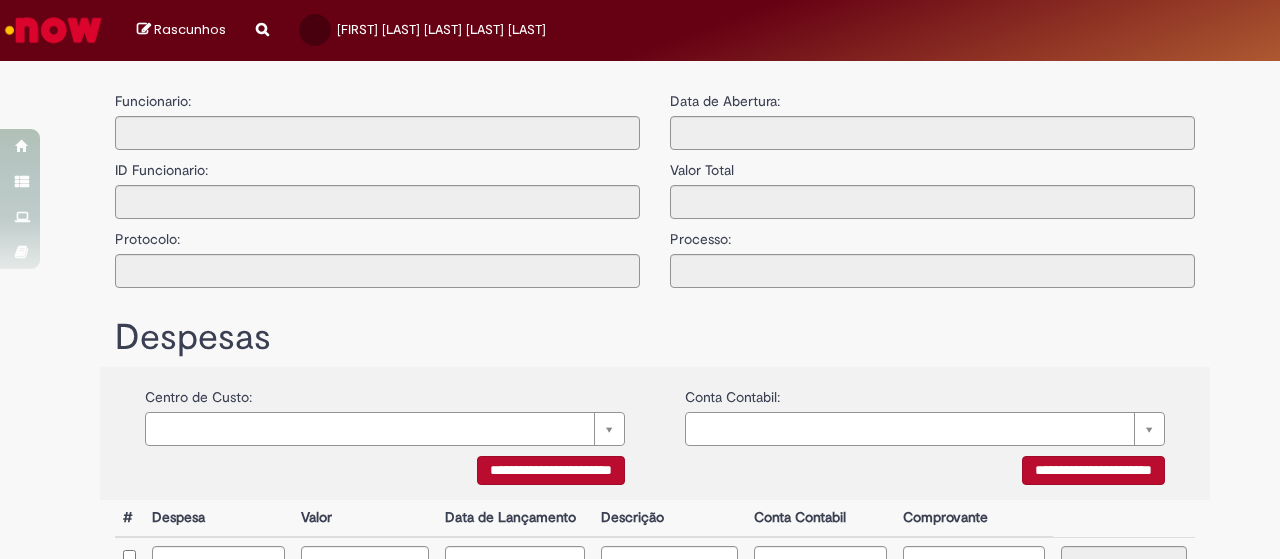 type on "**********" 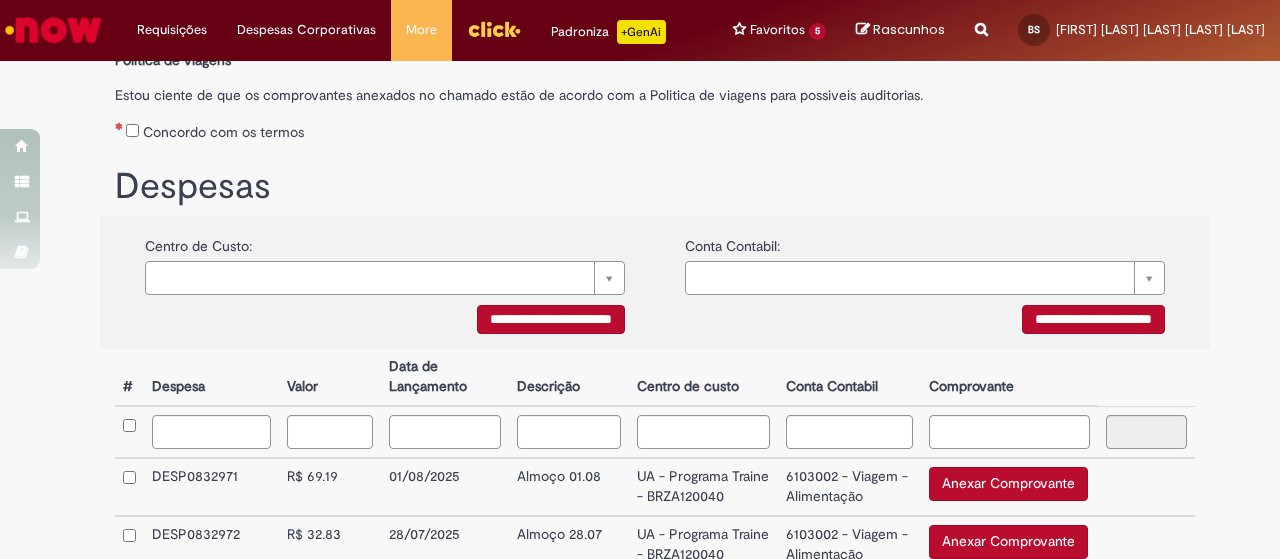 scroll, scrollTop: 248, scrollLeft: 0, axis: vertical 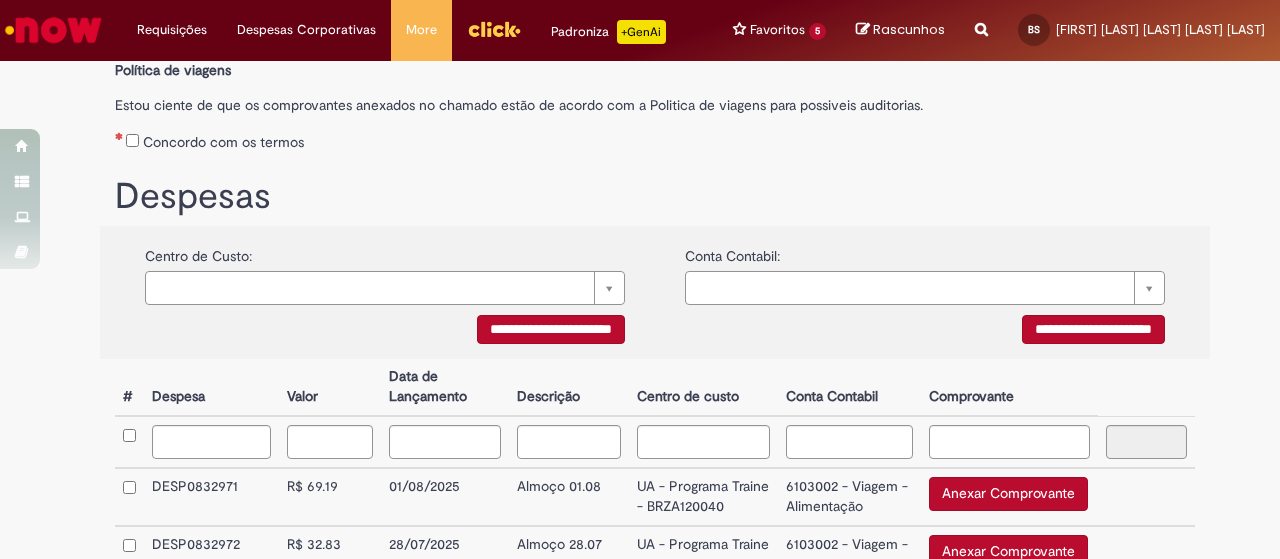 click on "Concordo com os termos" at bounding box center [655, 138] 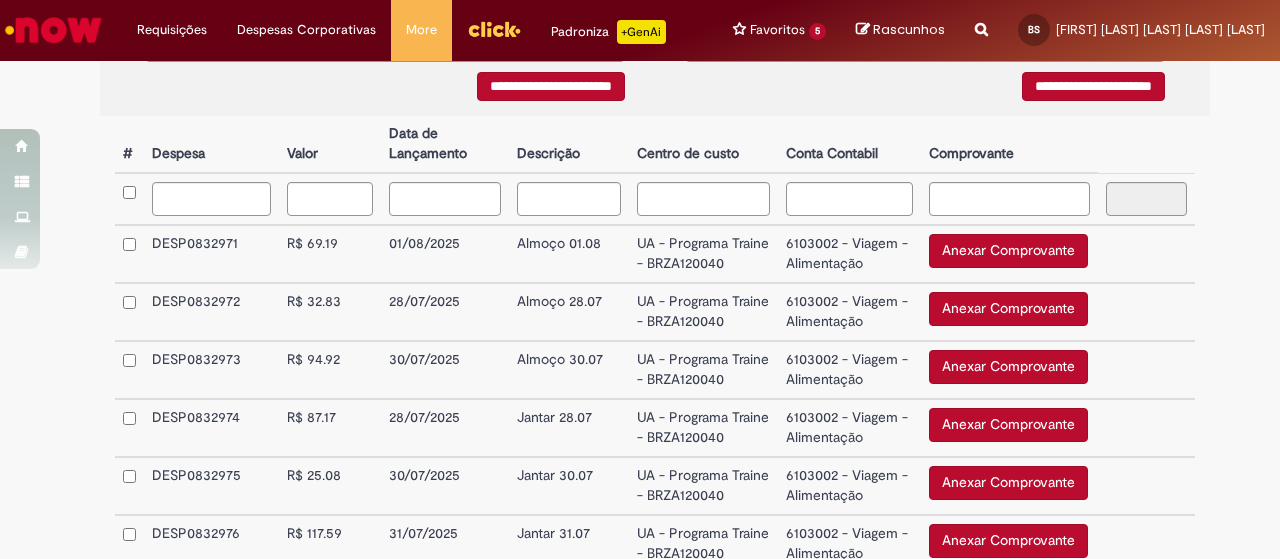 scroll, scrollTop: 492, scrollLeft: 0, axis: vertical 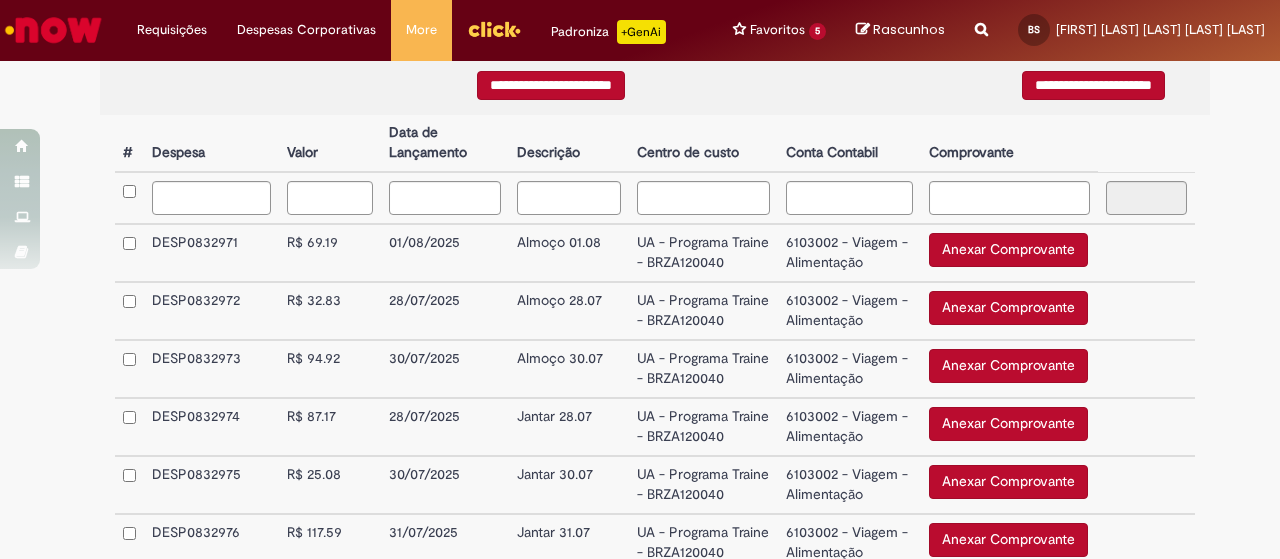 click on "Anexar Comprovante" at bounding box center (1008, 250) 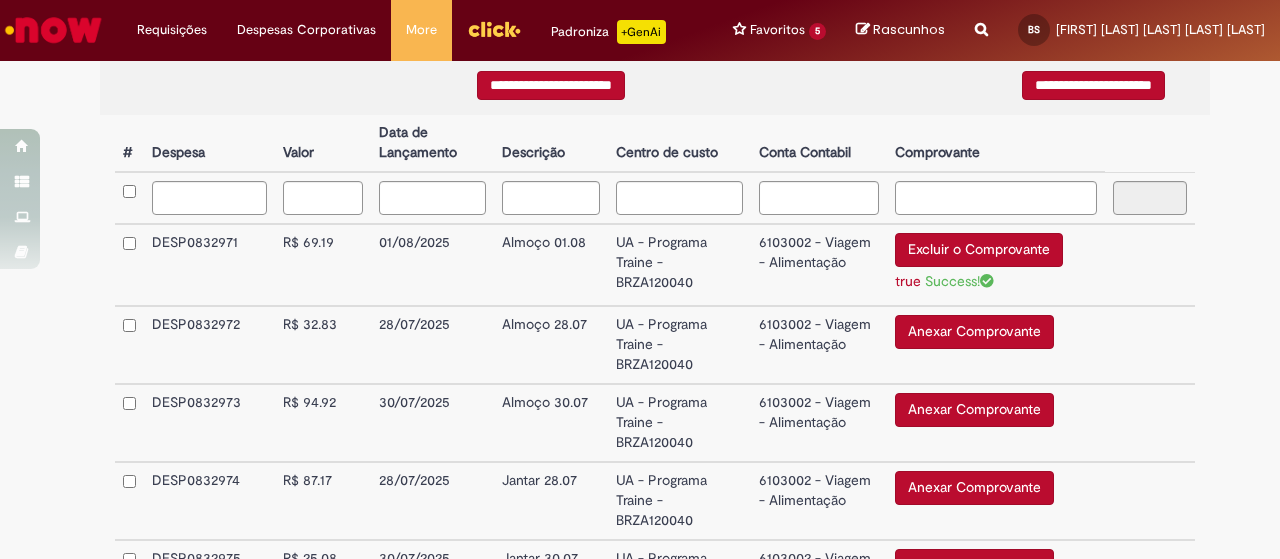 click on "Anexar Comprovante" at bounding box center (974, 332) 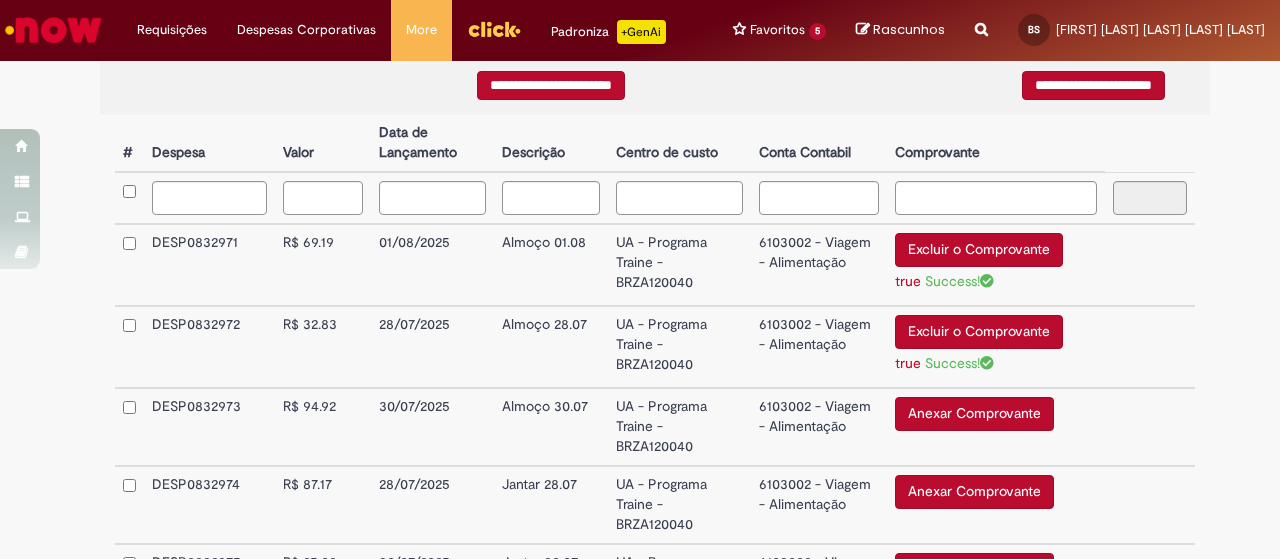 click on "Anexar Comprovante" at bounding box center [974, 414] 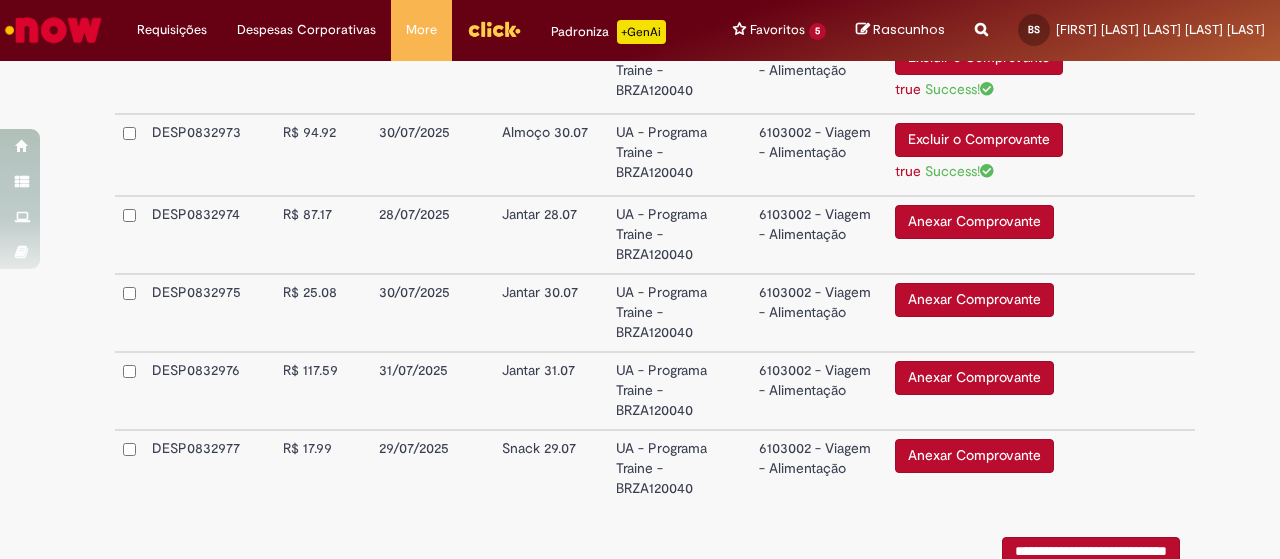scroll, scrollTop: 771, scrollLeft: 0, axis: vertical 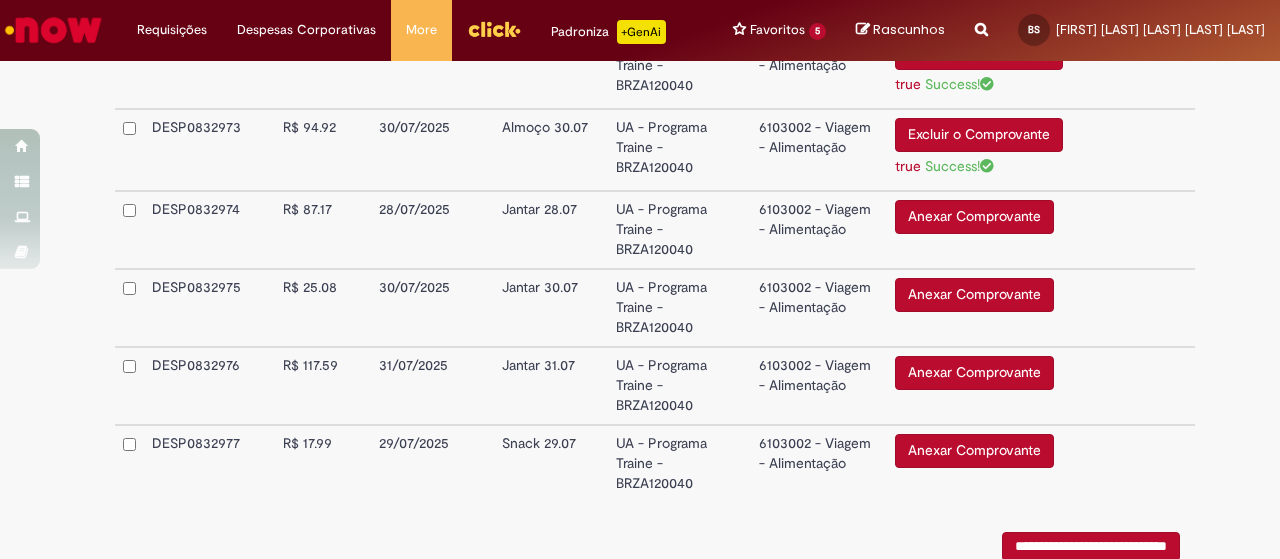 click on "Anexar Comprovante" at bounding box center (974, 217) 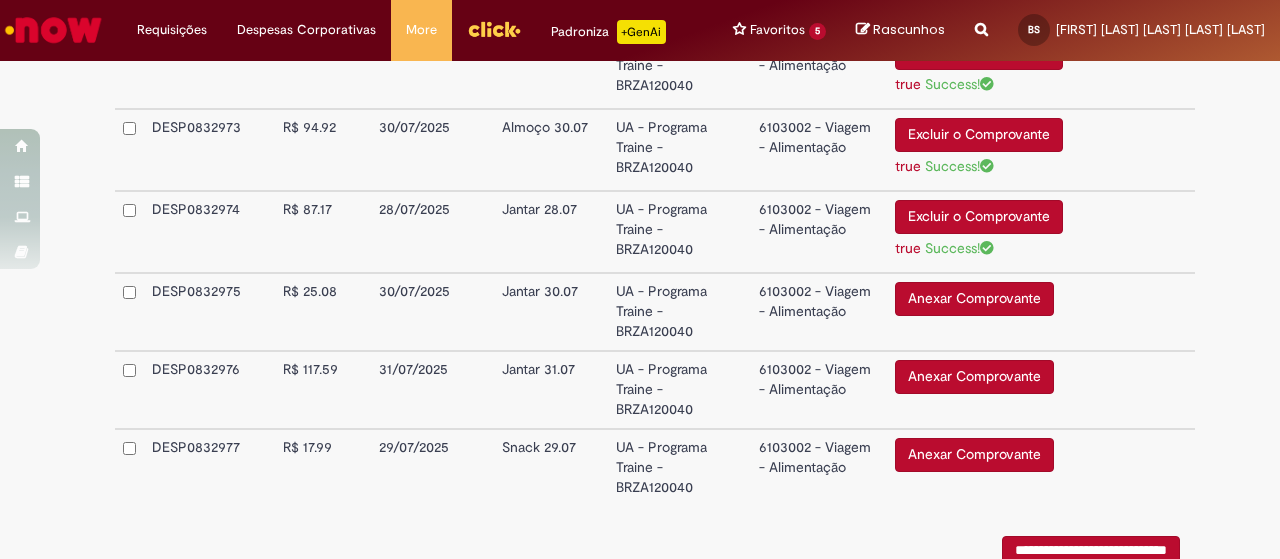 click on "Anexar Comprovante" at bounding box center (974, 299) 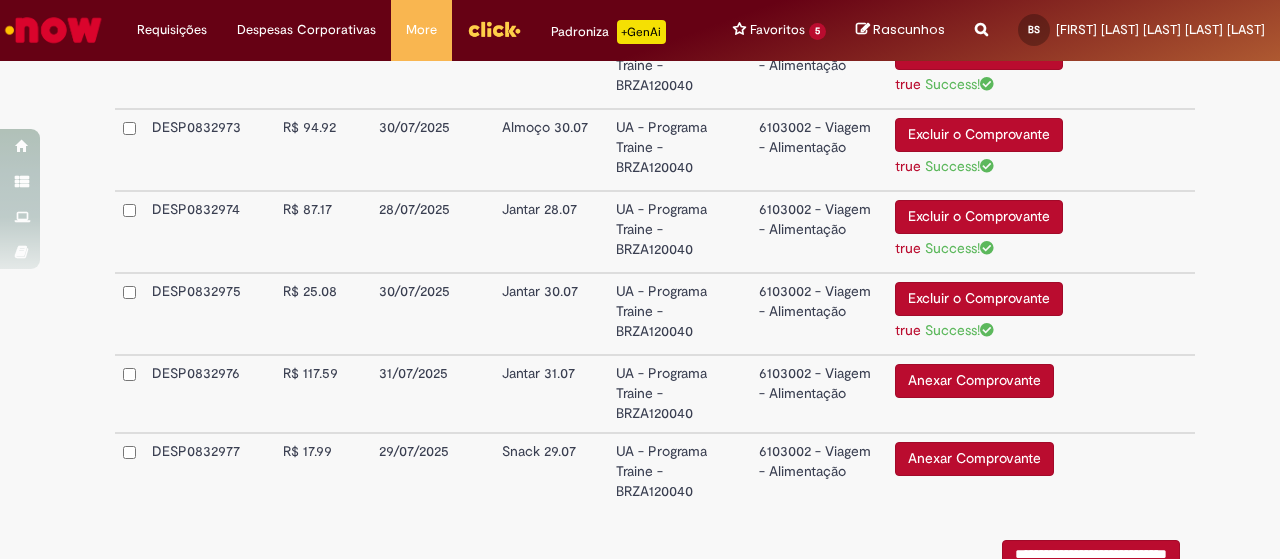 click on "Anexar Comprovante" at bounding box center (974, 381) 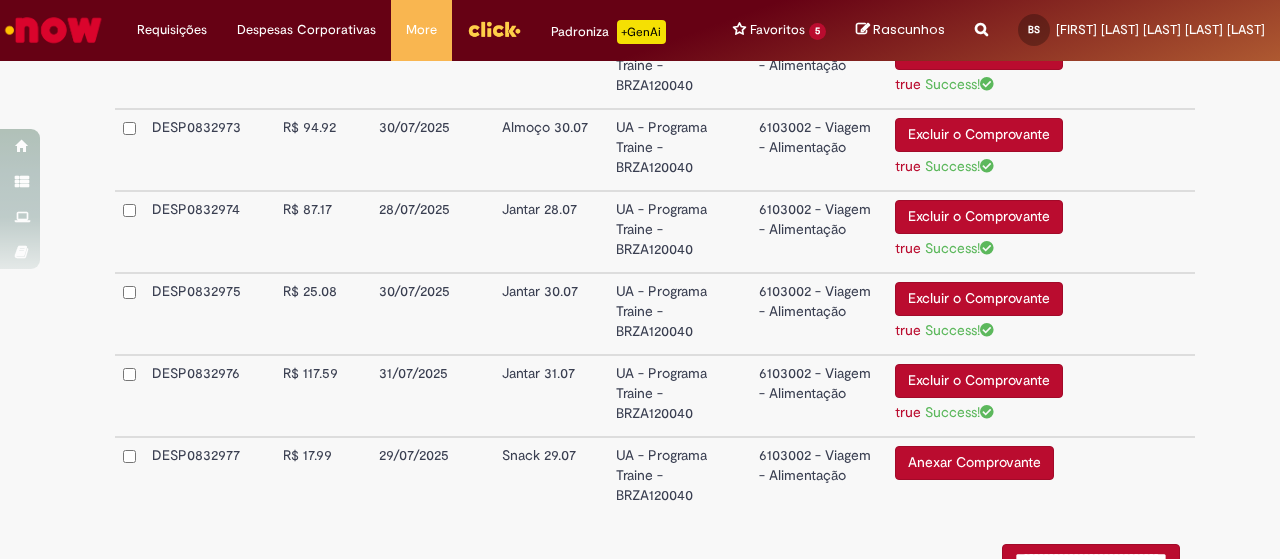 click on "Anexar Comprovante" at bounding box center [974, 463] 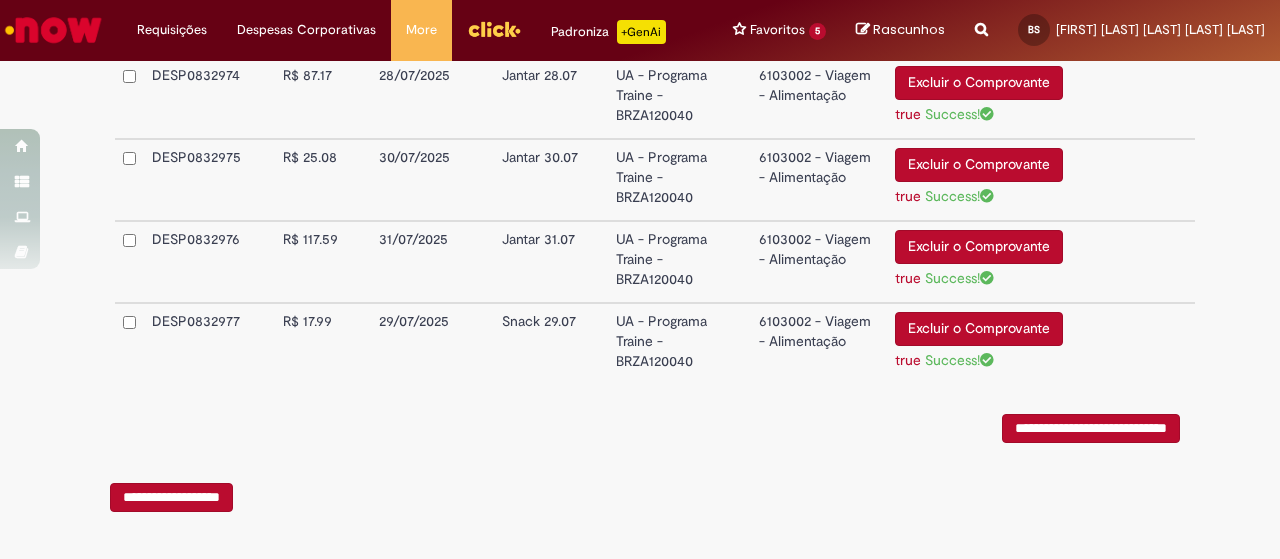 scroll, scrollTop: 910, scrollLeft: 0, axis: vertical 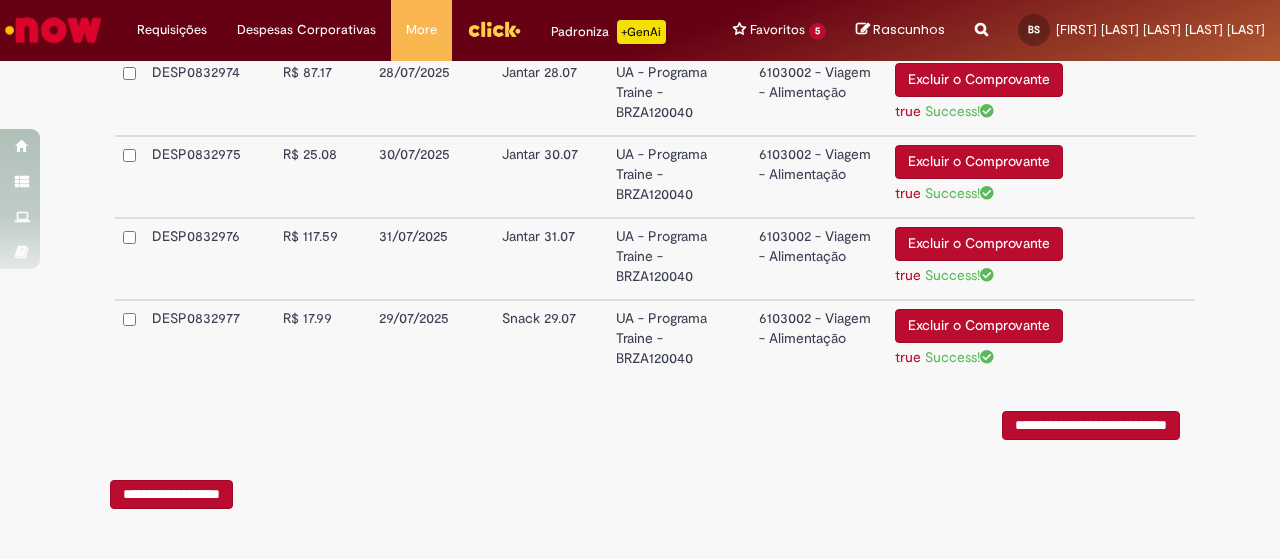 click on "**********" at bounding box center [1091, 425] 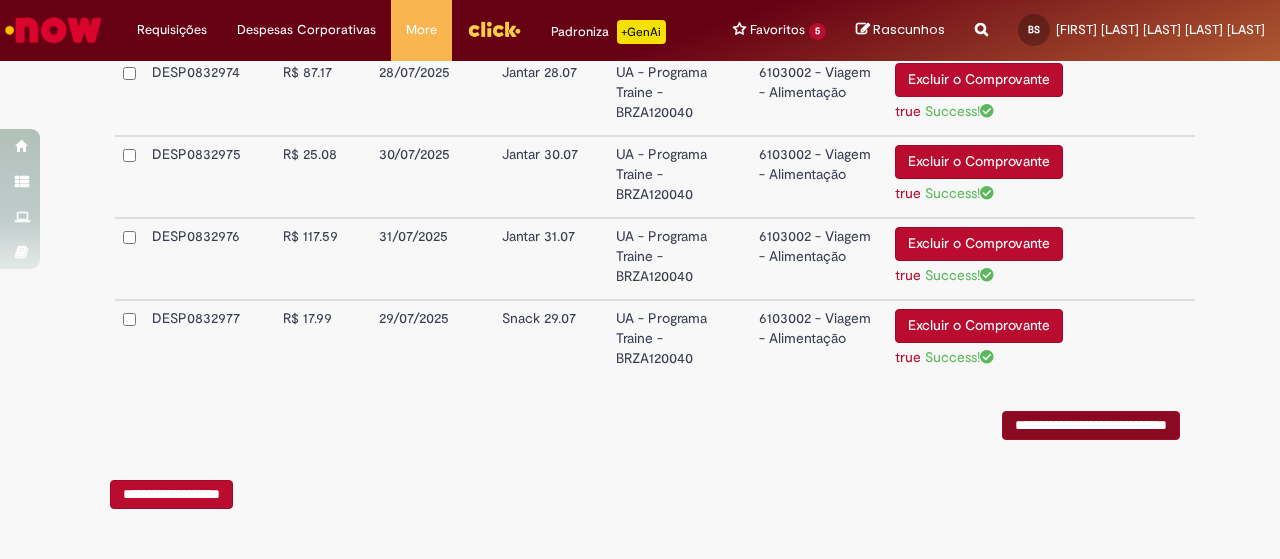 scroll, scrollTop: 0, scrollLeft: 0, axis: both 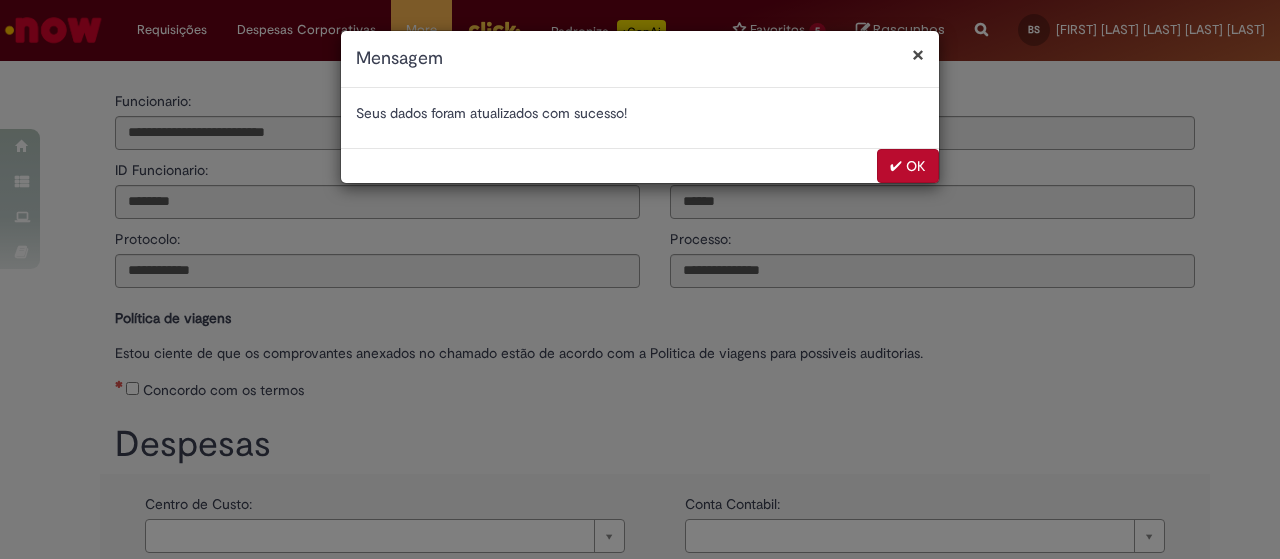 click on "✔ OK" at bounding box center [908, 166] 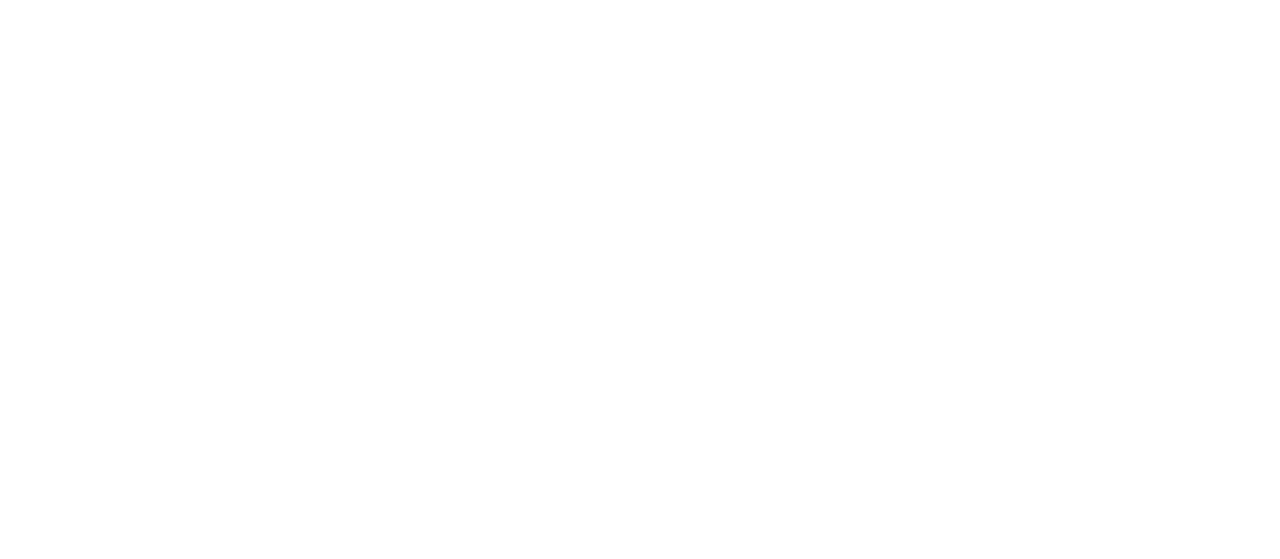 scroll, scrollTop: 0, scrollLeft: 0, axis: both 